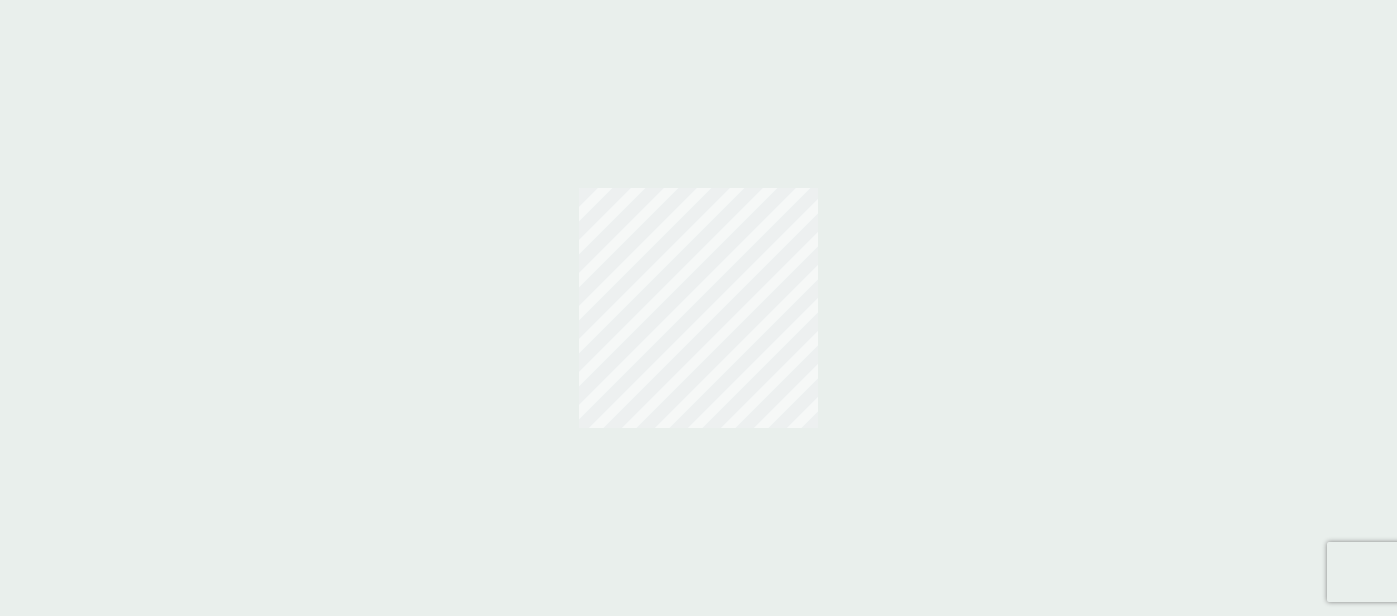 scroll, scrollTop: 0, scrollLeft: 0, axis: both 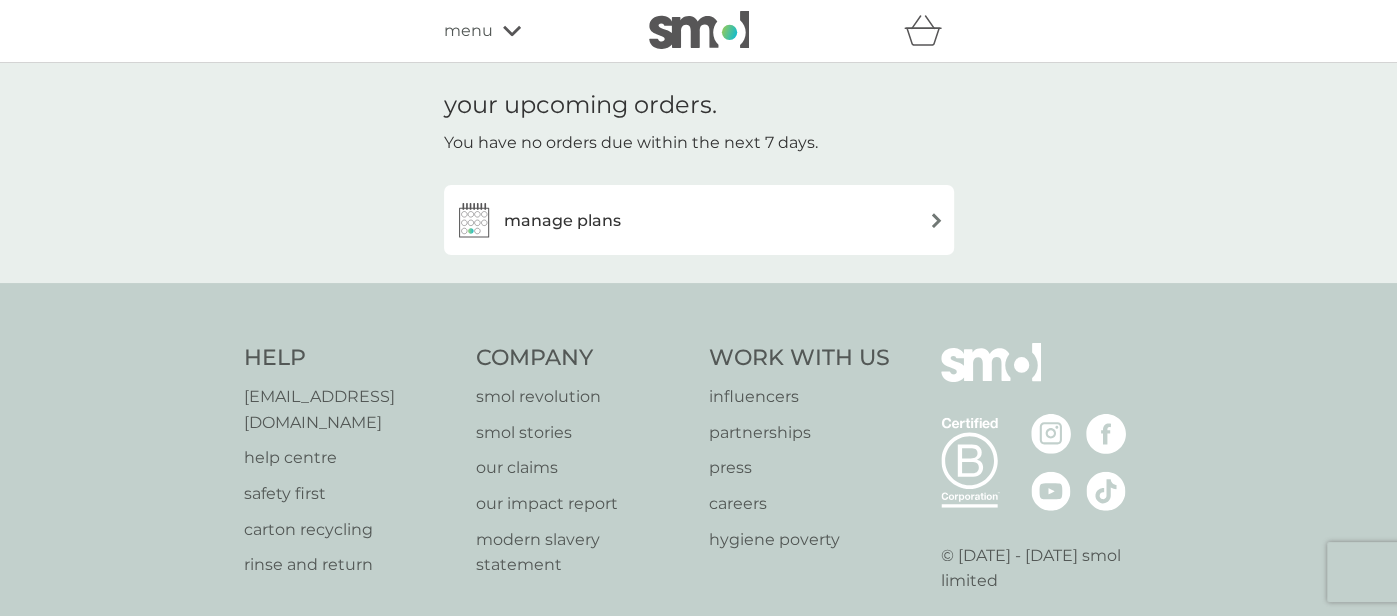 click on "manage plans" at bounding box center [699, 220] 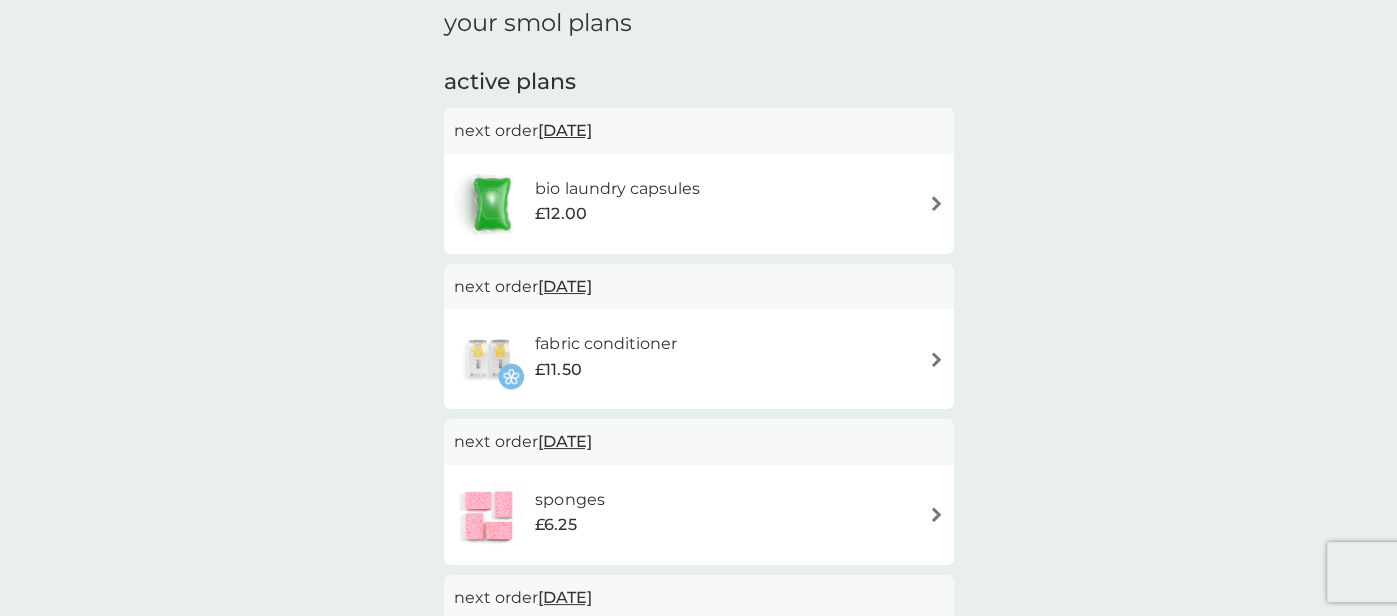 scroll, scrollTop: 308, scrollLeft: 0, axis: vertical 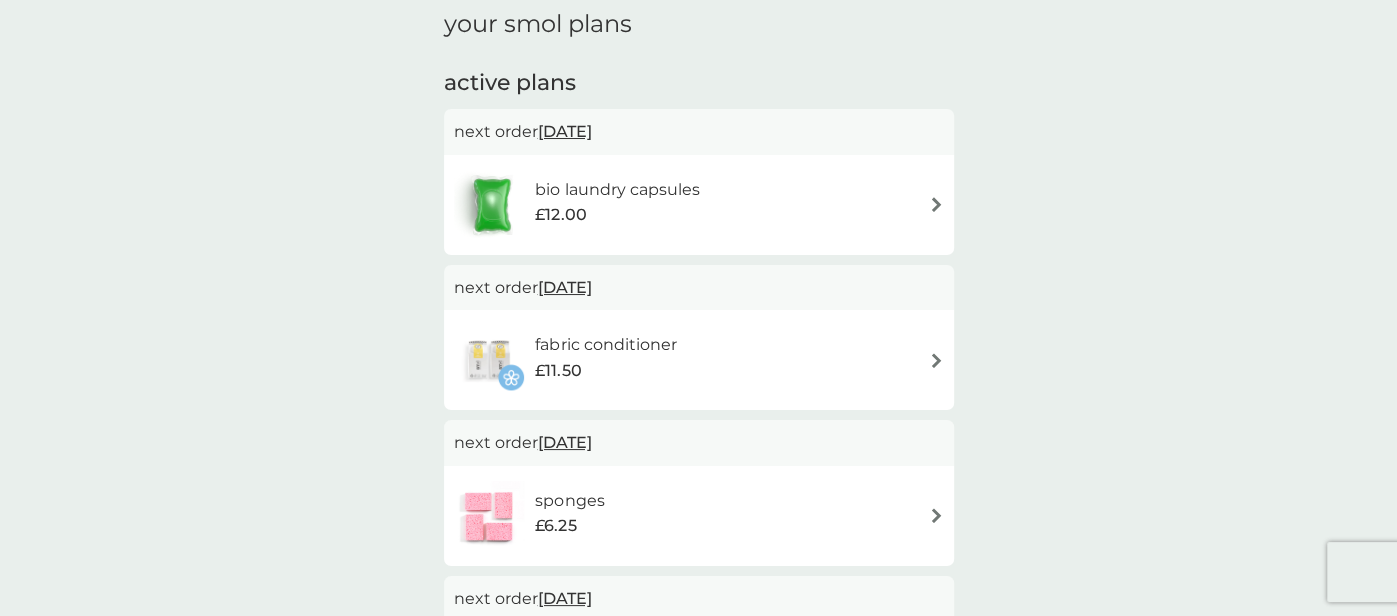 click on "[DATE]" at bounding box center [565, 131] 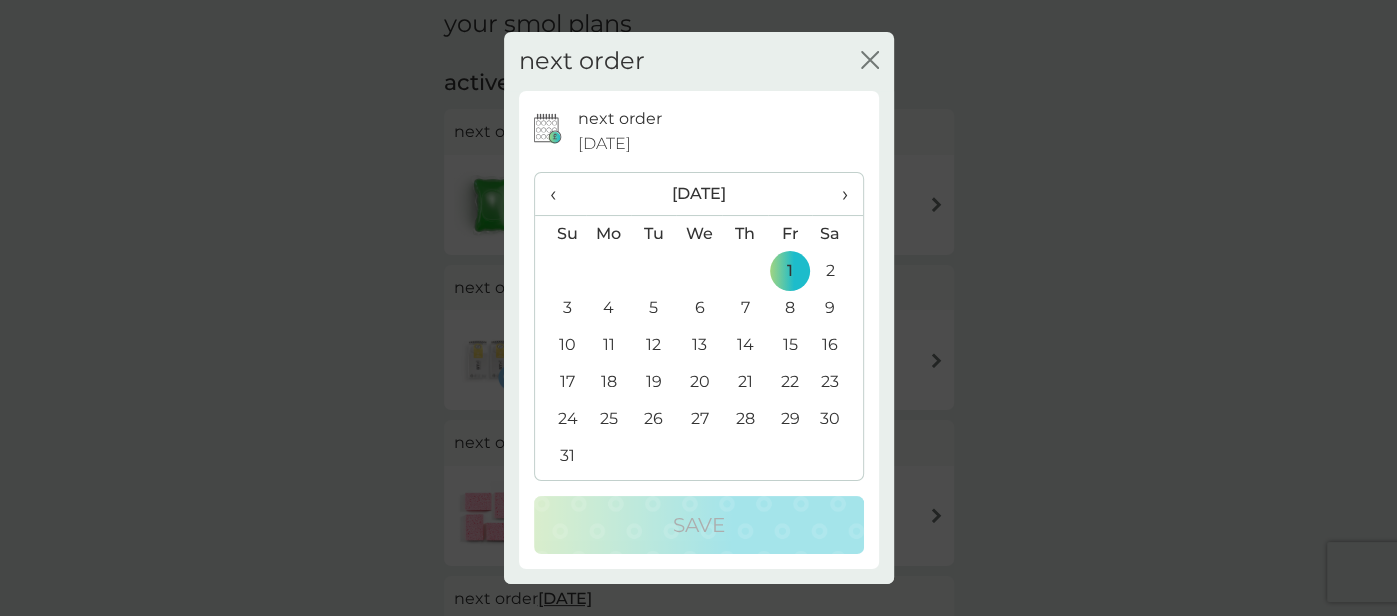 click on "15" at bounding box center [790, 345] 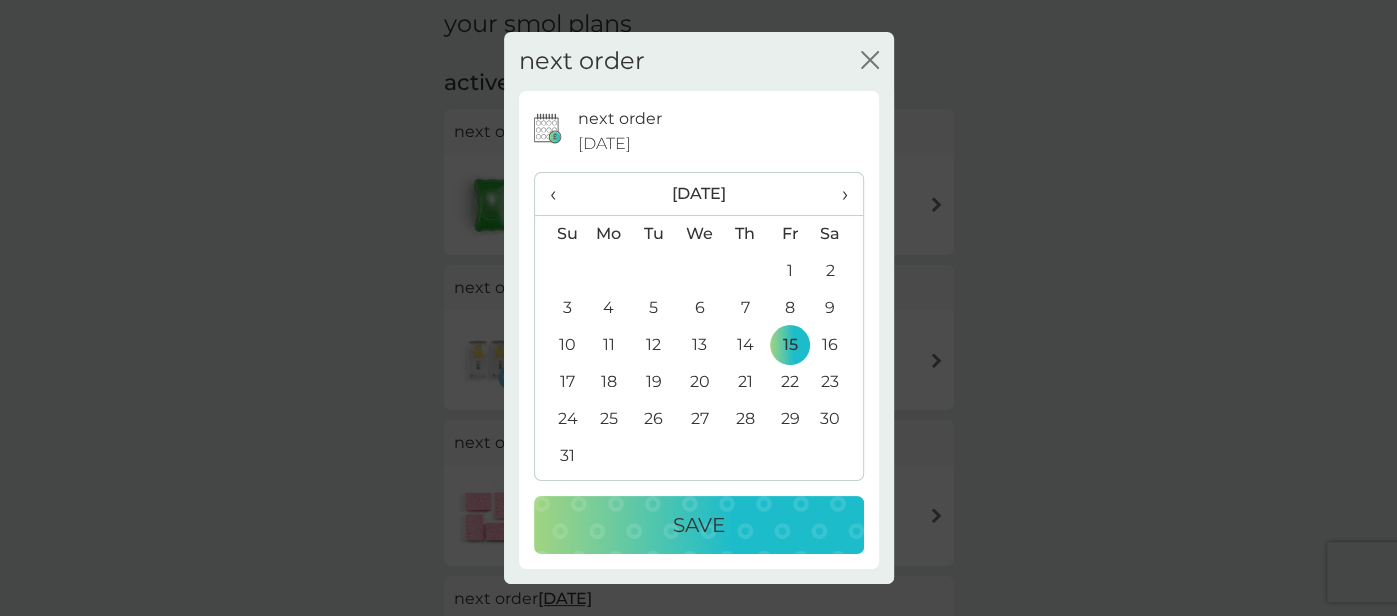 click on "Save" at bounding box center [699, 525] 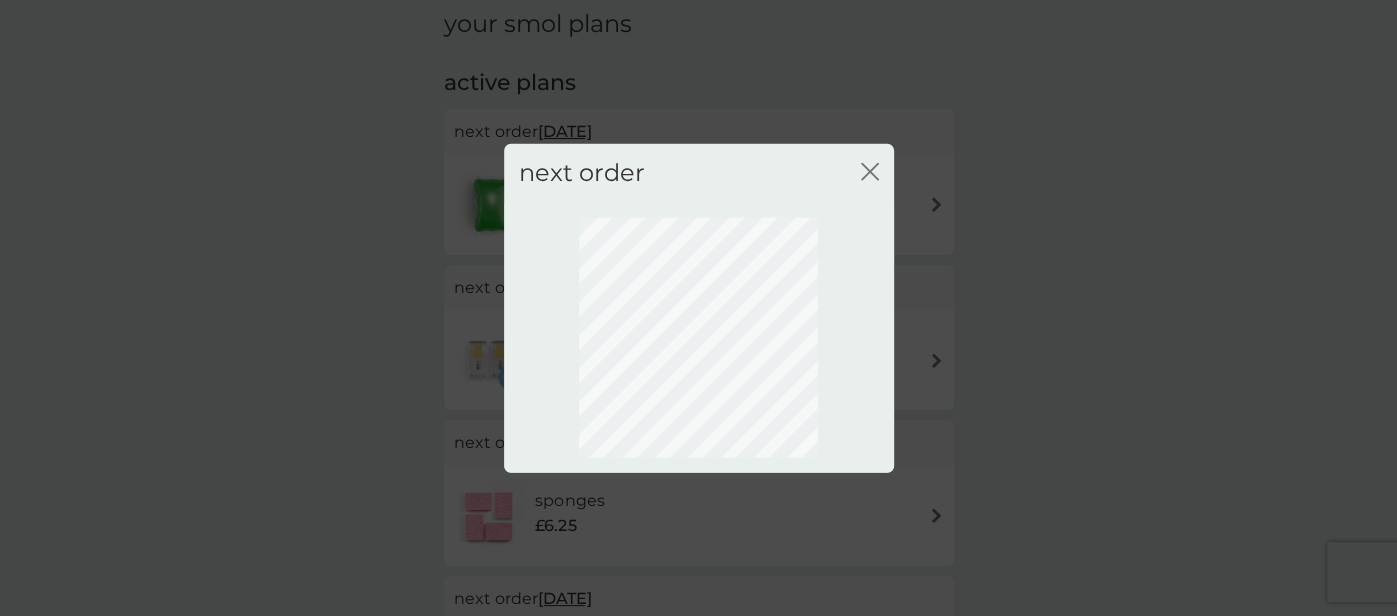 click on "close" 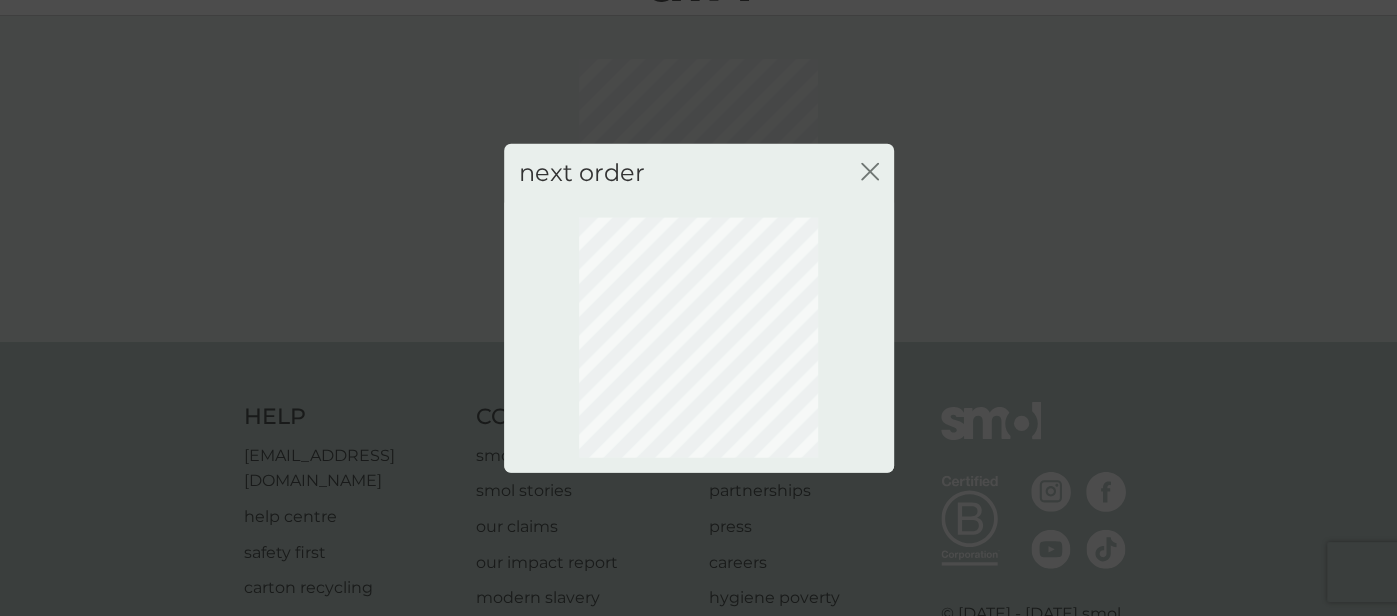 scroll, scrollTop: 0, scrollLeft: 0, axis: both 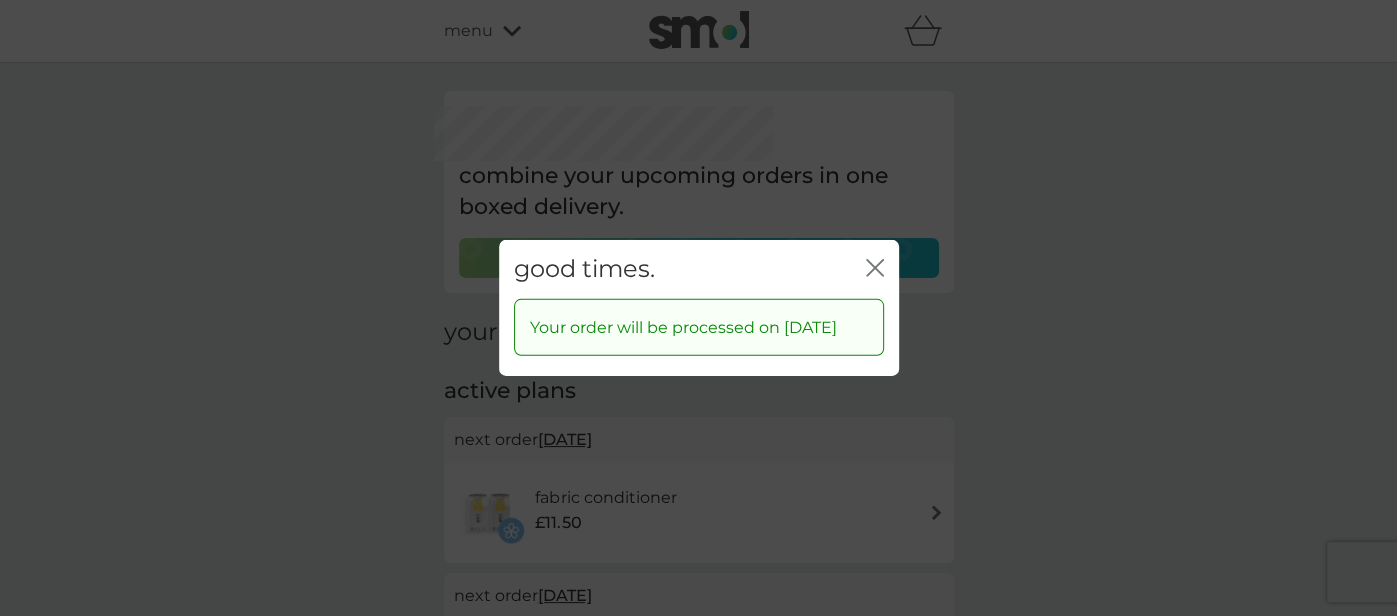 click on "close" 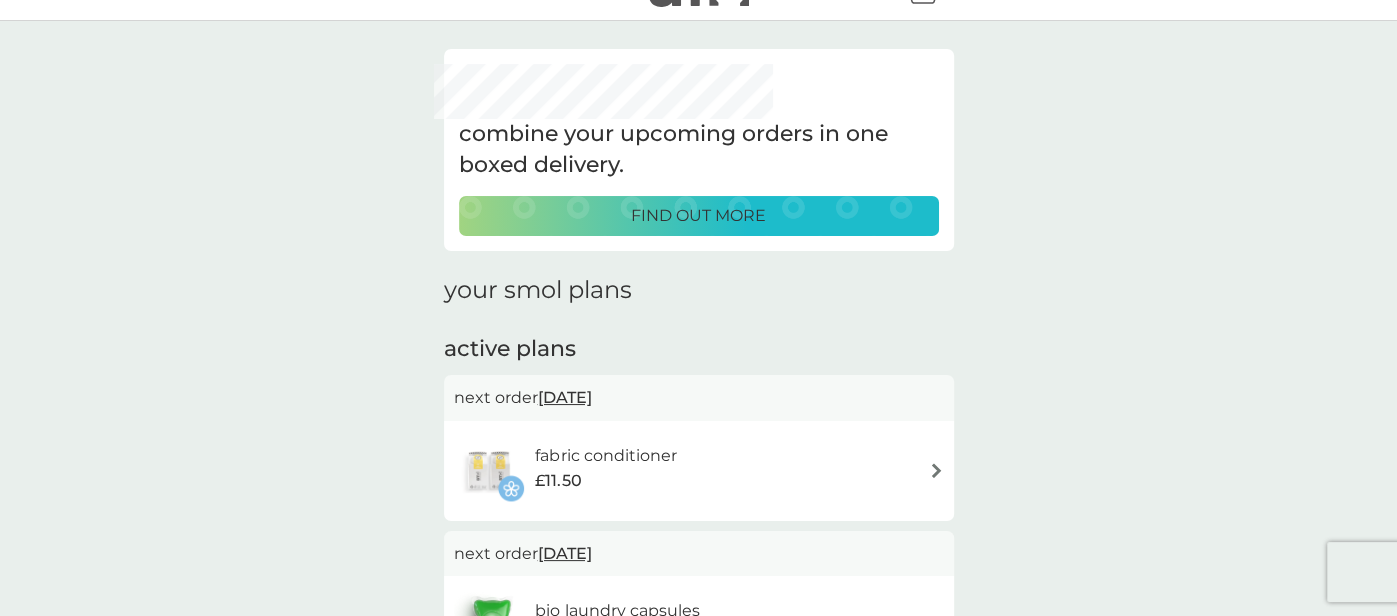 scroll, scrollTop: 69, scrollLeft: 0, axis: vertical 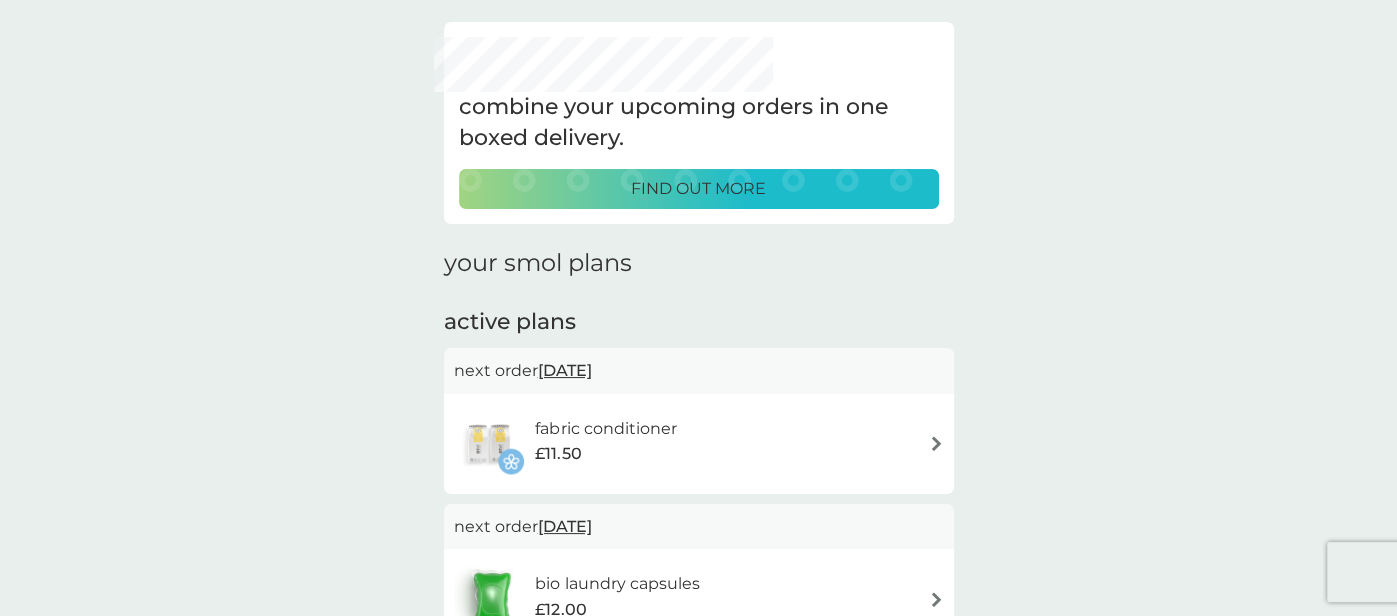 click on "[DATE]" at bounding box center (565, 370) 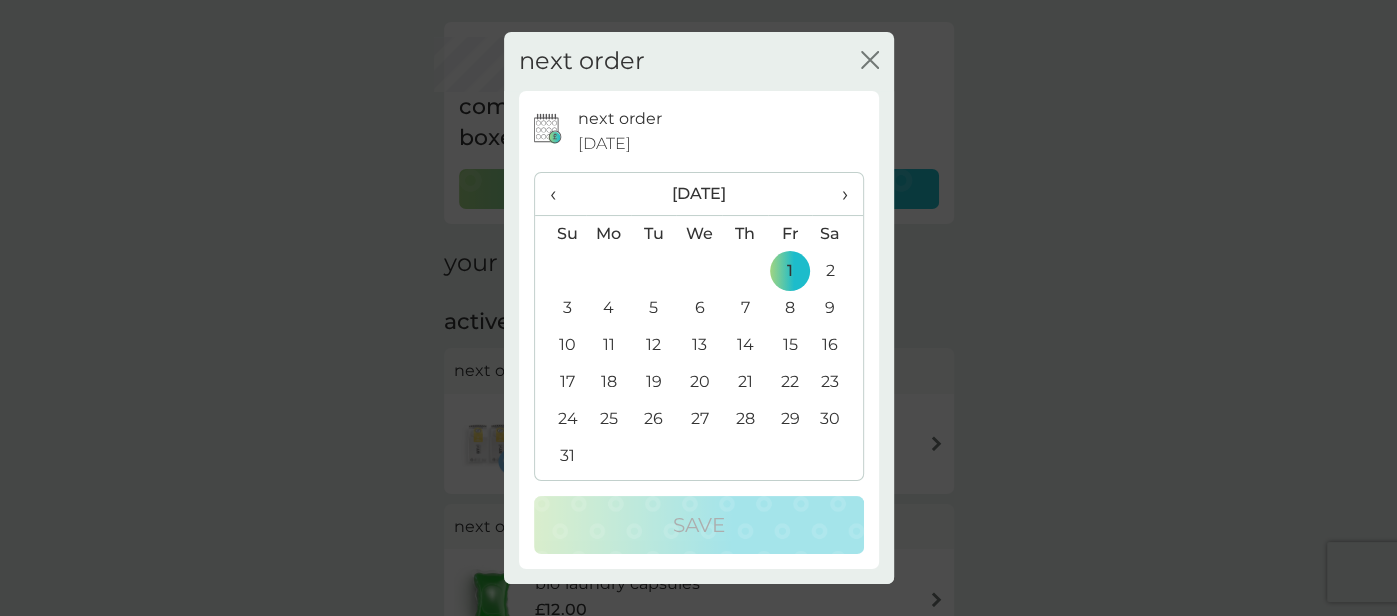 click on "15" at bounding box center [790, 345] 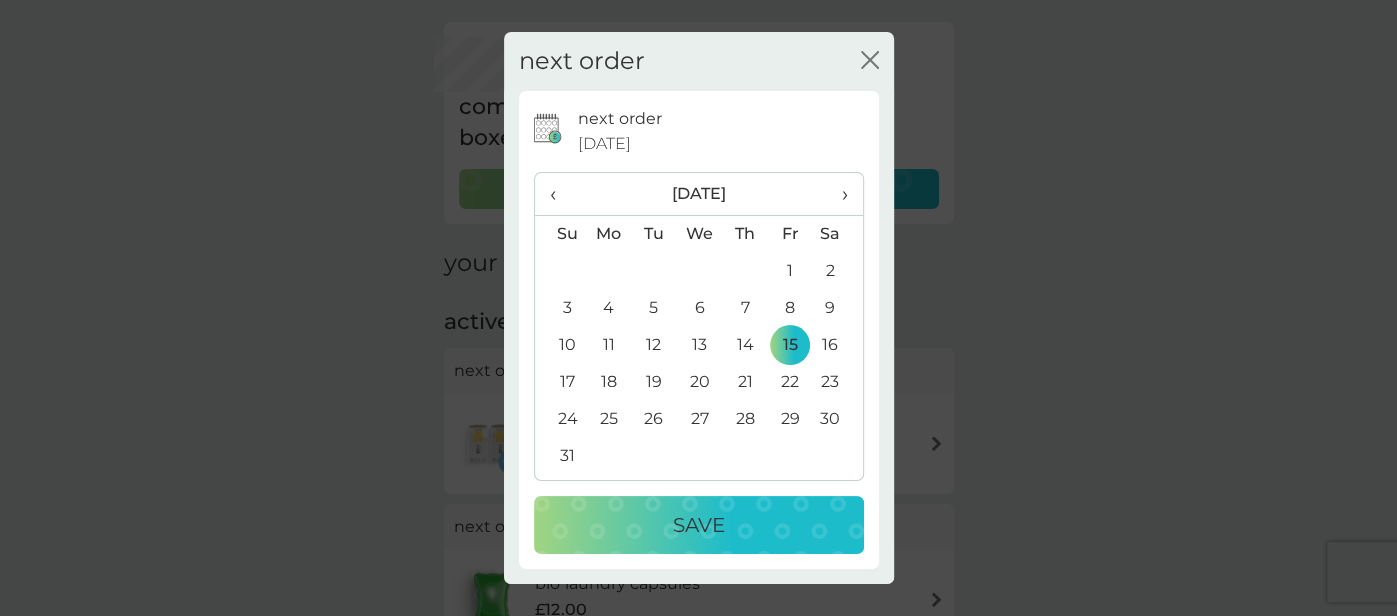 click on "Save" at bounding box center (699, 525) 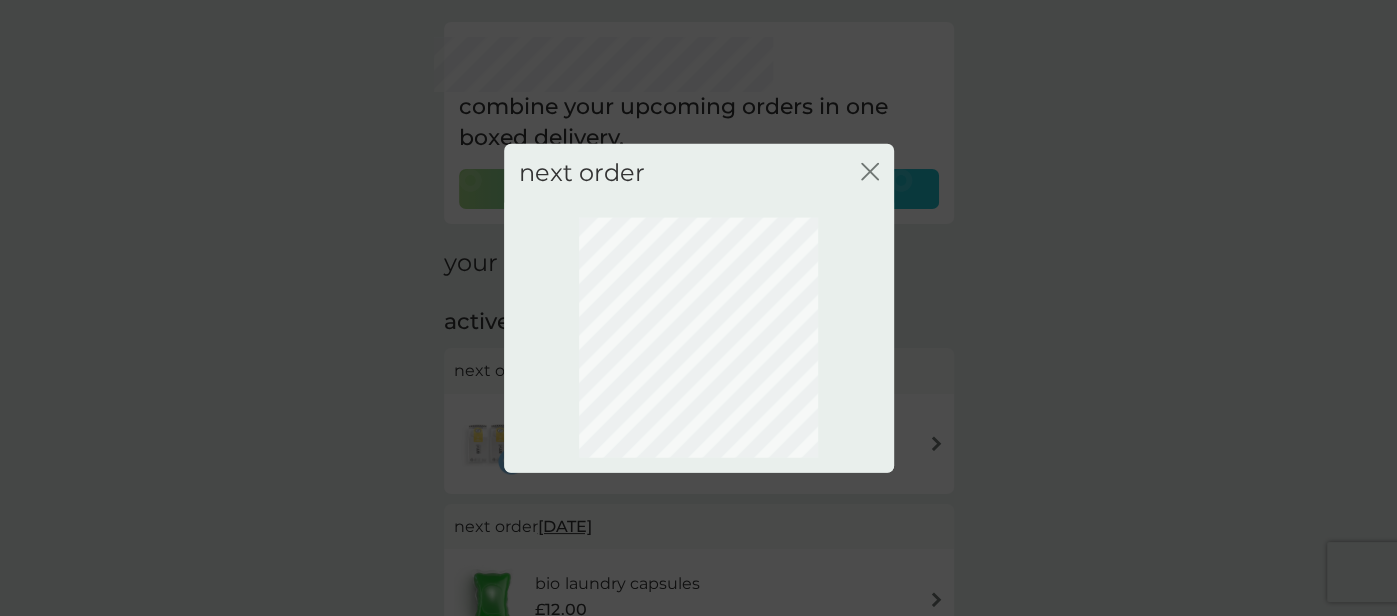 click on "close" 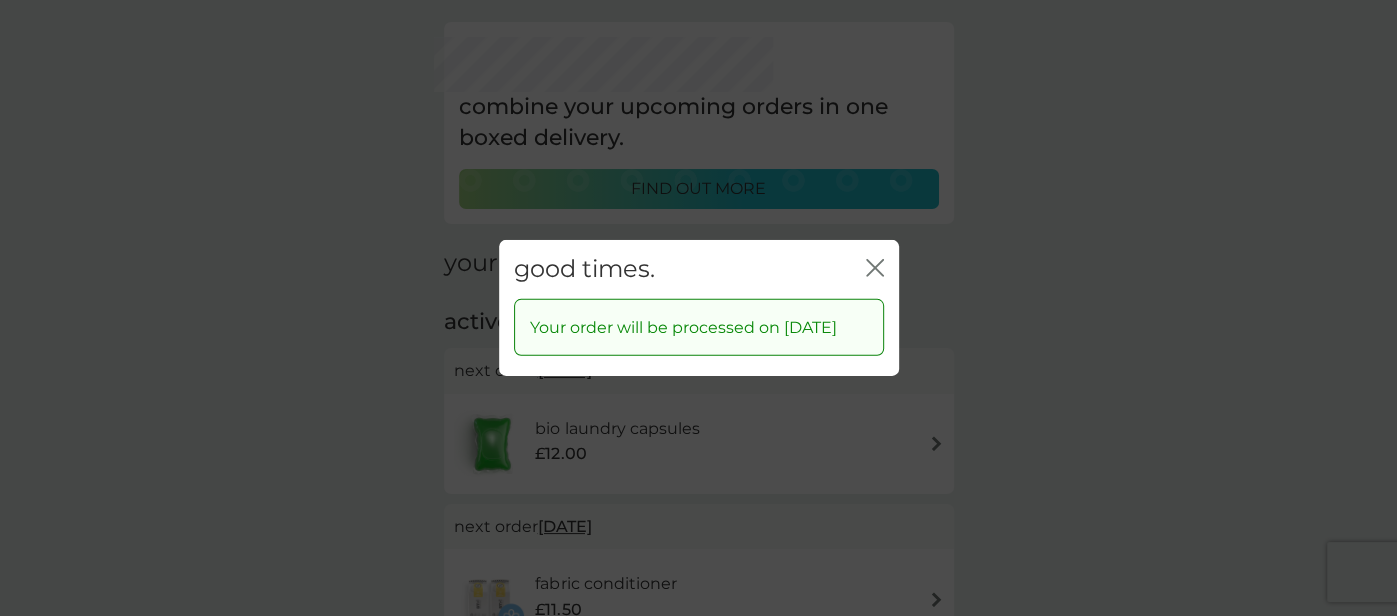 click on "close" 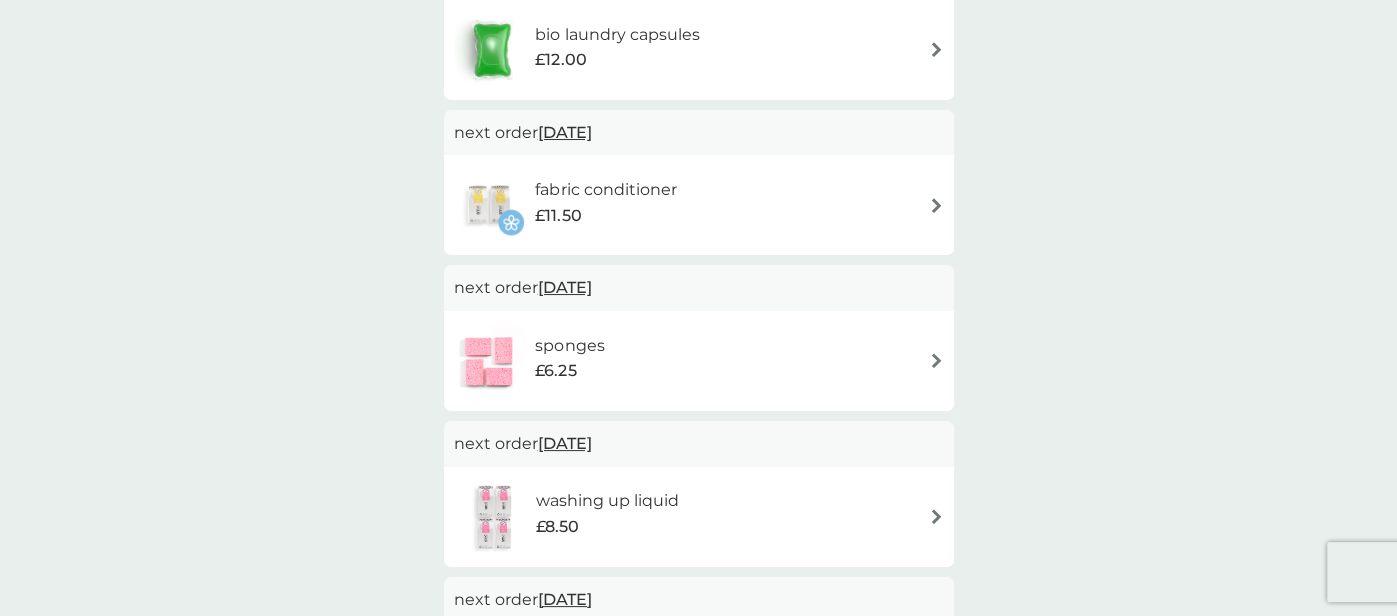 scroll, scrollTop: 497, scrollLeft: 0, axis: vertical 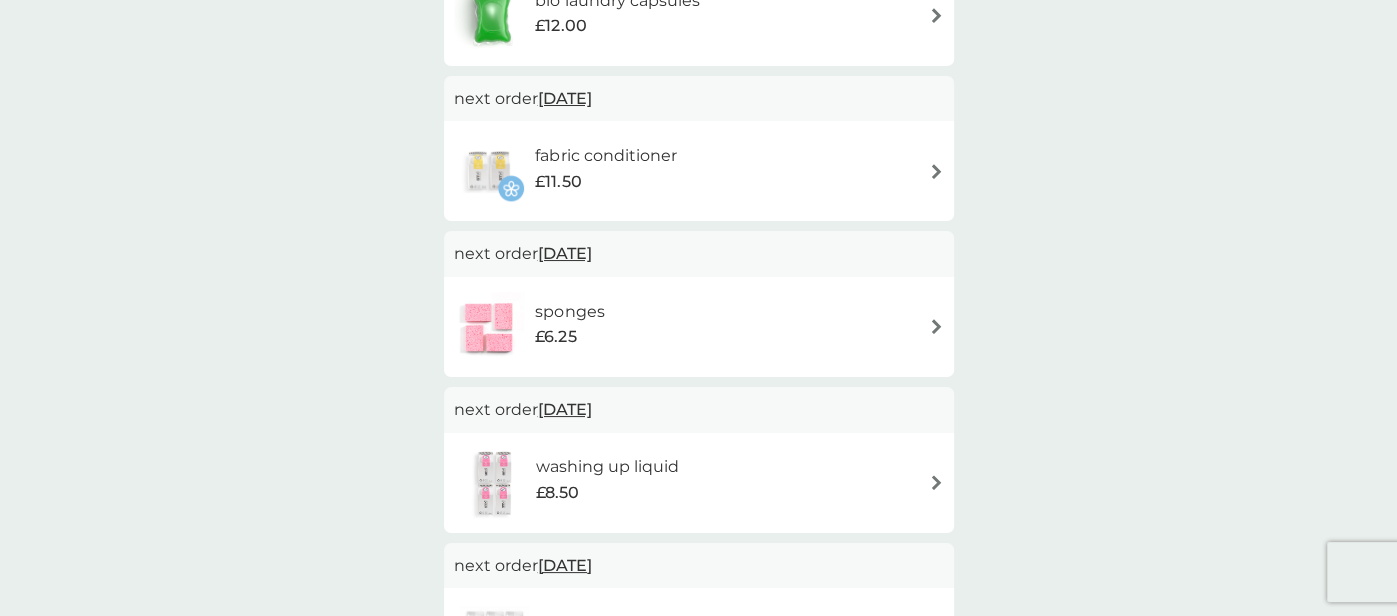 click on "[DATE]" at bounding box center (565, 253) 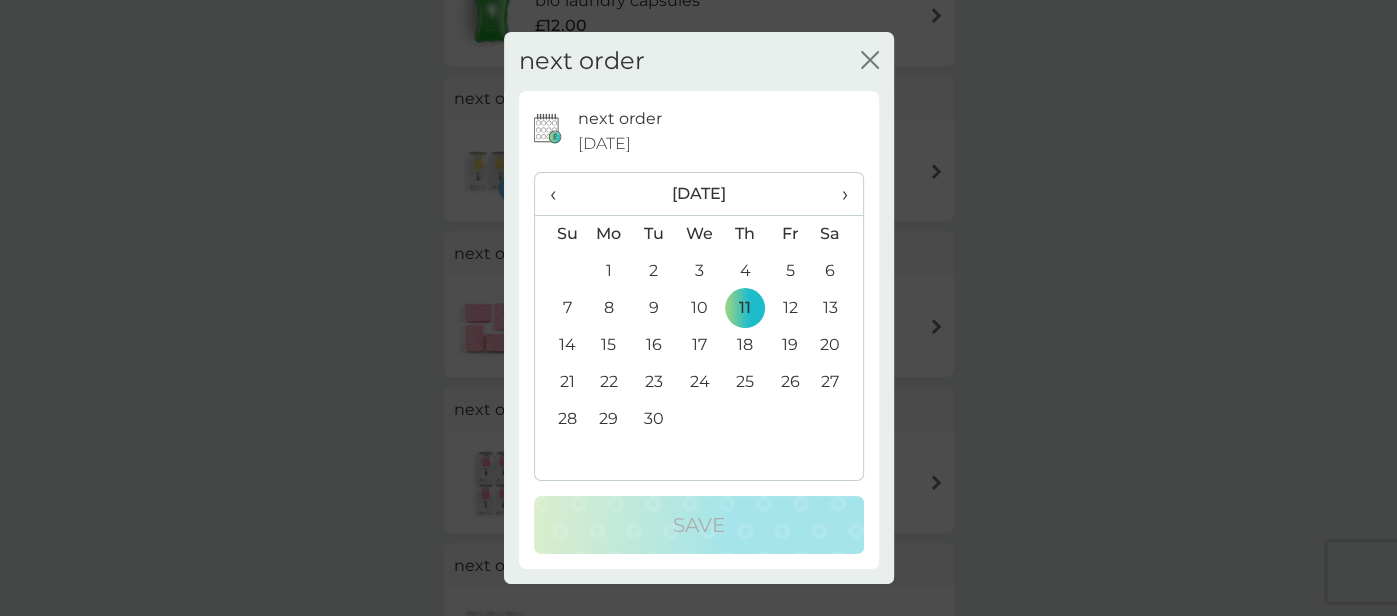 click on "‹" at bounding box center [560, 194] 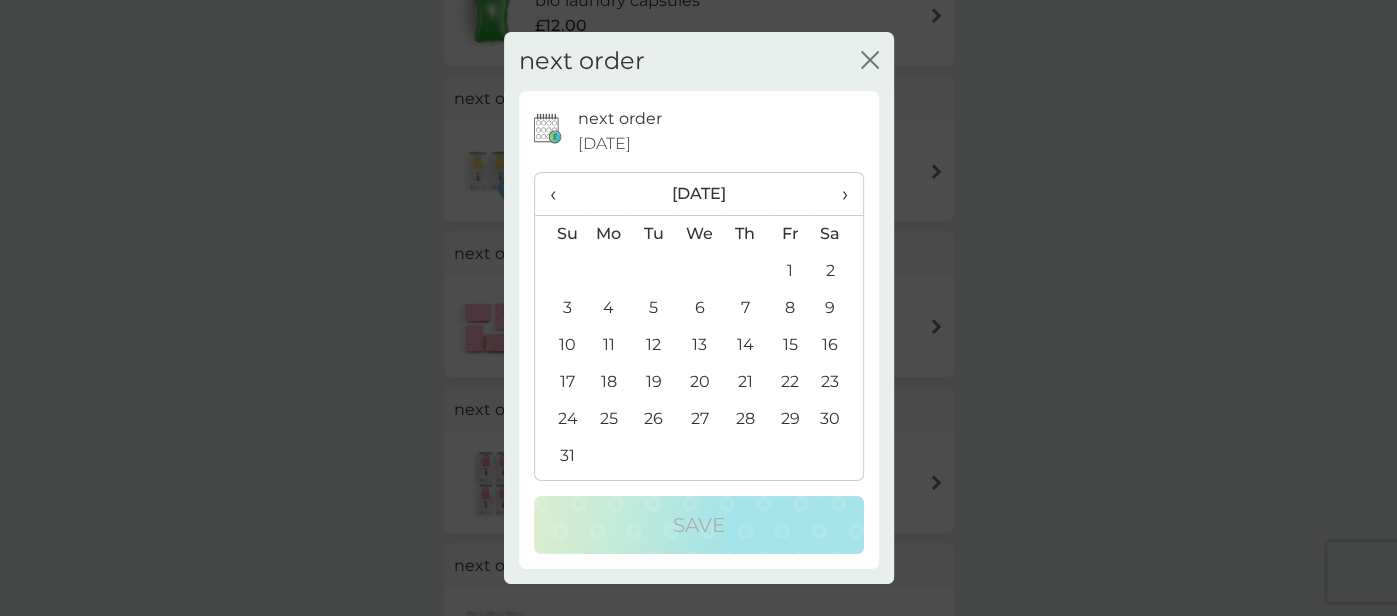 click on "‹" at bounding box center [560, 194] 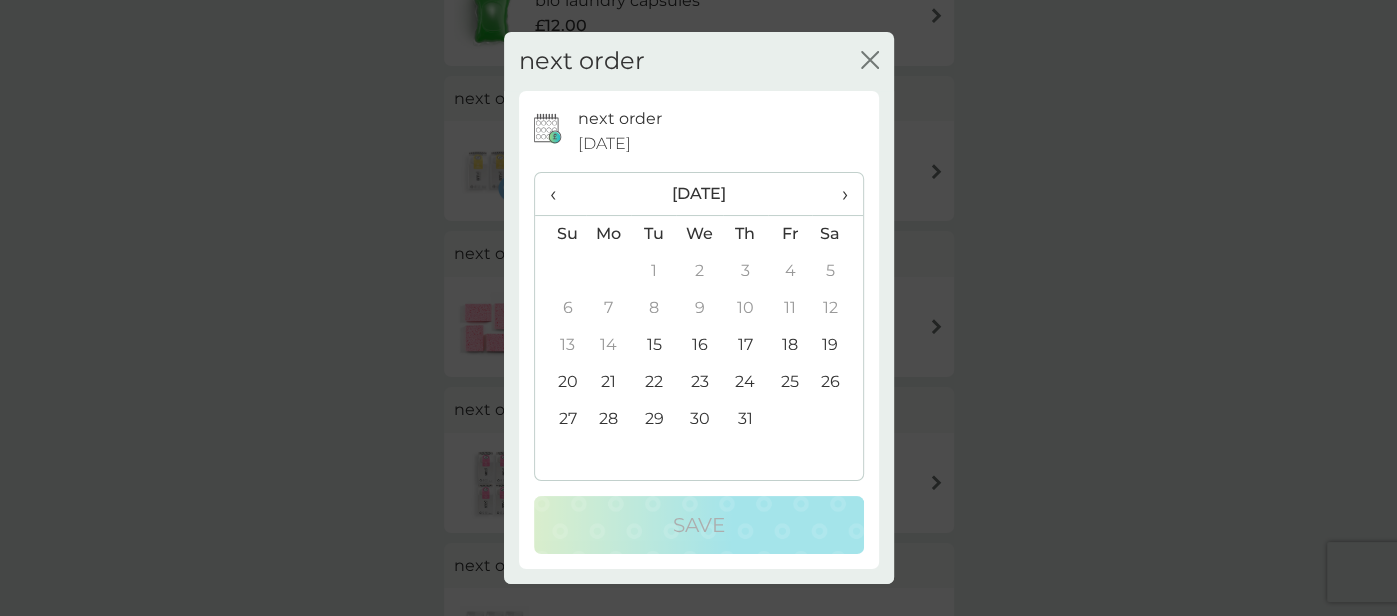 click on "16" at bounding box center (699, 345) 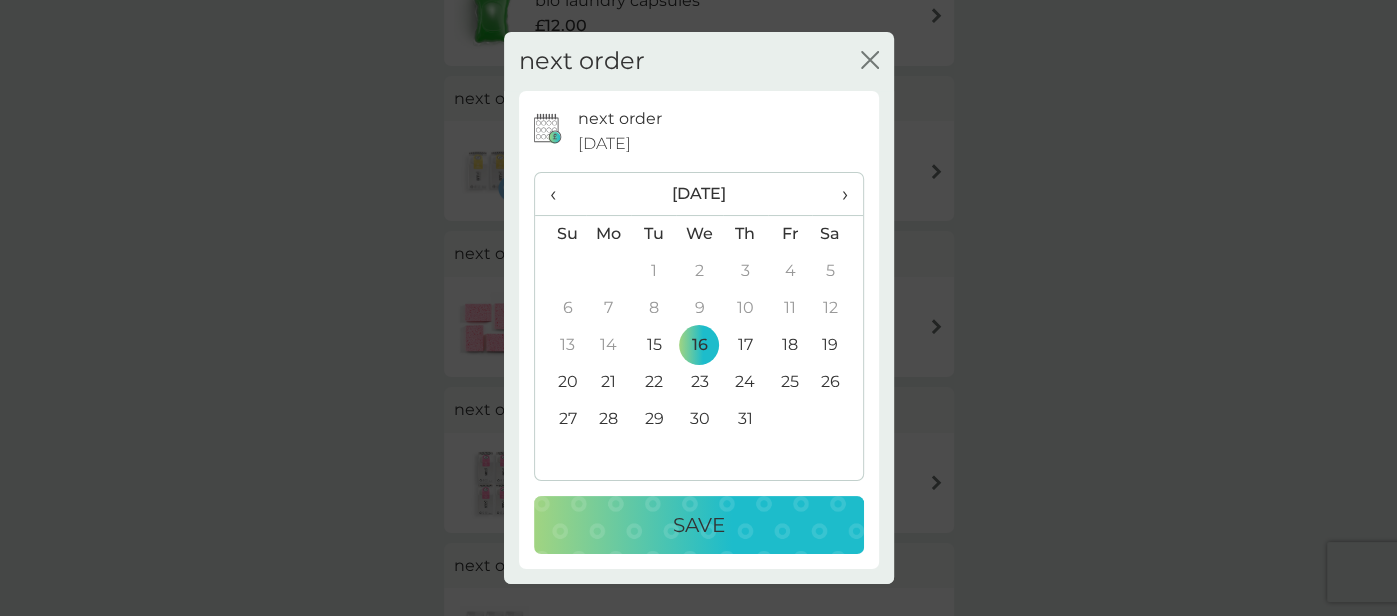 click on "Save" at bounding box center [699, 525] 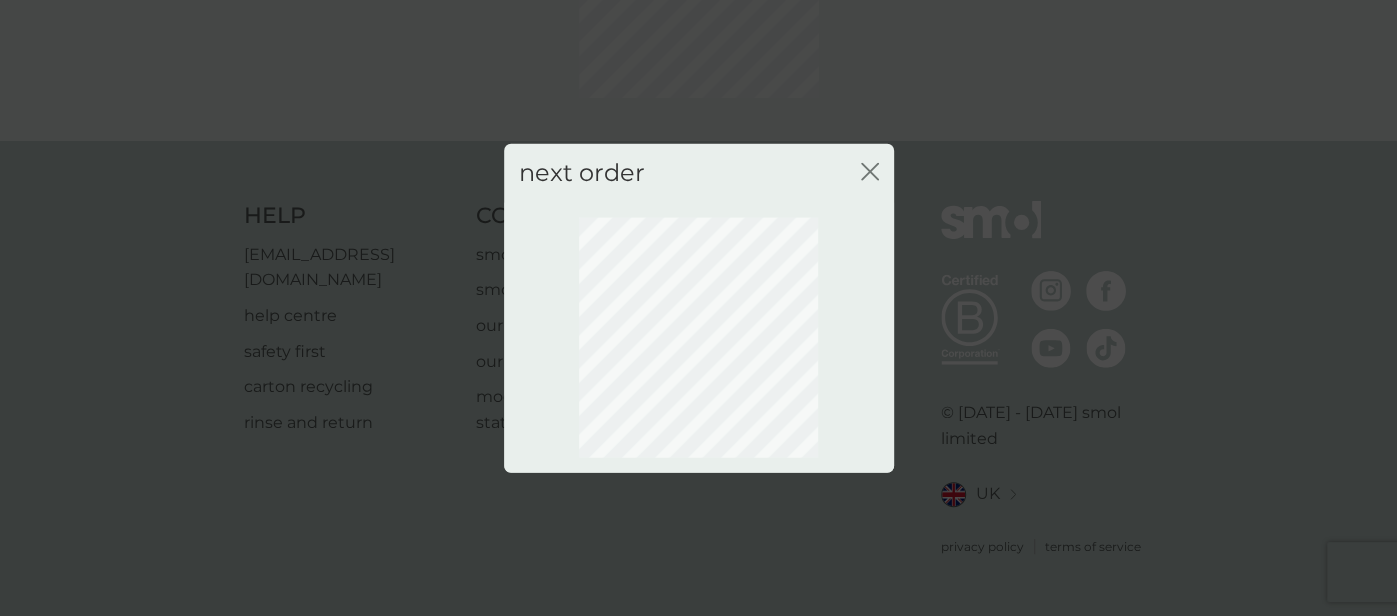 scroll, scrollTop: 223, scrollLeft: 0, axis: vertical 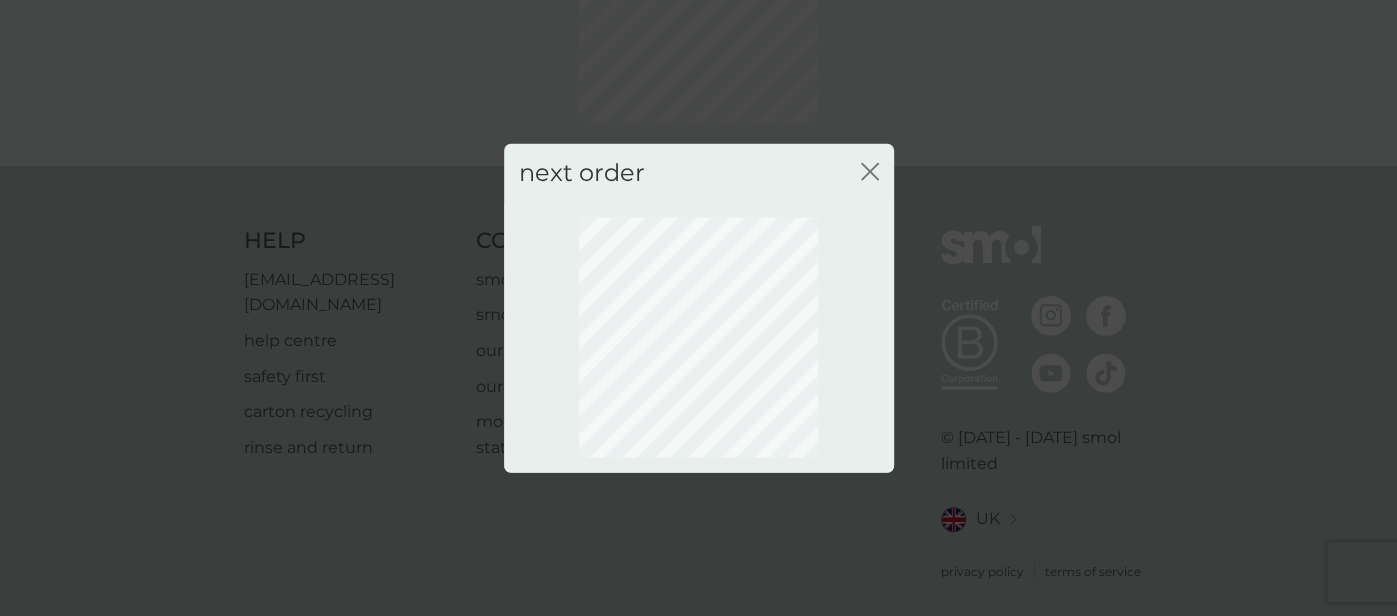 click 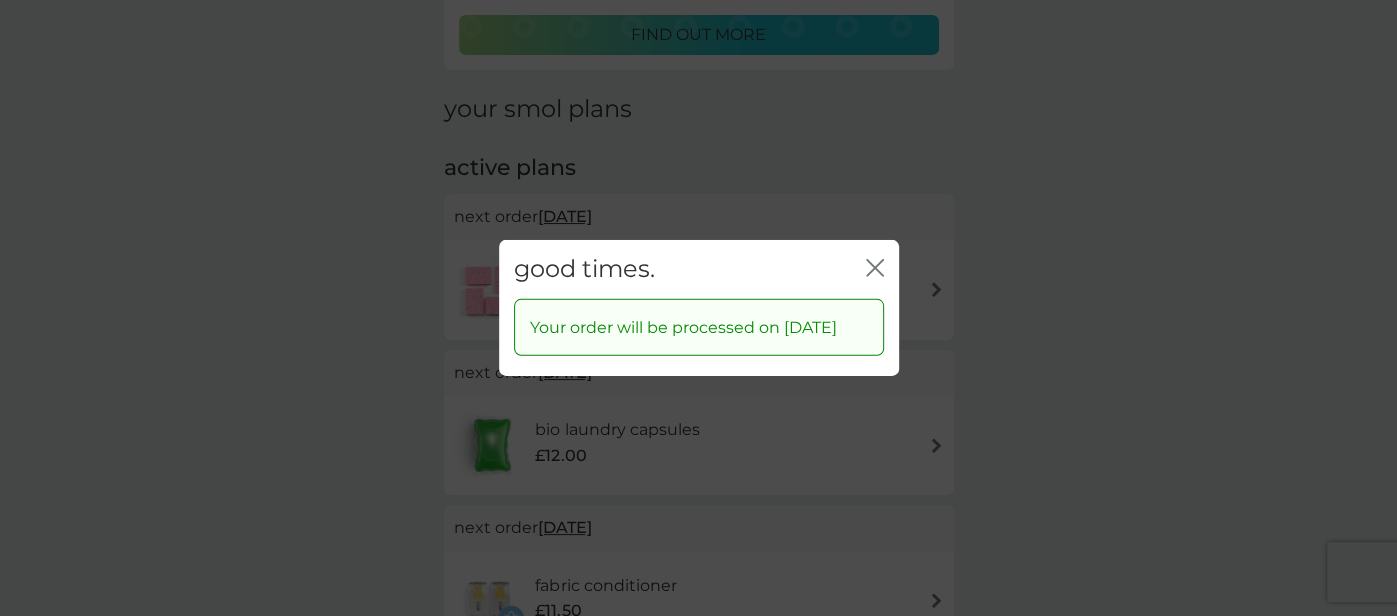 click on "close" 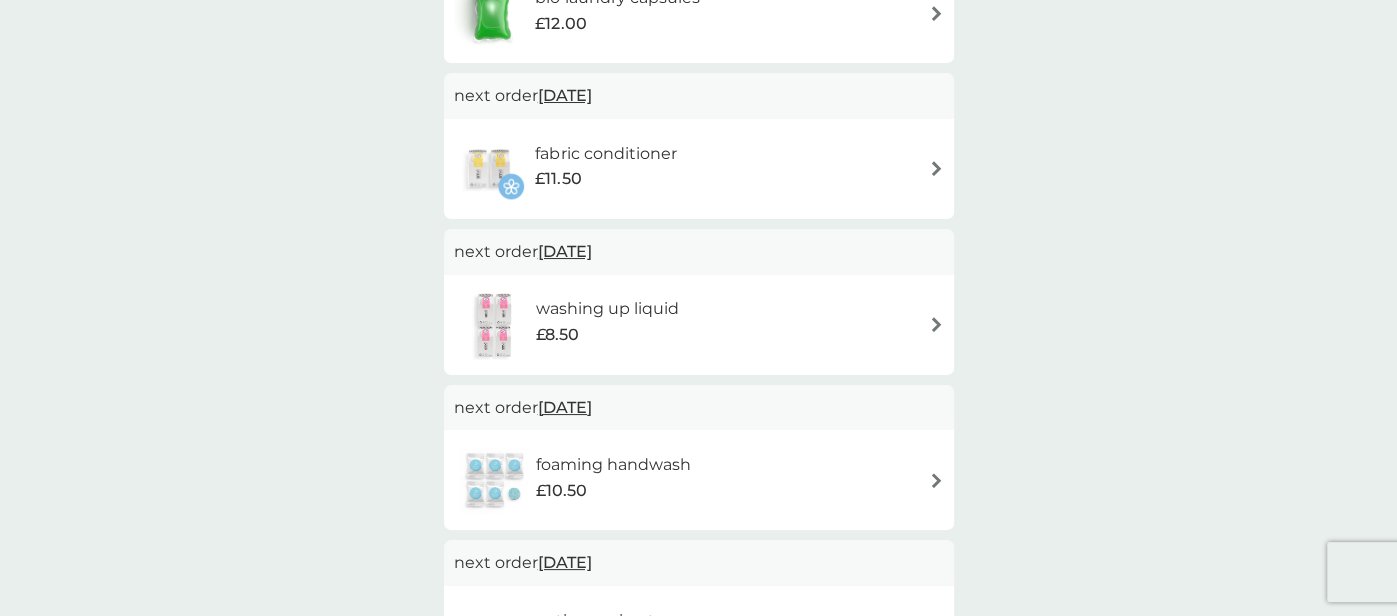 scroll, scrollTop: 660, scrollLeft: 0, axis: vertical 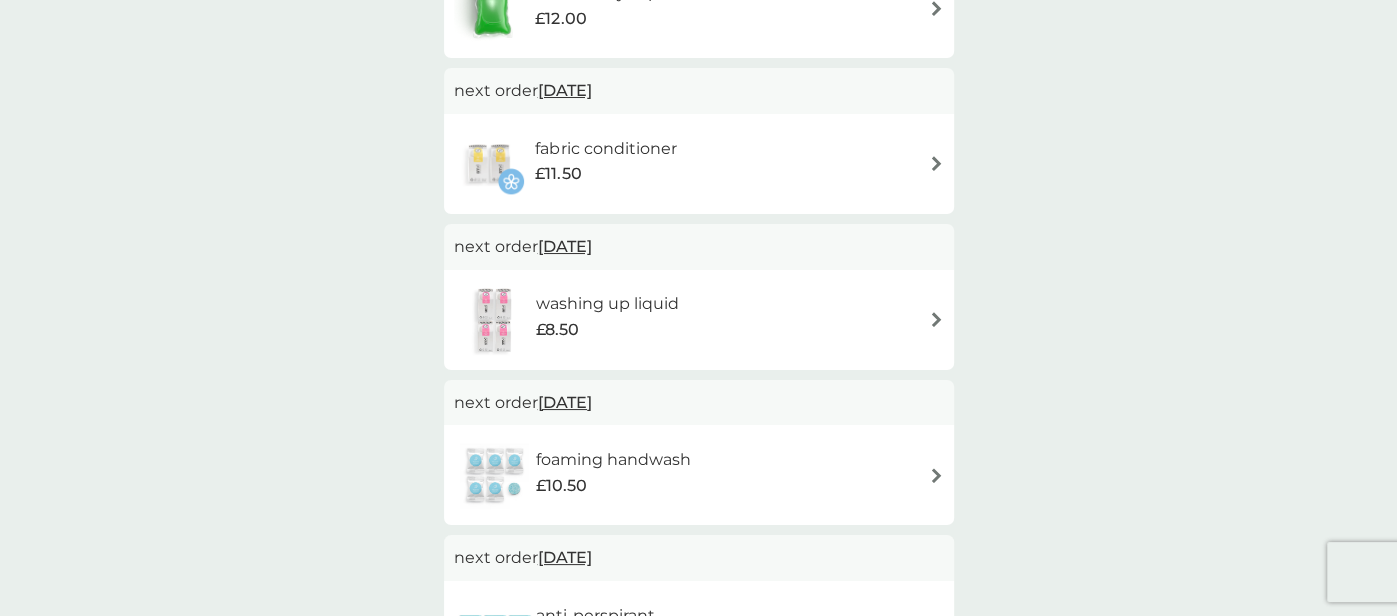 click on "[DATE]" at bounding box center (565, 402) 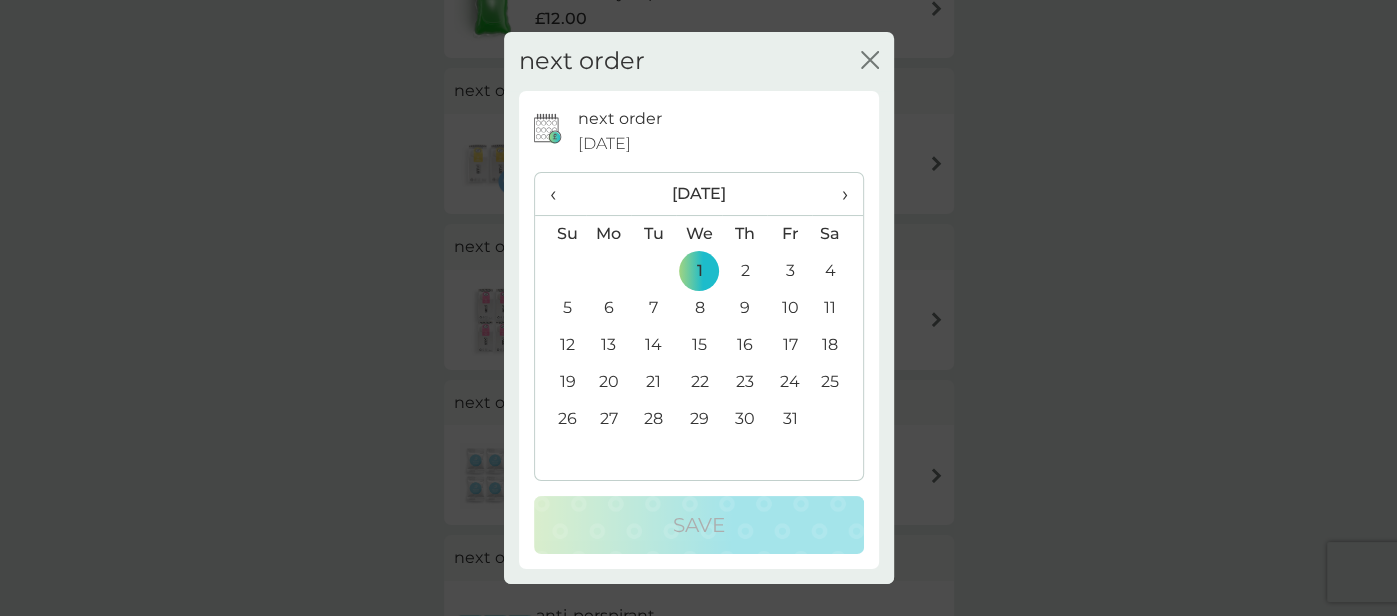 click on "‹" at bounding box center (560, 194) 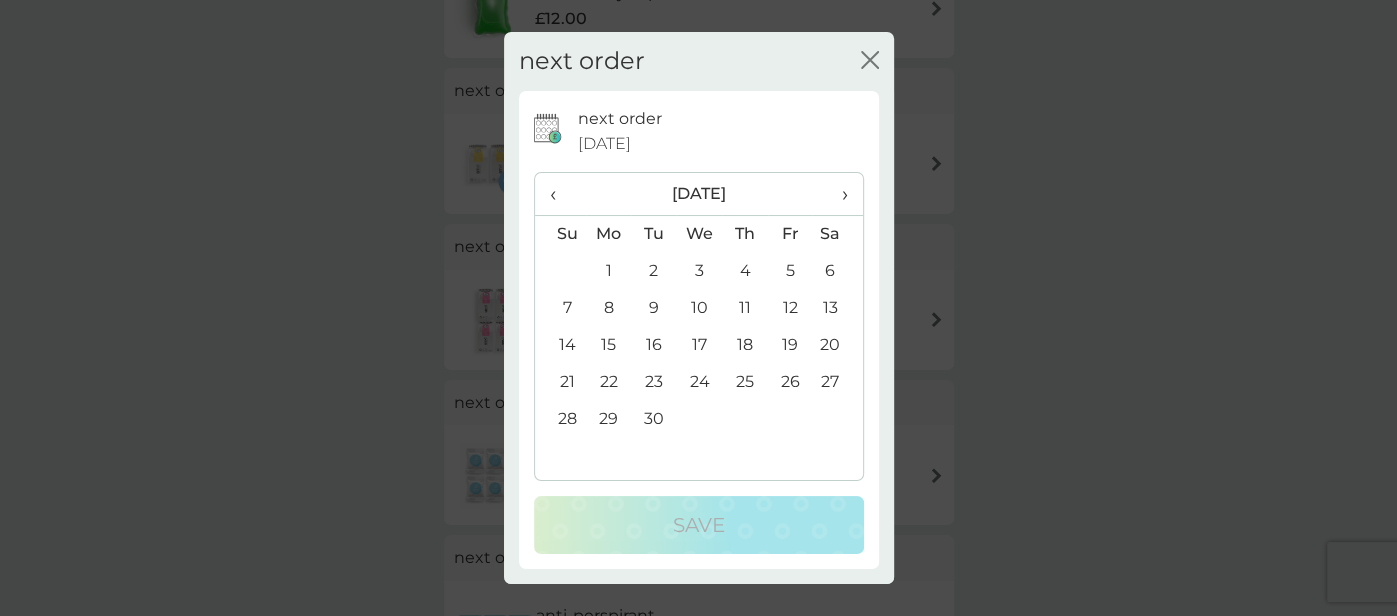 click on "‹" at bounding box center [560, 194] 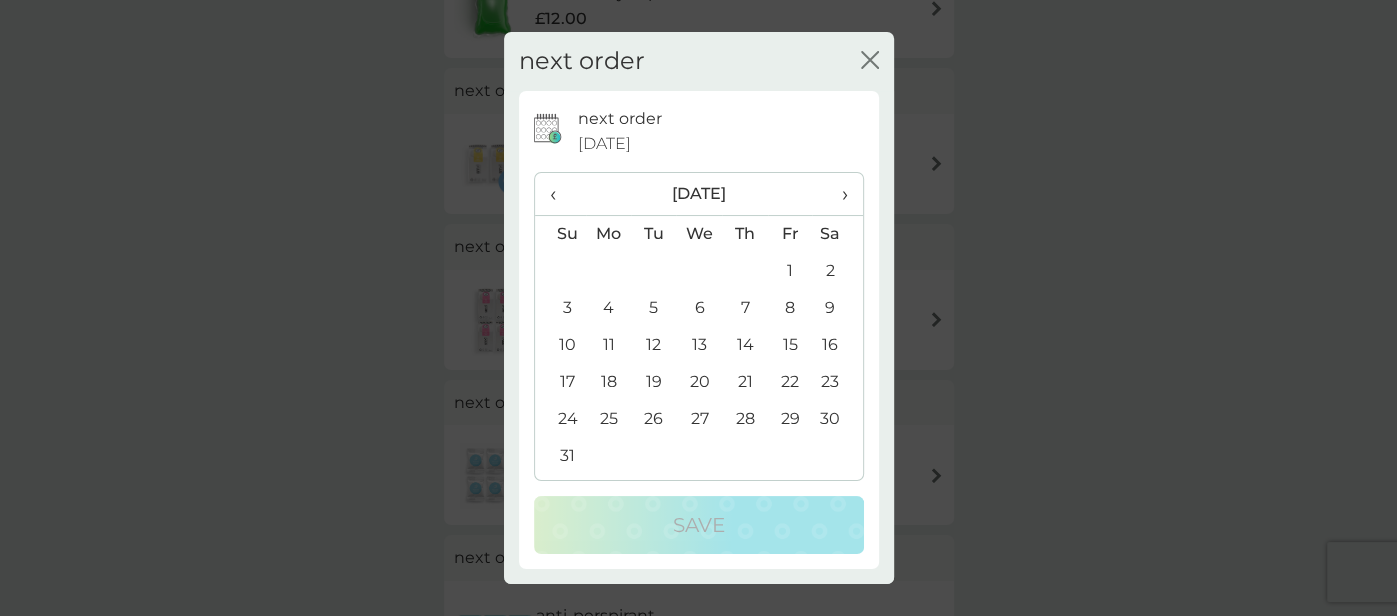 click on "15" at bounding box center (790, 345) 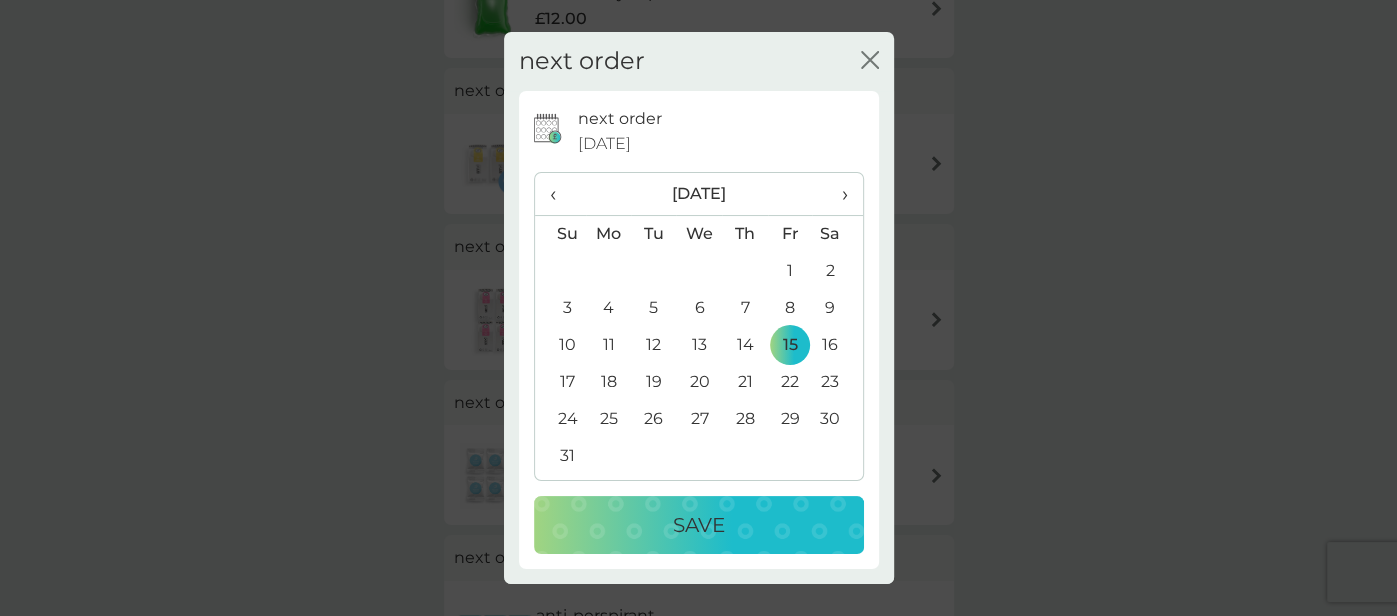 click on "Save" at bounding box center [699, 525] 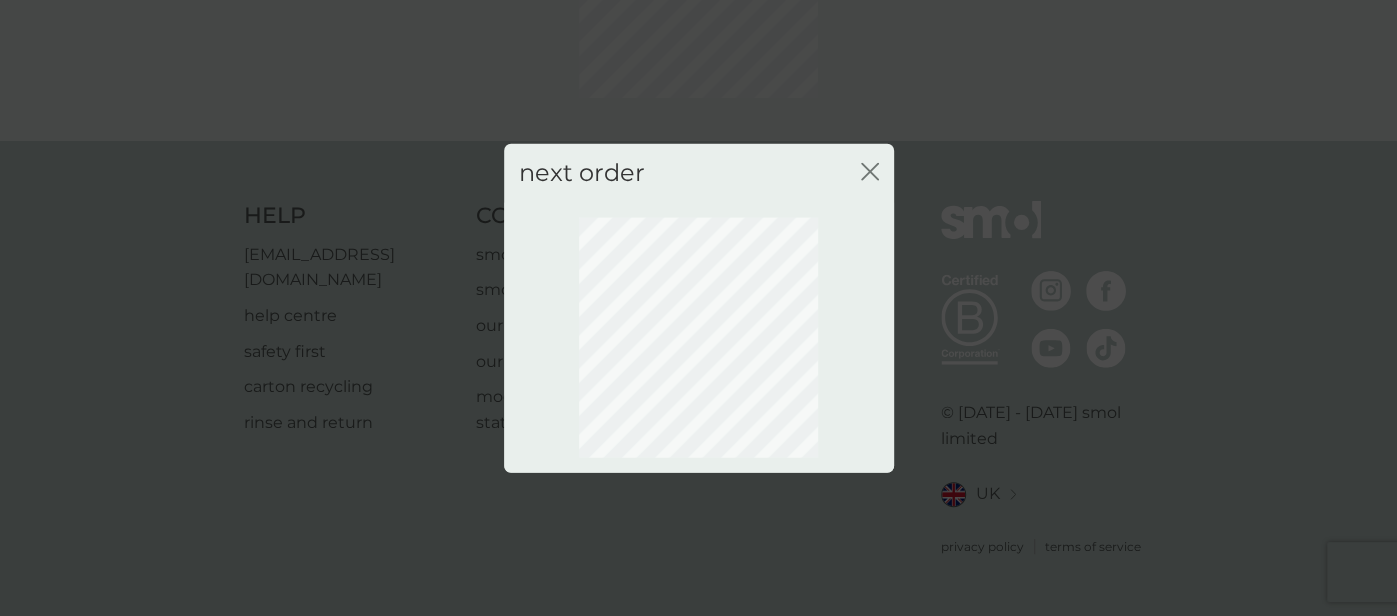scroll, scrollTop: 223, scrollLeft: 0, axis: vertical 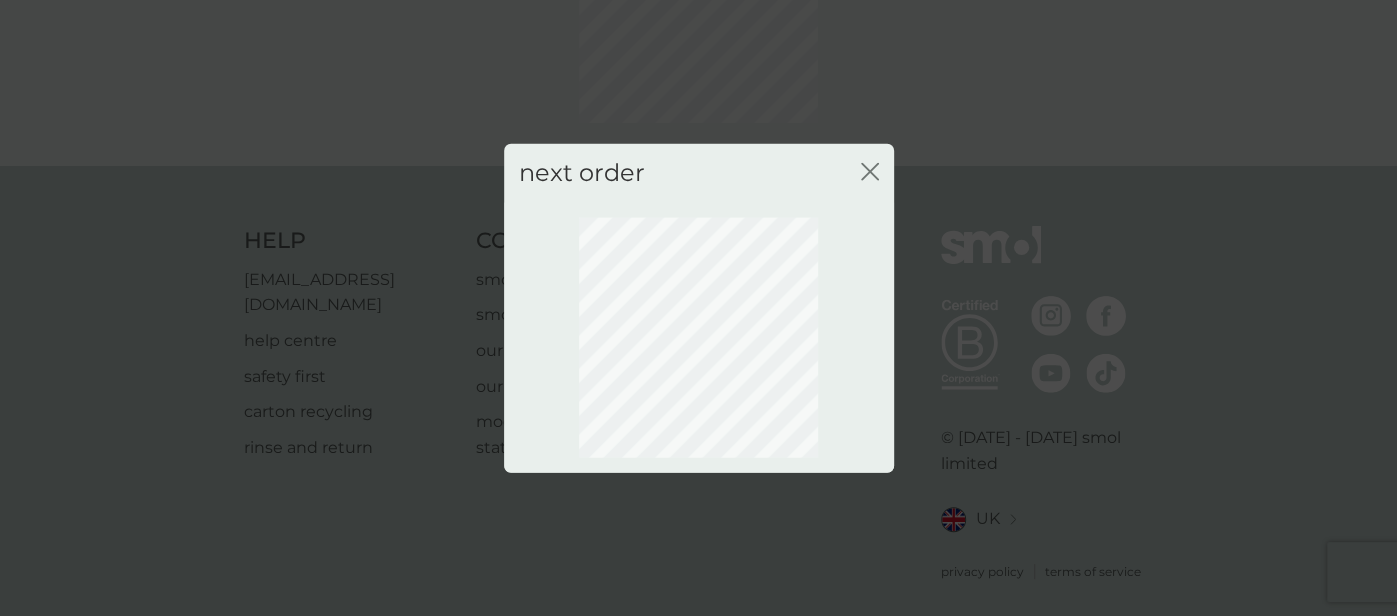 click on "close" 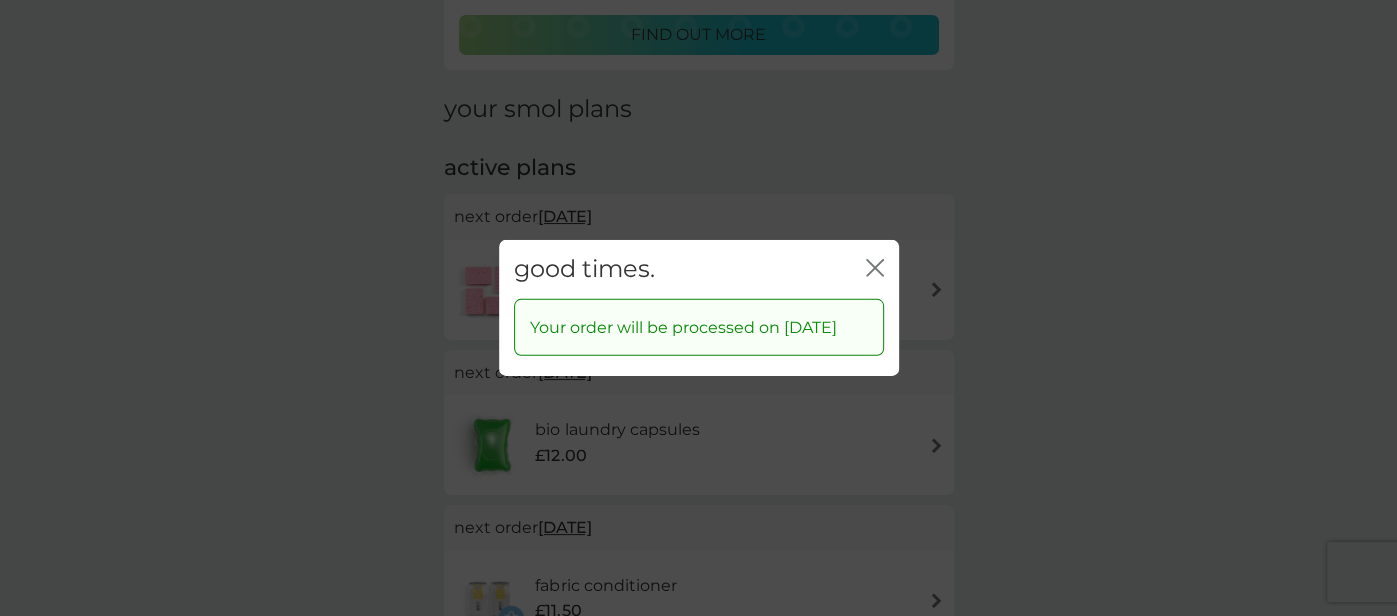 click 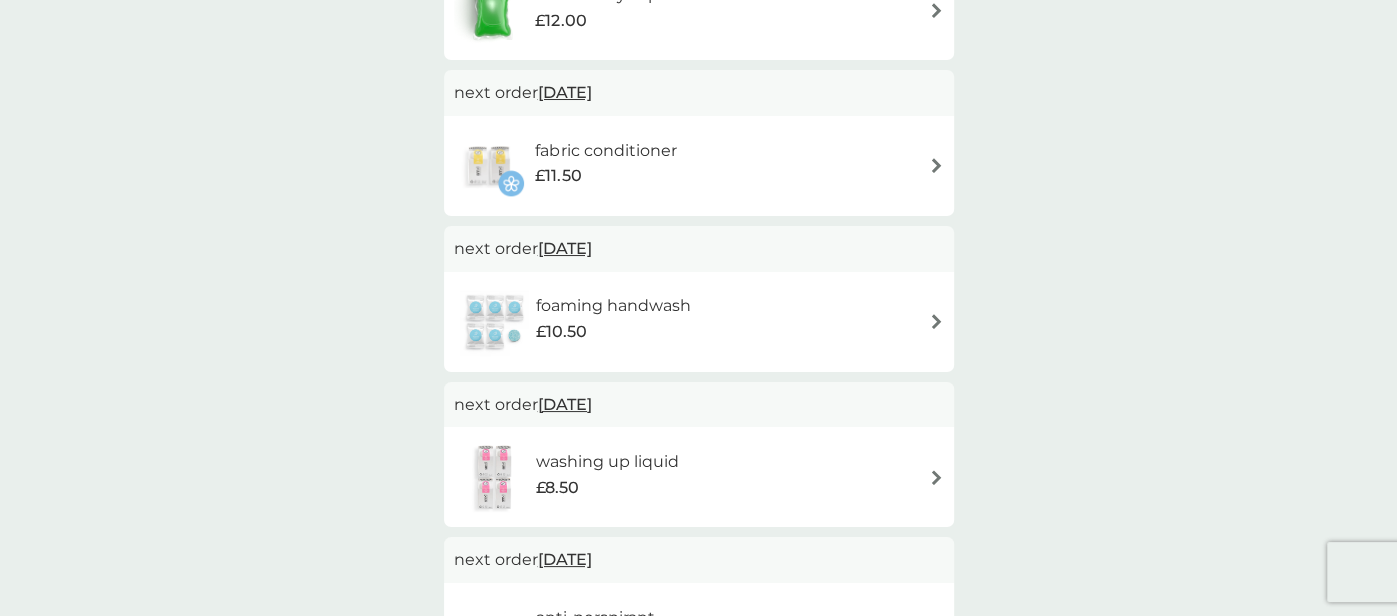 scroll, scrollTop: 660, scrollLeft: 0, axis: vertical 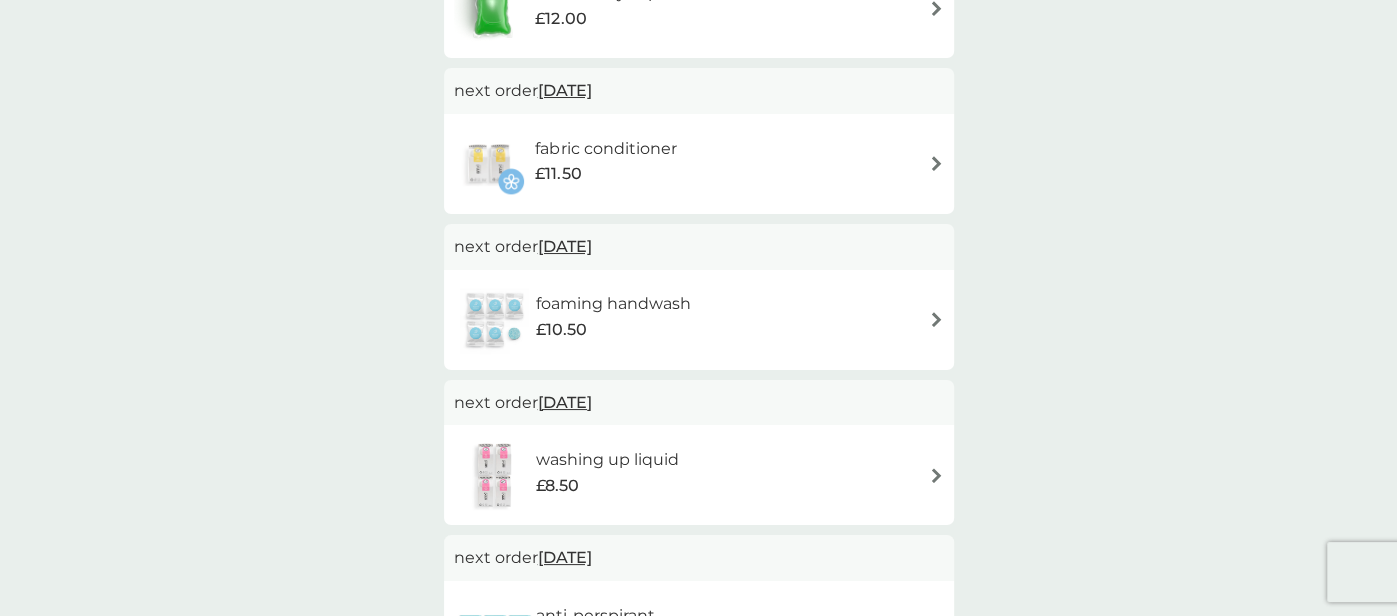 click on "[DATE]" at bounding box center [565, 402] 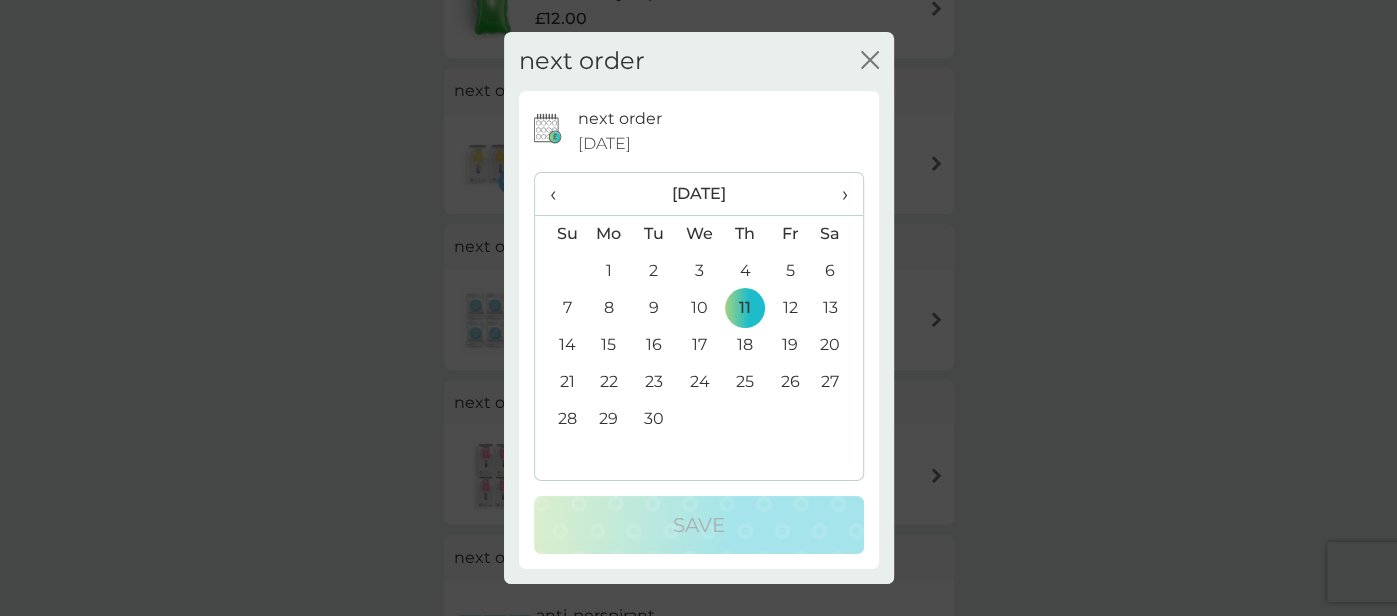 click on "‹" at bounding box center [560, 194] 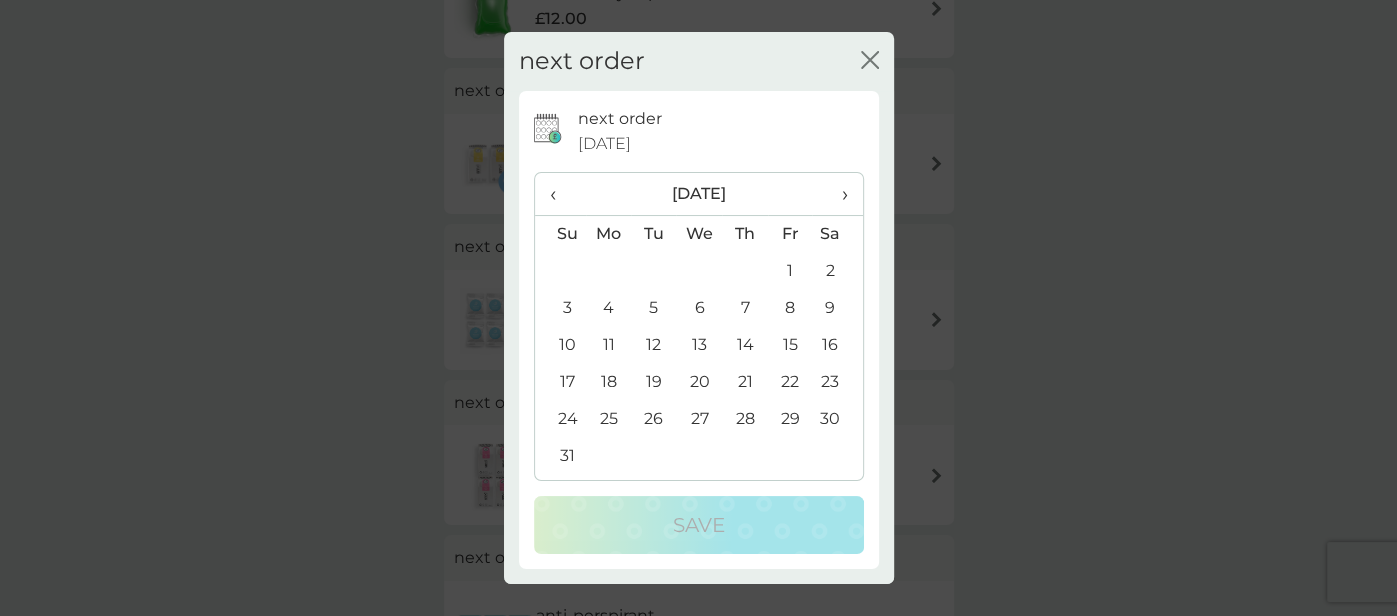 click on "15" at bounding box center (790, 345) 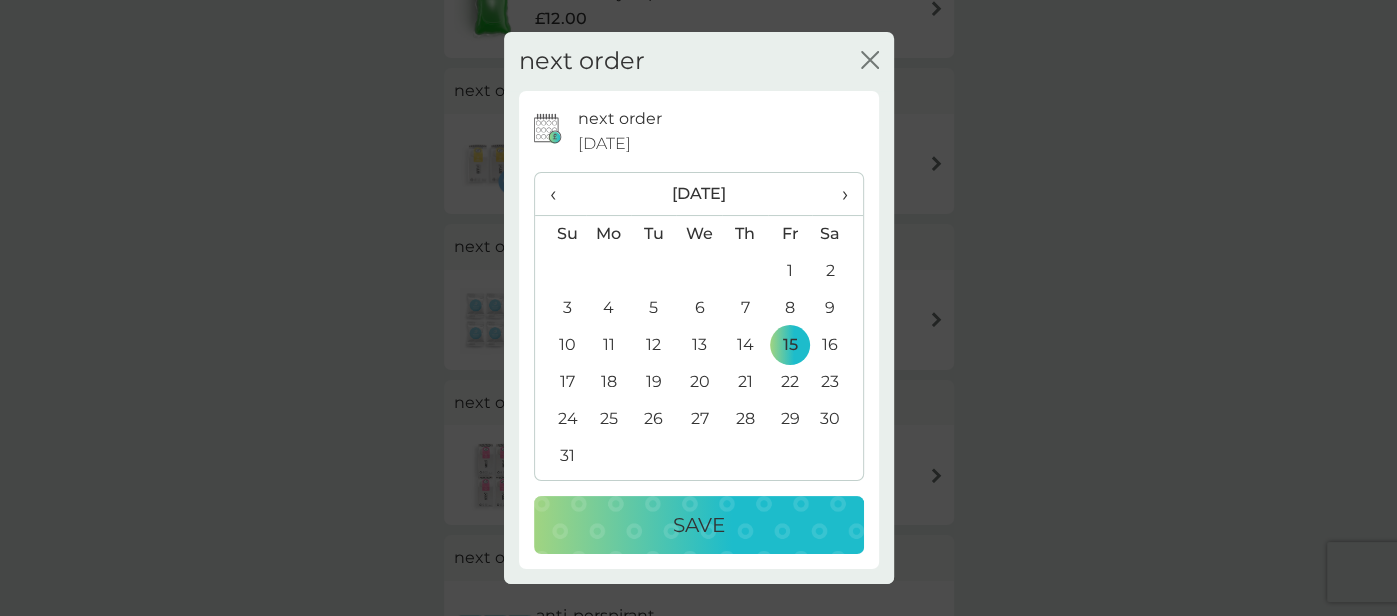 click on "Save" at bounding box center (699, 525) 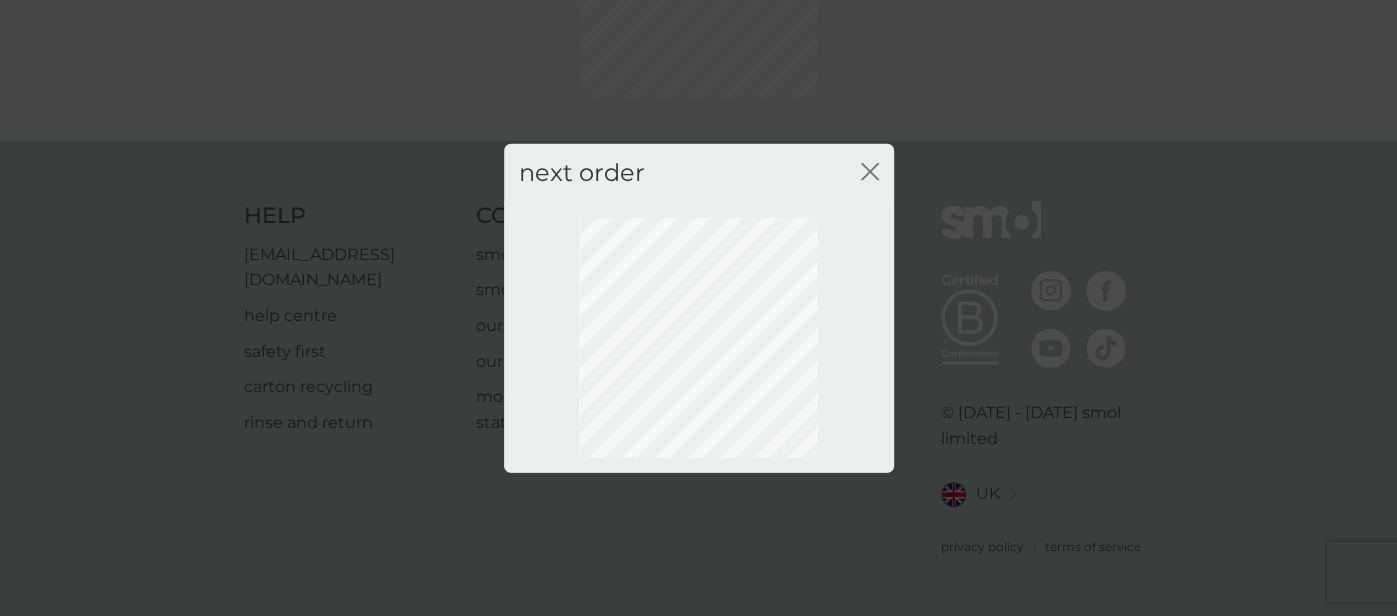 scroll, scrollTop: 223, scrollLeft: 0, axis: vertical 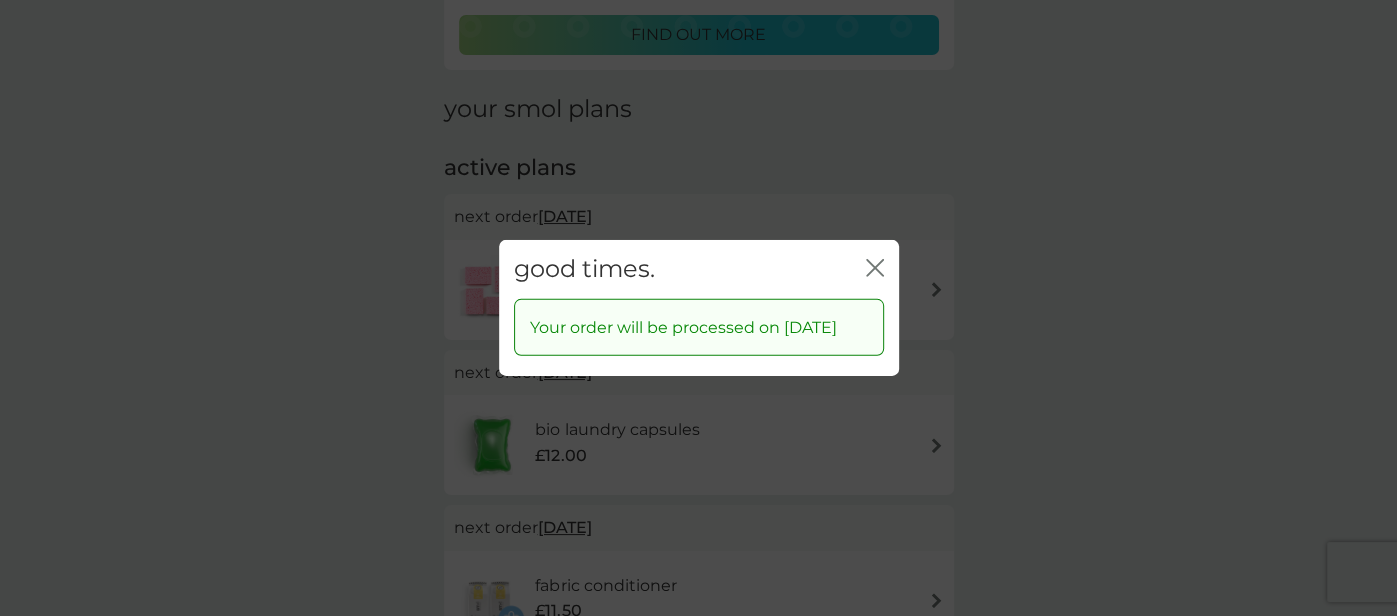 click on "close" 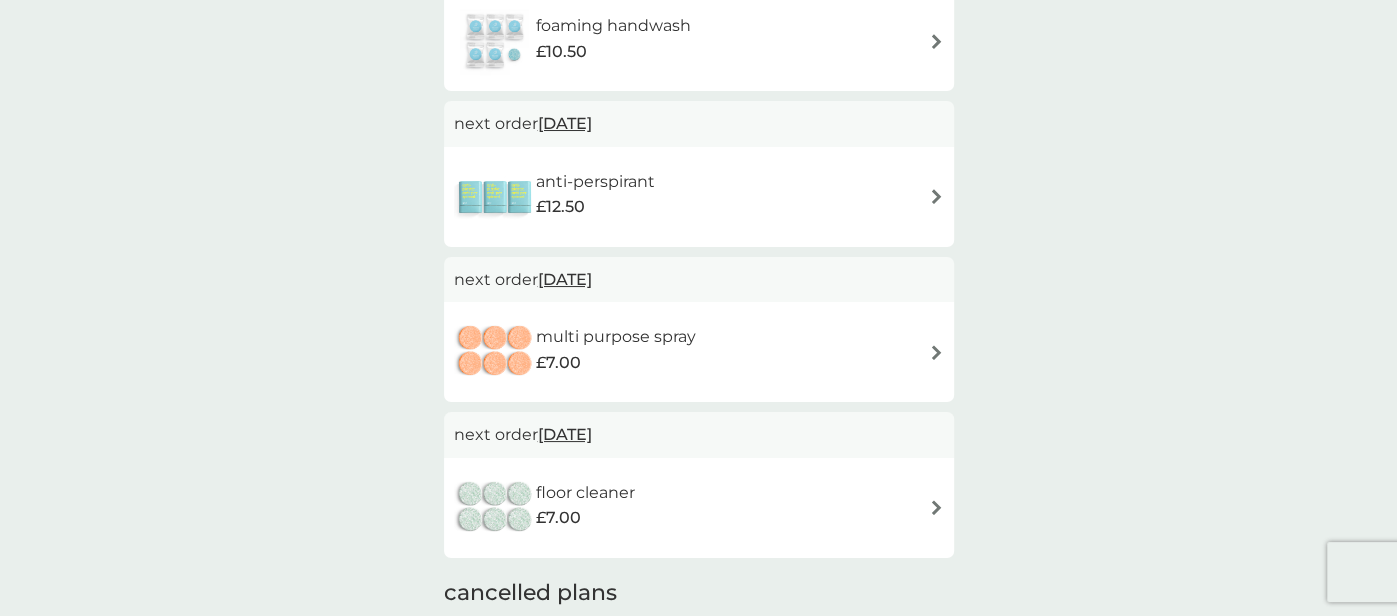 scroll, scrollTop: 1121, scrollLeft: 0, axis: vertical 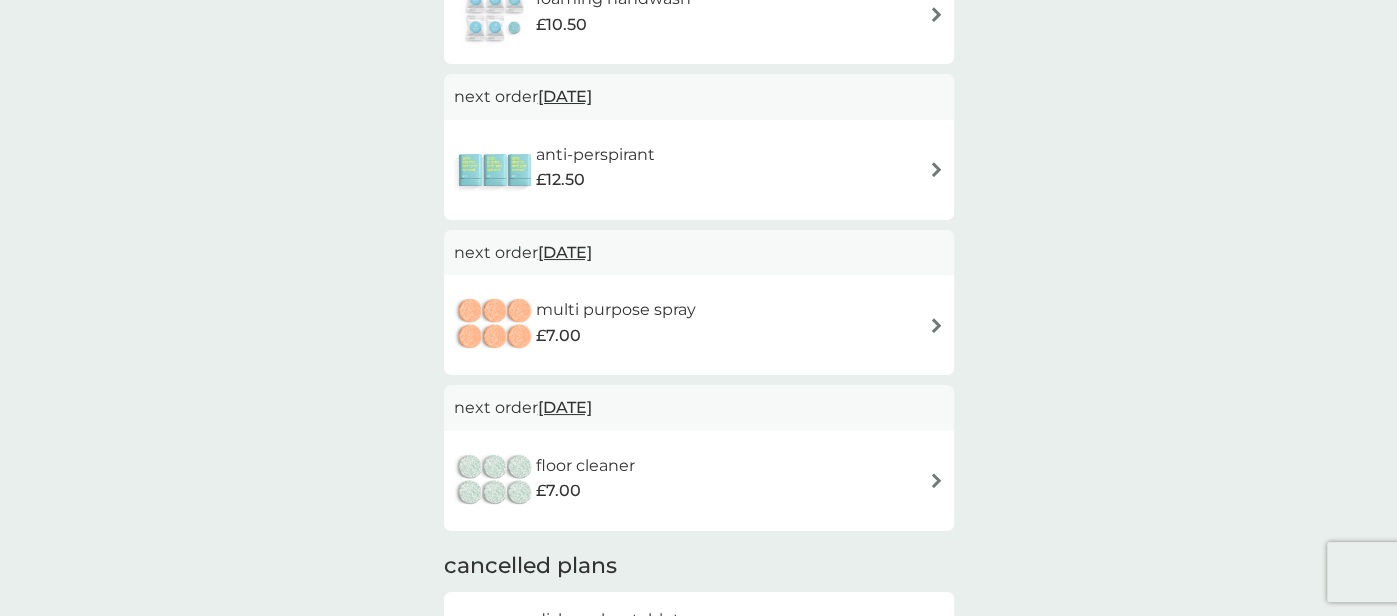 click on "floor cleaner £7.00" at bounding box center [699, 481] 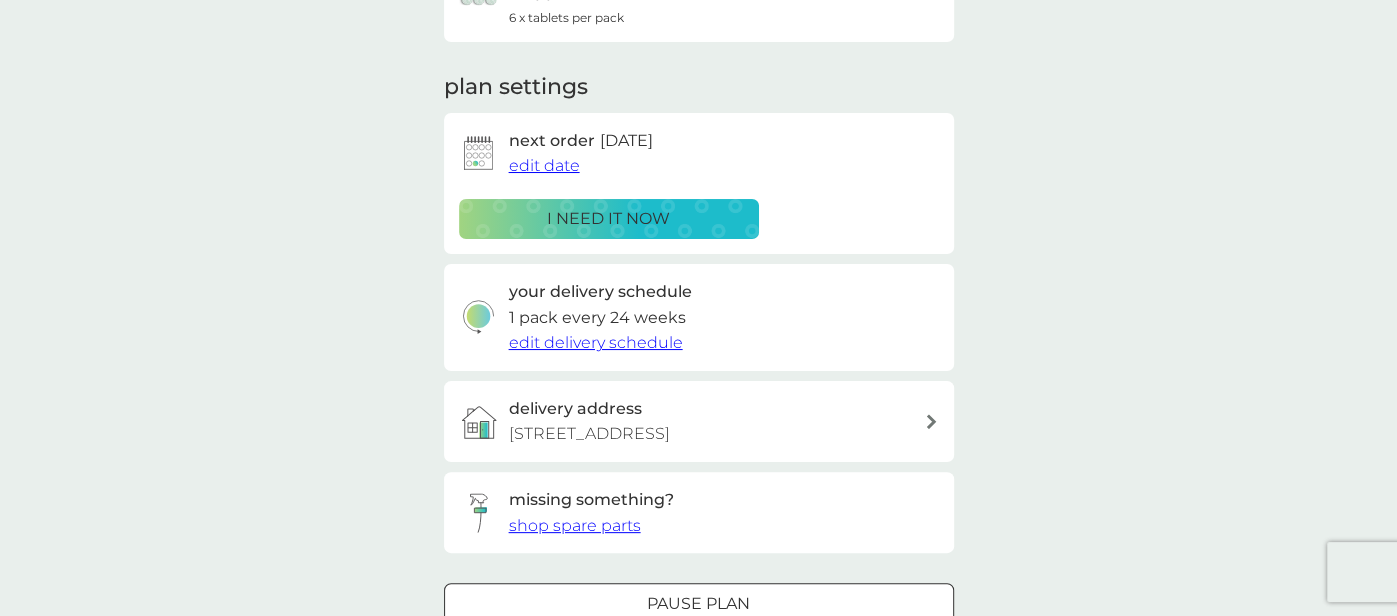 scroll, scrollTop: 188, scrollLeft: 0, axis: vertical 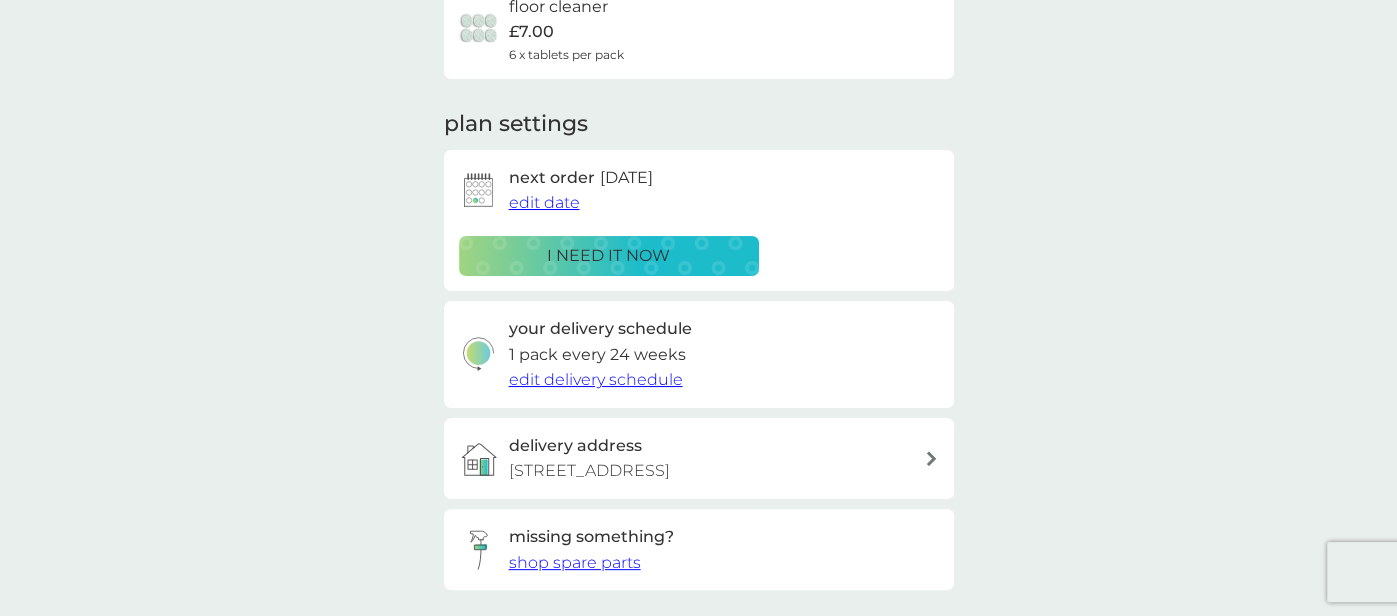 click on "edit delivery schedule" at bounding box center [596, 379] 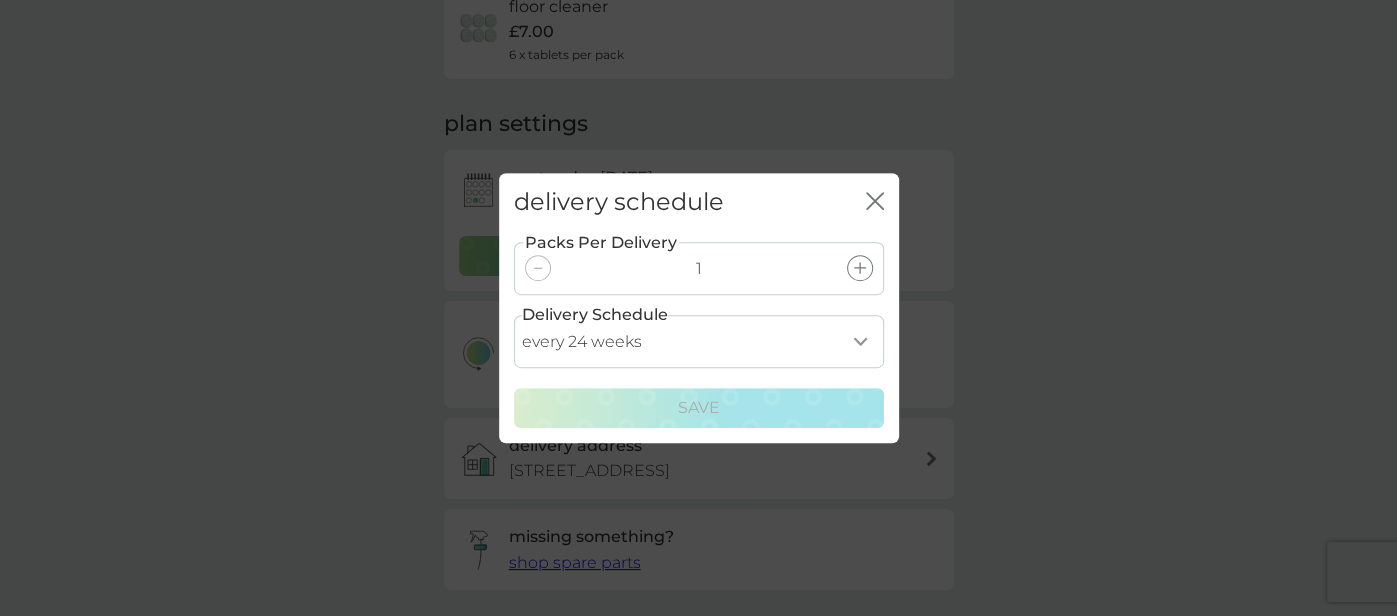 click on "every 1 week every 2 weeks every 3 weeks every 4 weeks every 5 weeks every 6 weeks every 7 weeks every 8 weeks every 9 weeks every 10 weeks every 11 weeks every 12 weeks every 13 weeks every 14 weeks every 15 weeks every 16 weeks every 17 weeks every 18 weeks every 19 weeks every 20 weeks every 21 weeks every 22 weeks every 23 weeks every 24 weeks every 25 weeks every 26 weeks" at bounding box center (699, 341) 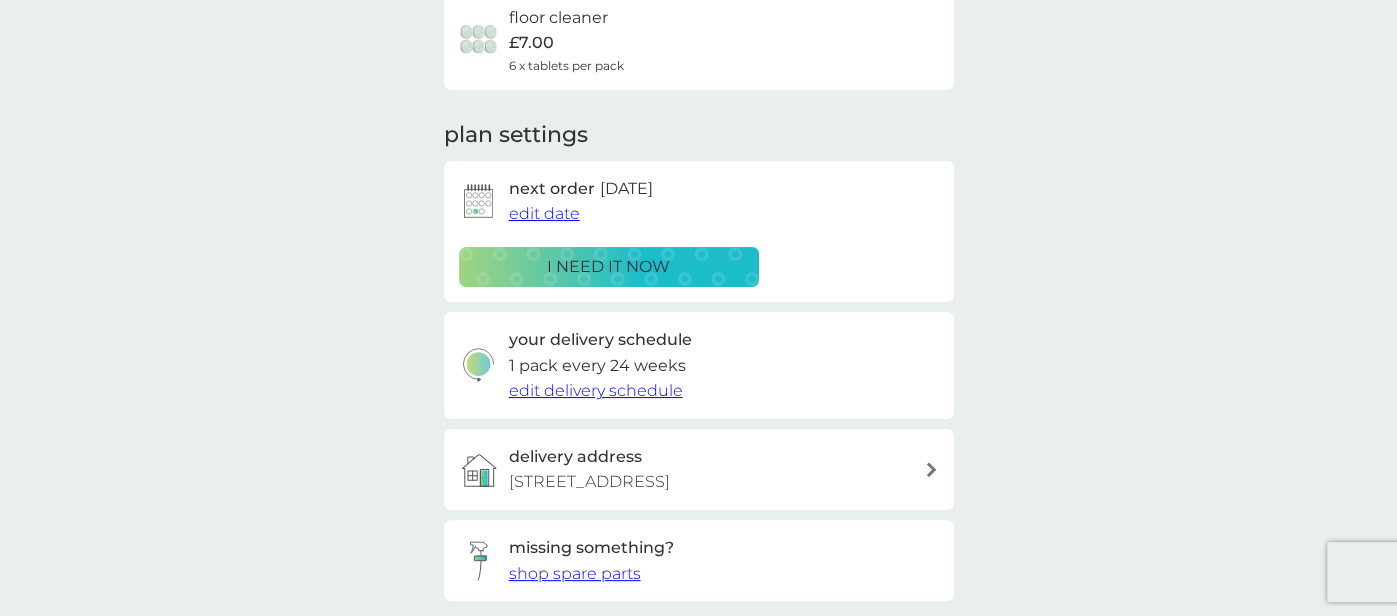 scroll, scrollTop: 445, scrollLeft: 0, axis: vertical 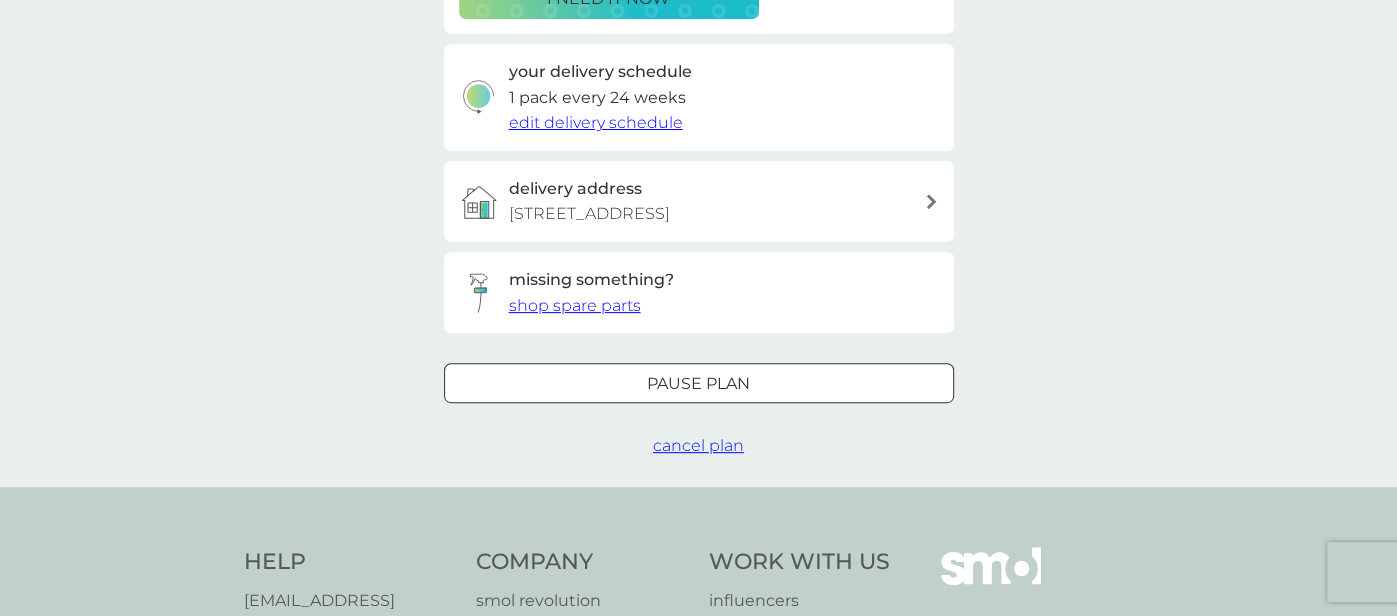 click on "Pause plan" at bounding box center [698, 384] 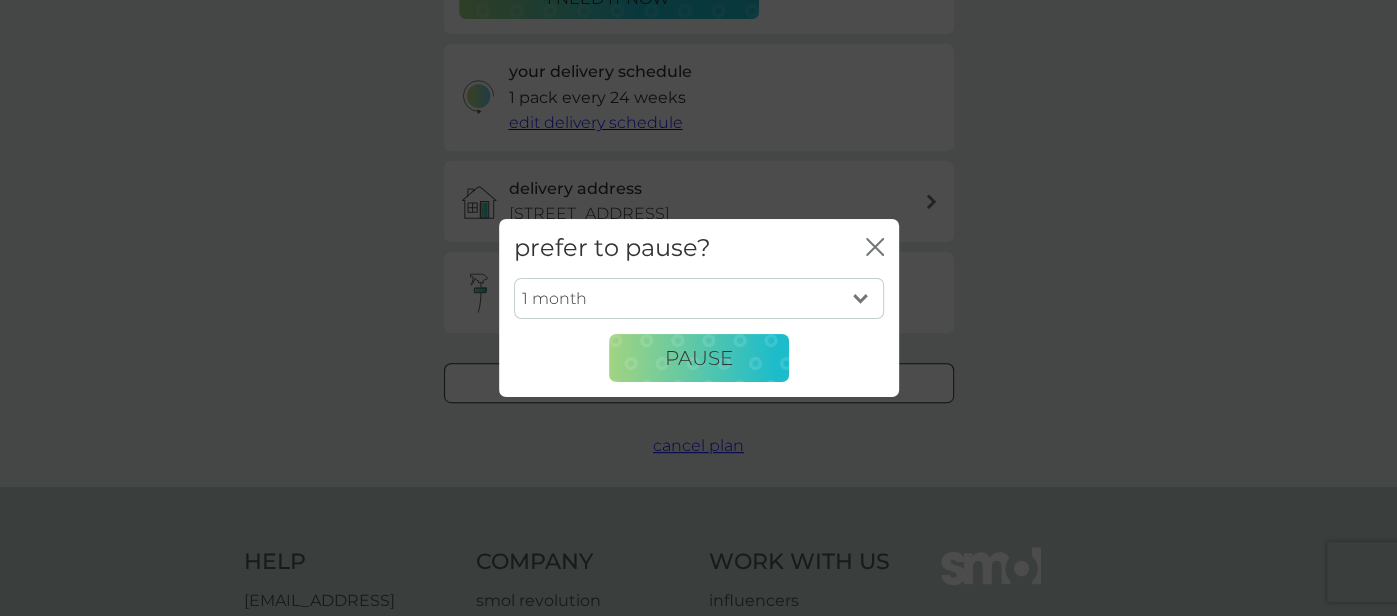 click on "1 month 2 months 3 months 4 months 5 months 6 months" at bounding box center [699, 299] 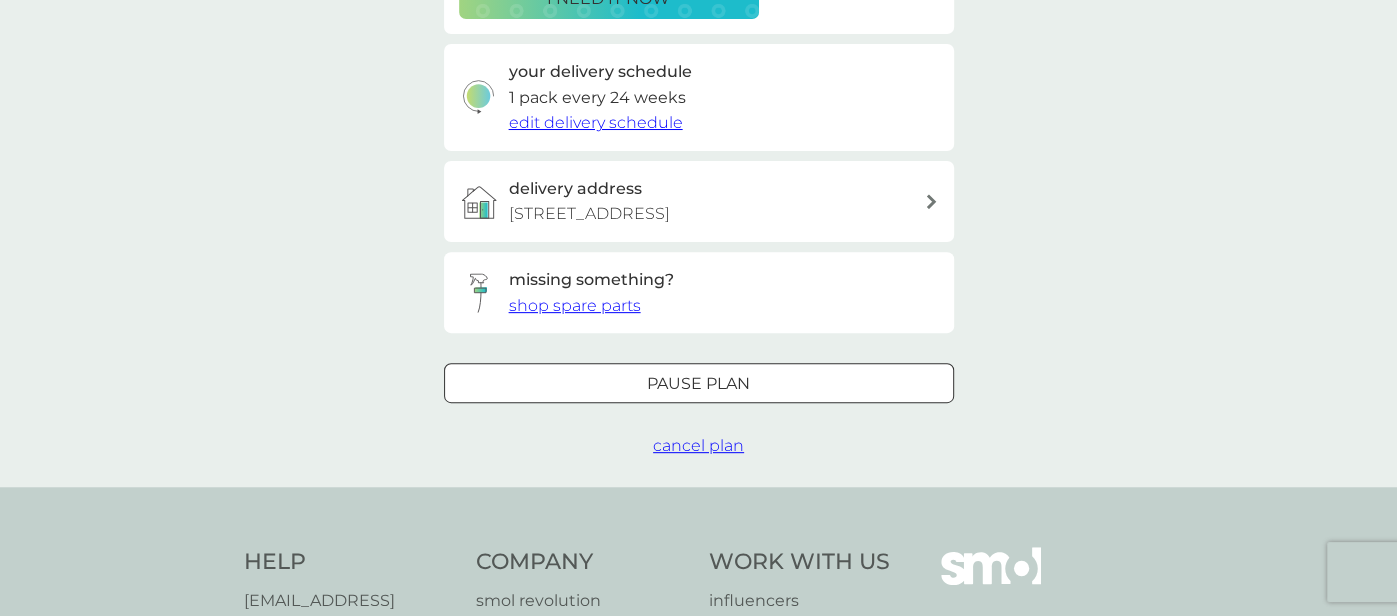 click on "cancel plan" at bounding box center (698, 445) 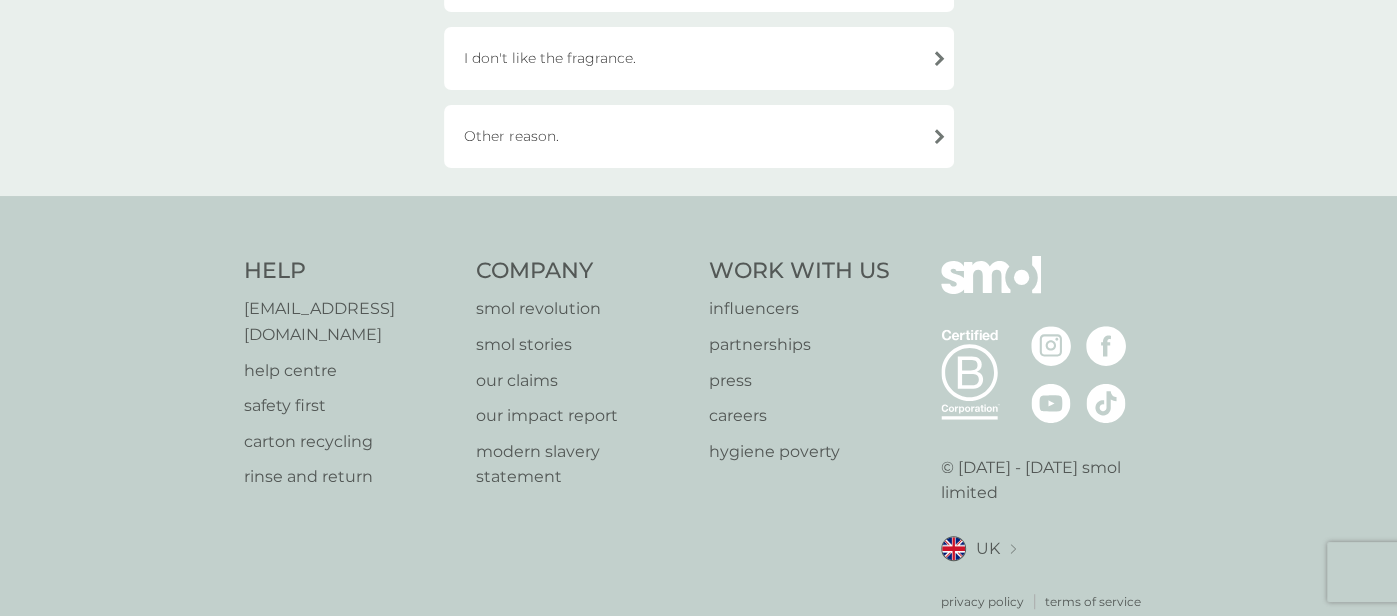 scroll, scrollTop: 0, scrollLeft: 0, axis: both 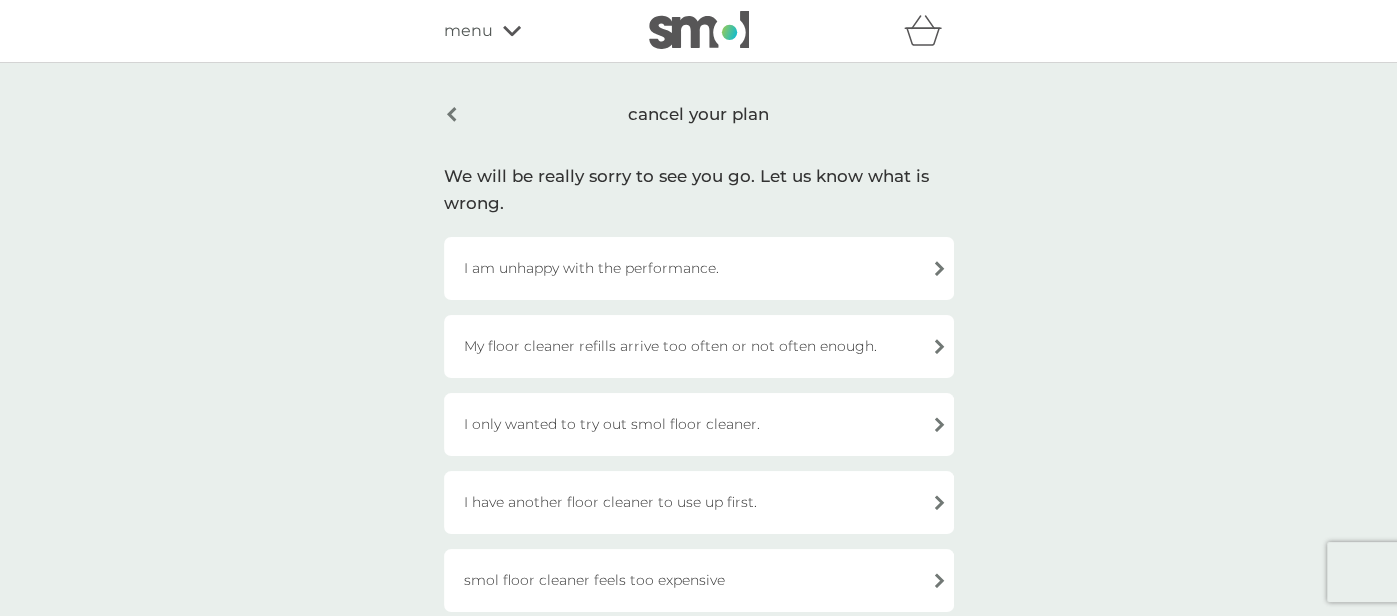click on "cancel your plan" at bounding box center [699, 114] 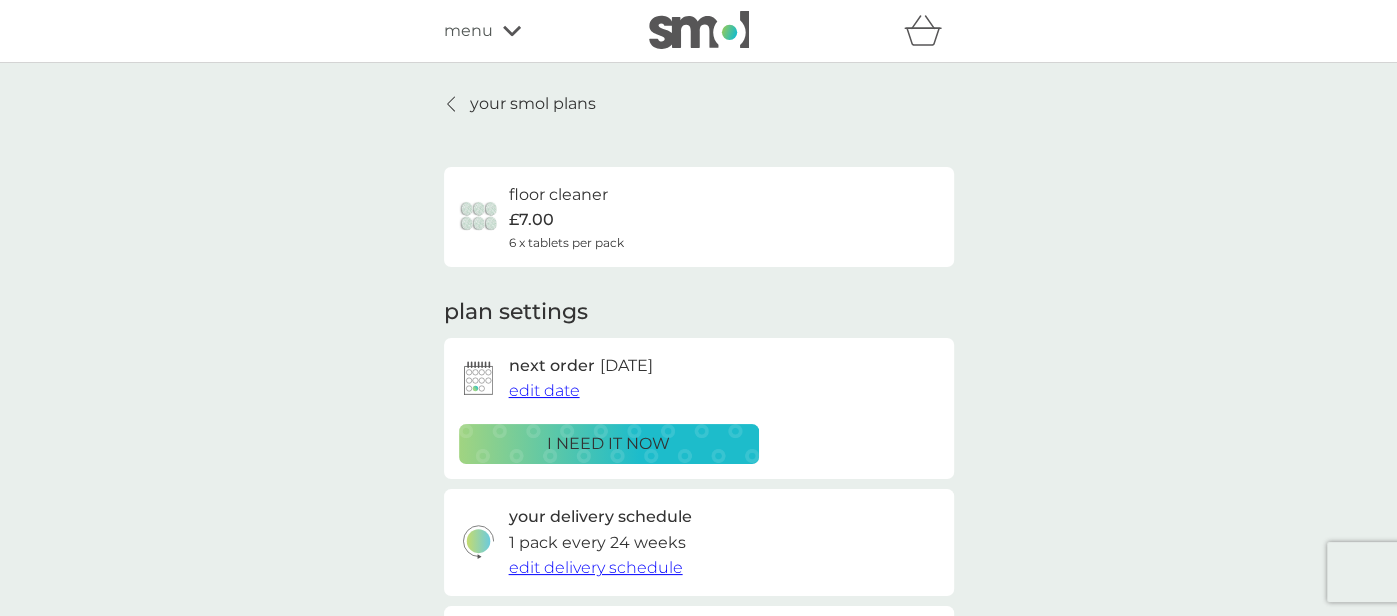scroll, scrollTop: 445, scrollLeft: 0, axis: vertical 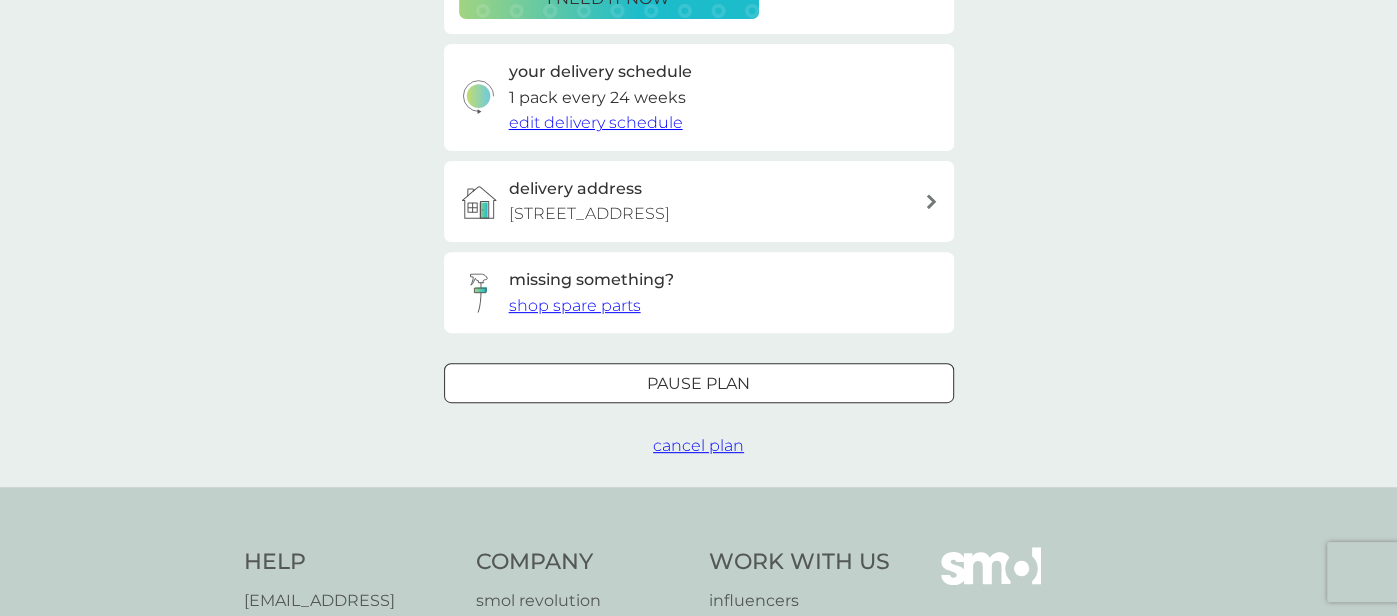 click on "cancel plan" at bounding box center (698, 445) 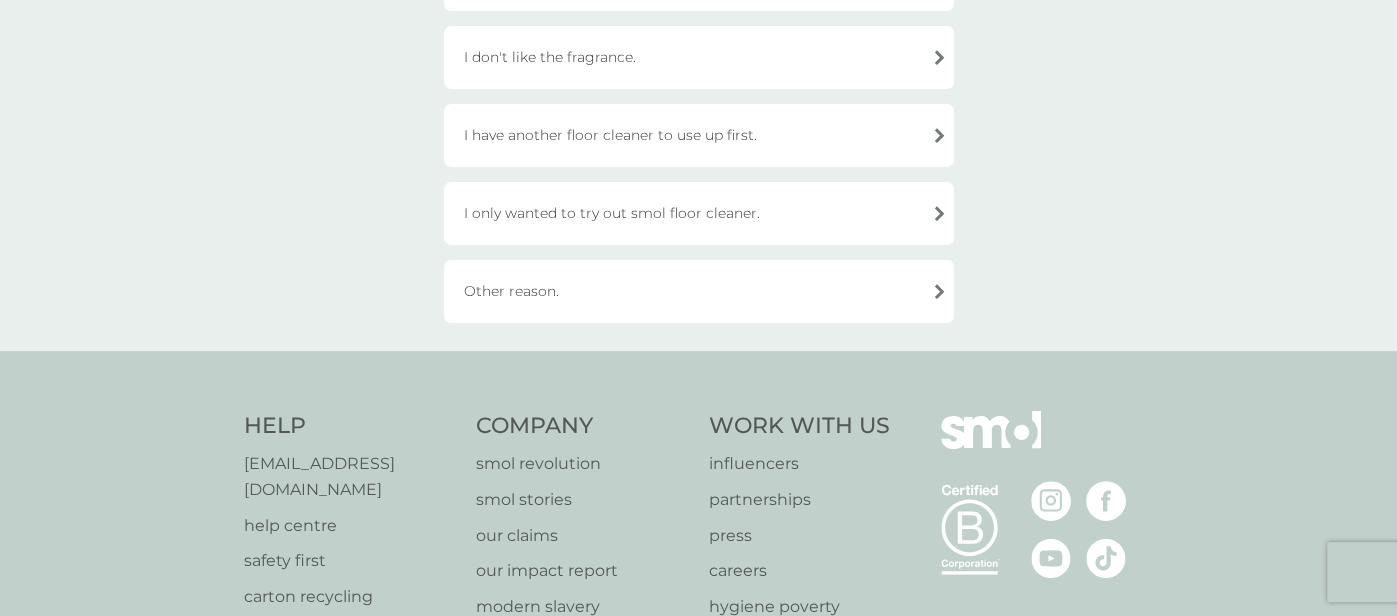 scroll, scrollTop: 0, scrollLeft: 0, axis: both 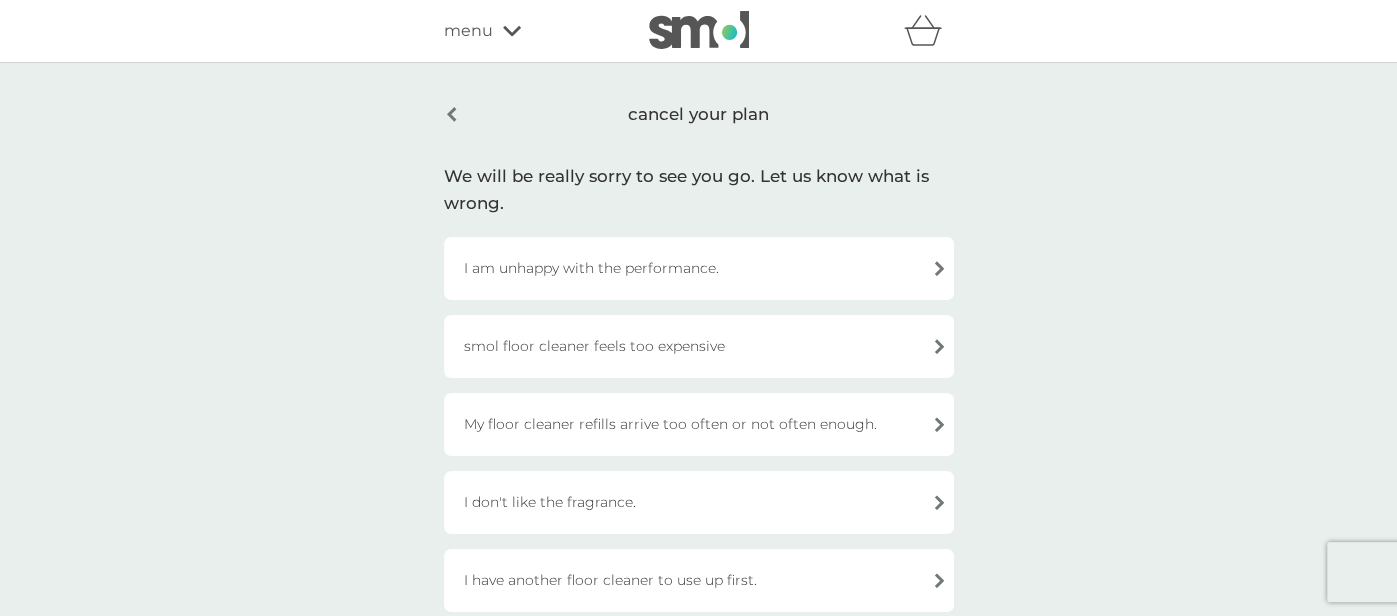 click on "My floor cleaner refills arrive too often or not often enough." at bounding box center [699, 424] 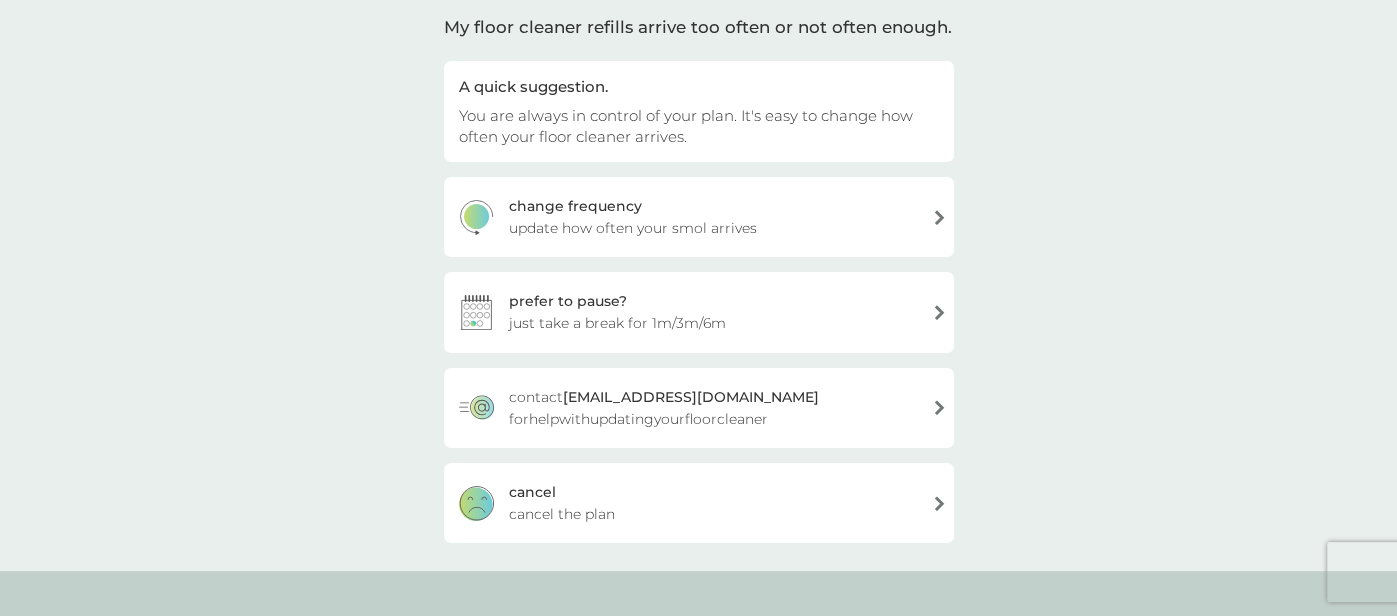 scroll, scrollTop: 184, scrollLeft: 0, axis: vertical 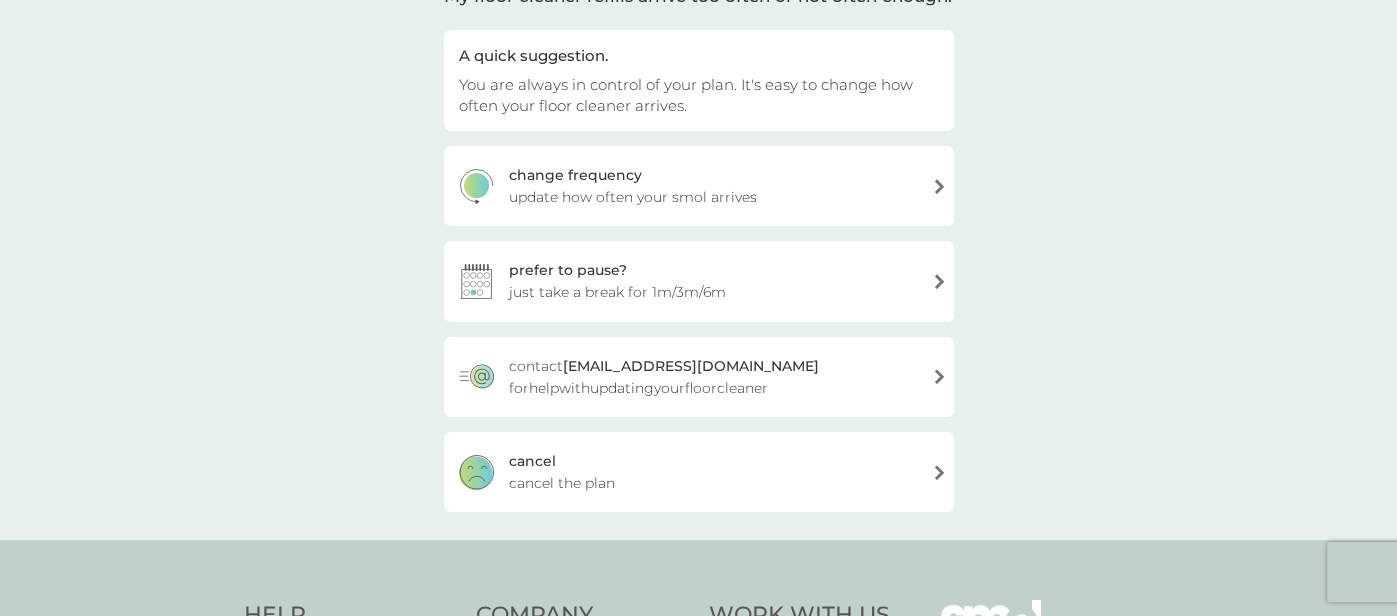 click on "[PERSON_NAME] the plan" at bounding box center [699, 472] 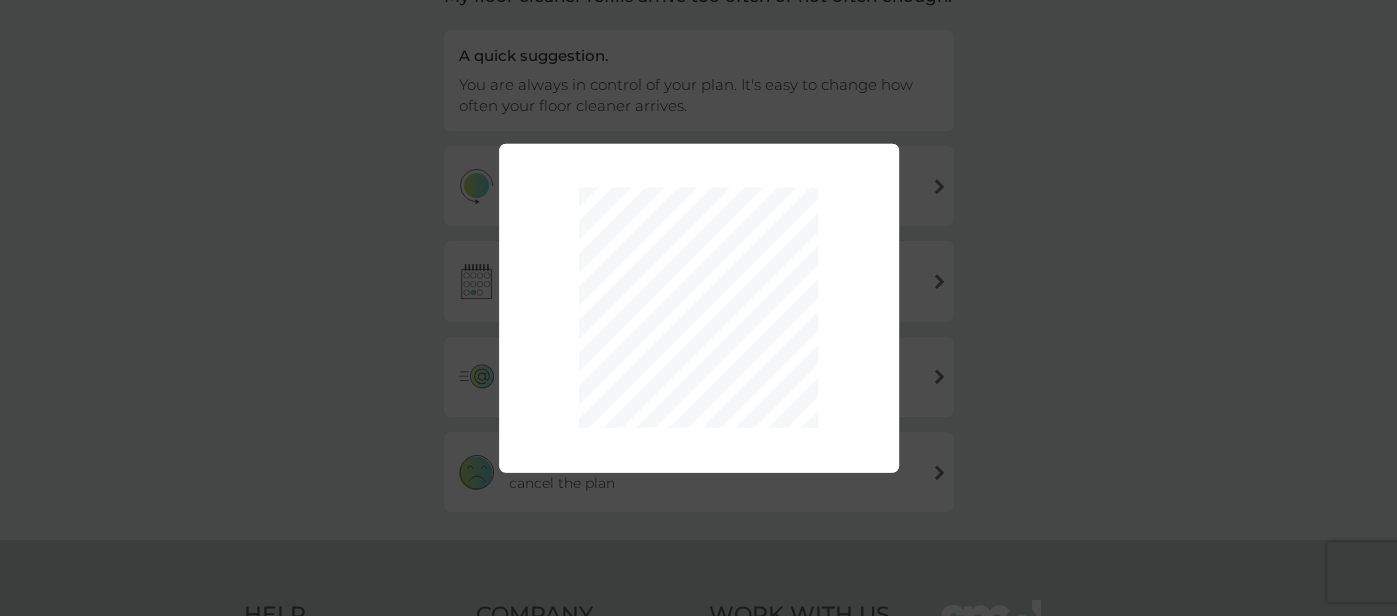scroll, scrollTop: 312, scrollLeft: 0, axis: vertical 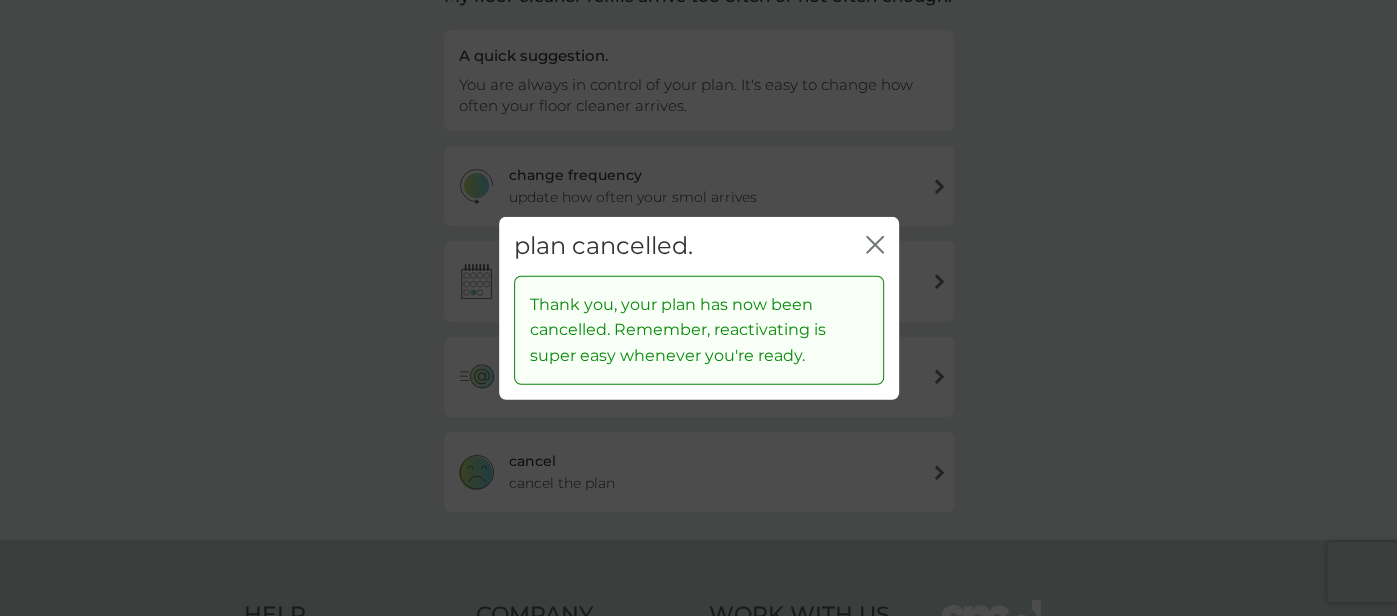 click on "close" 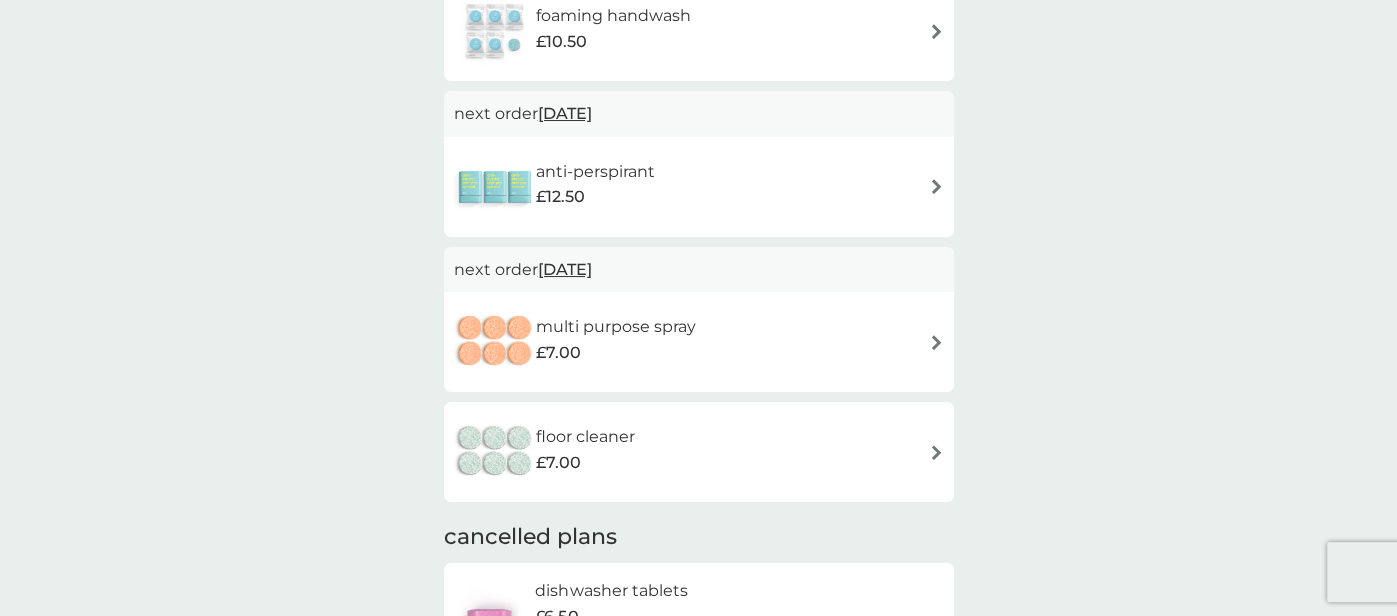 scroll, scrollTop: 1234, scrollLeft: 0, axis: vertical 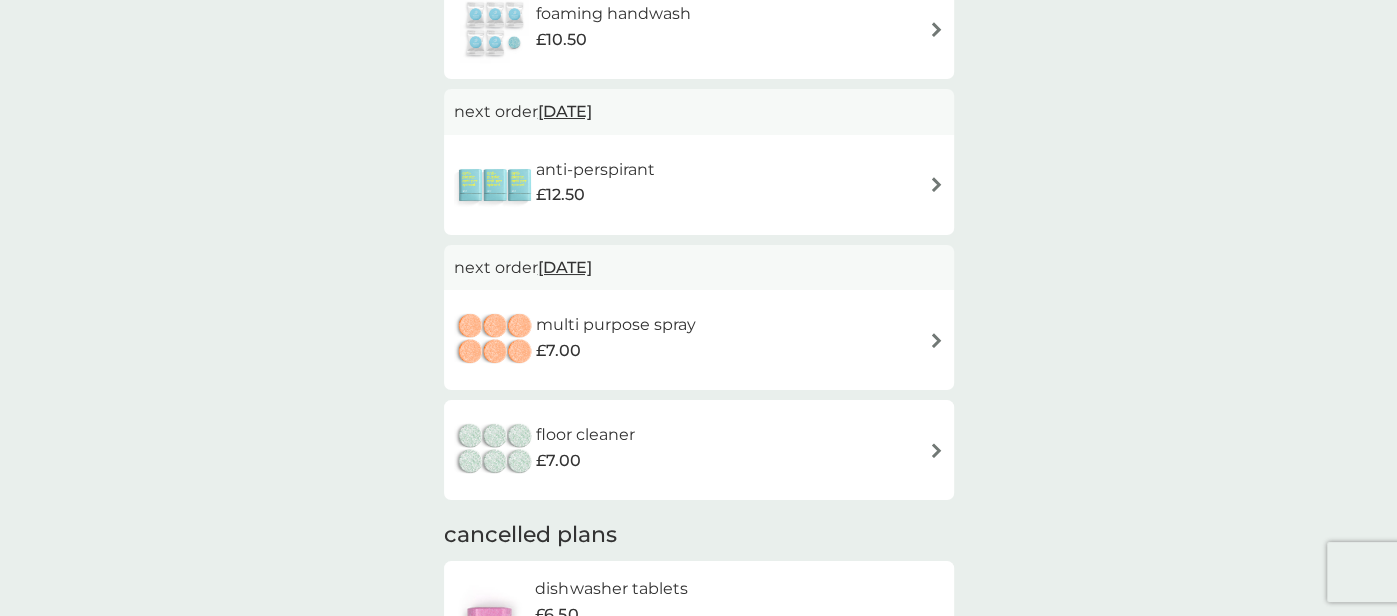 click at bounding box center (936, 340) 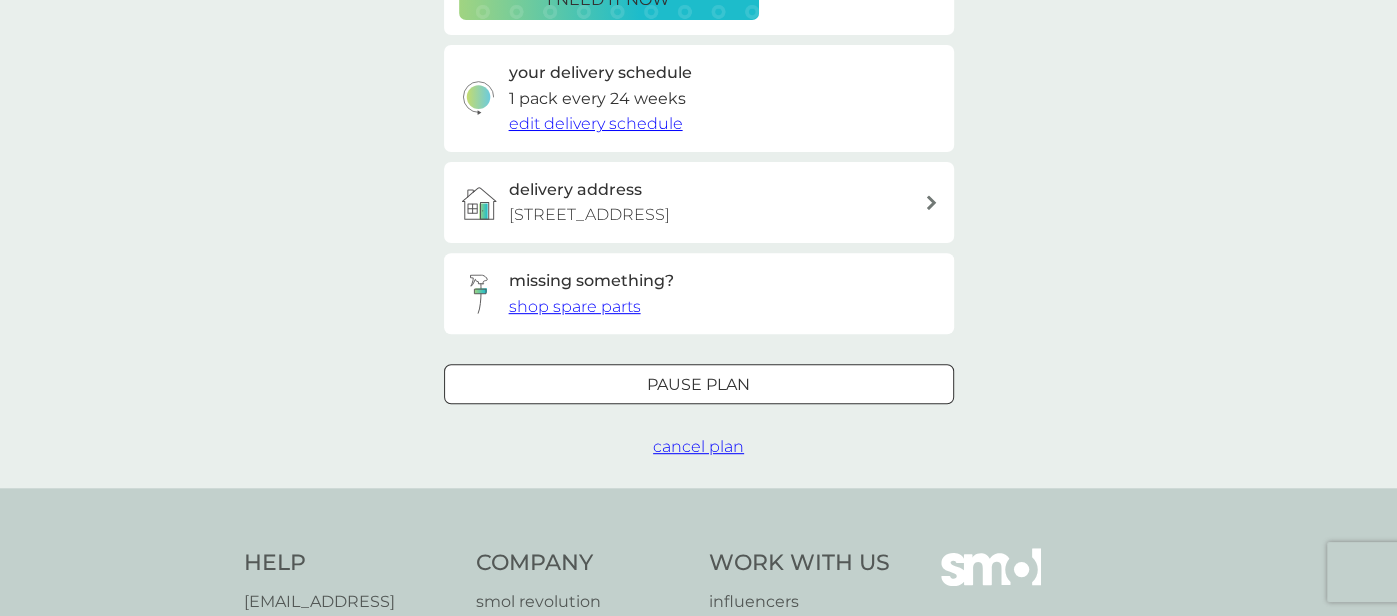 scroll, scrollTop: 581, scrollLeft: 0, axis: vertical 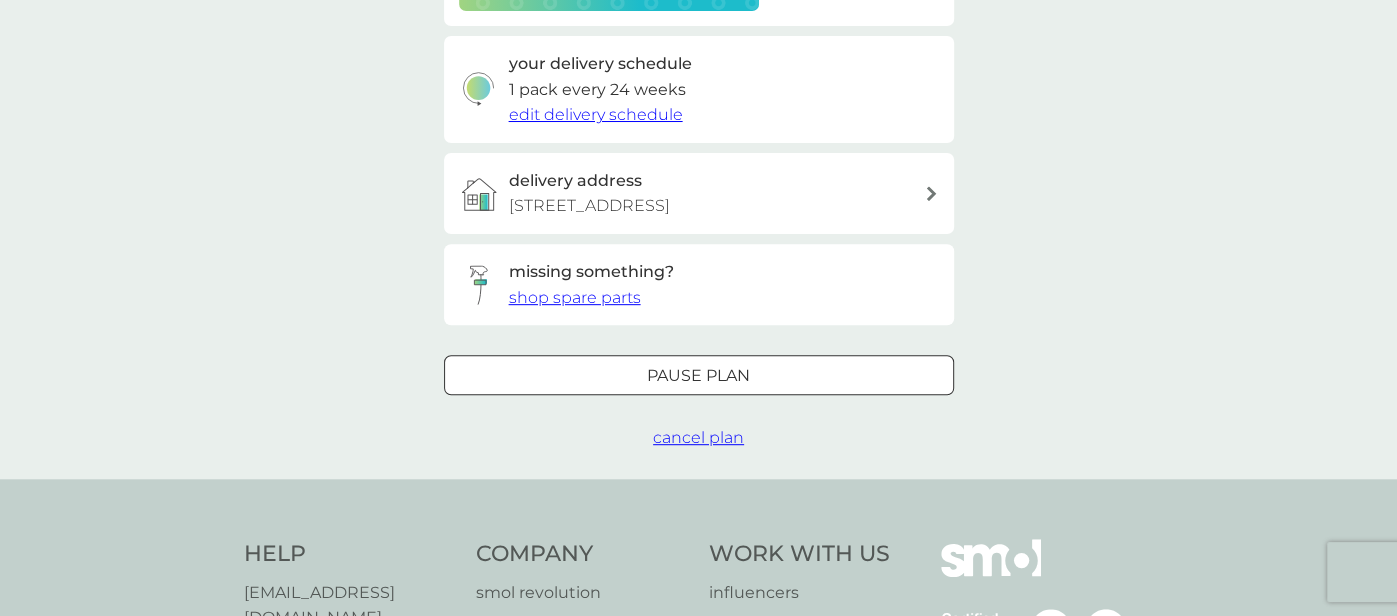 click on "Pause plan" at bounding box center (698, 376) 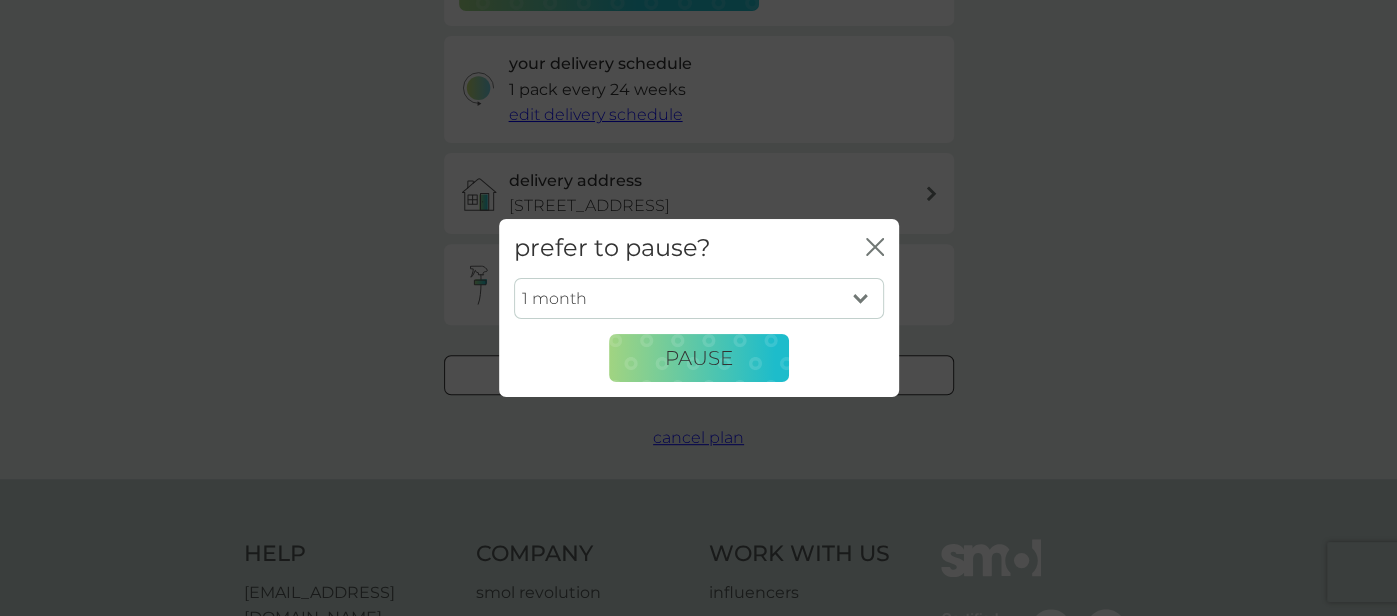 click on "1 month 2 months 3 months 4 months 5 months 6 months" at bounding box center (699, 299) 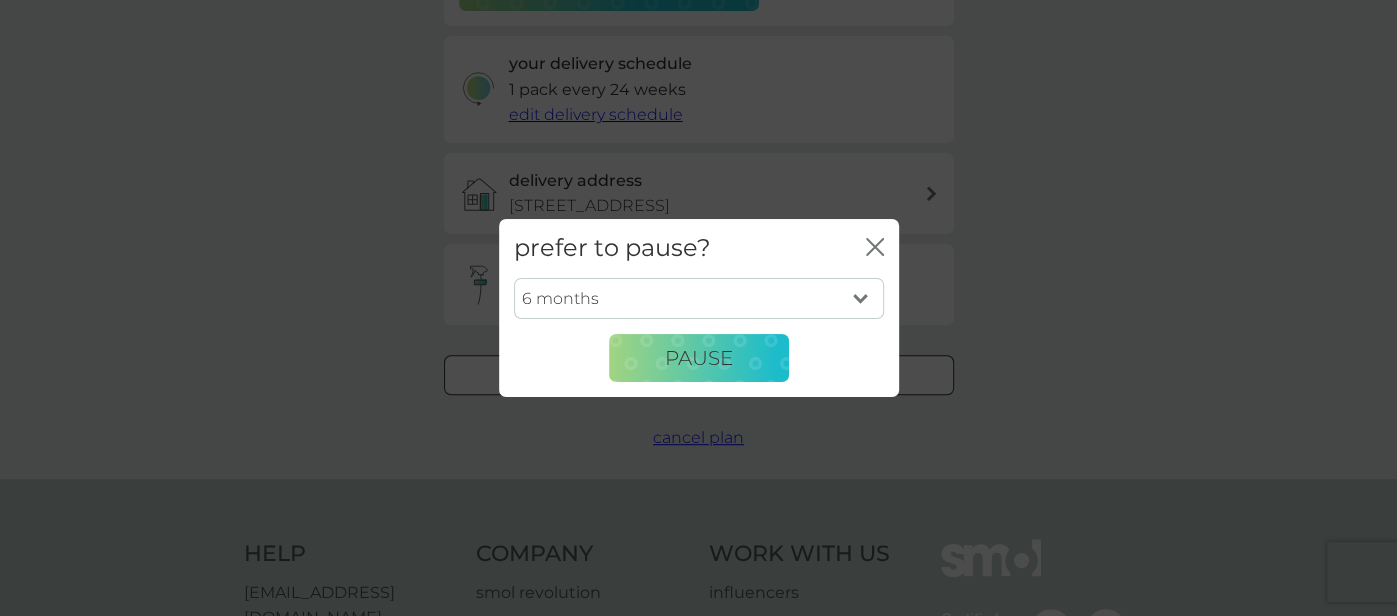 click on "1 month 2 months 3 months 4 months 5 months 6 months" at bounding box center [699, 299] 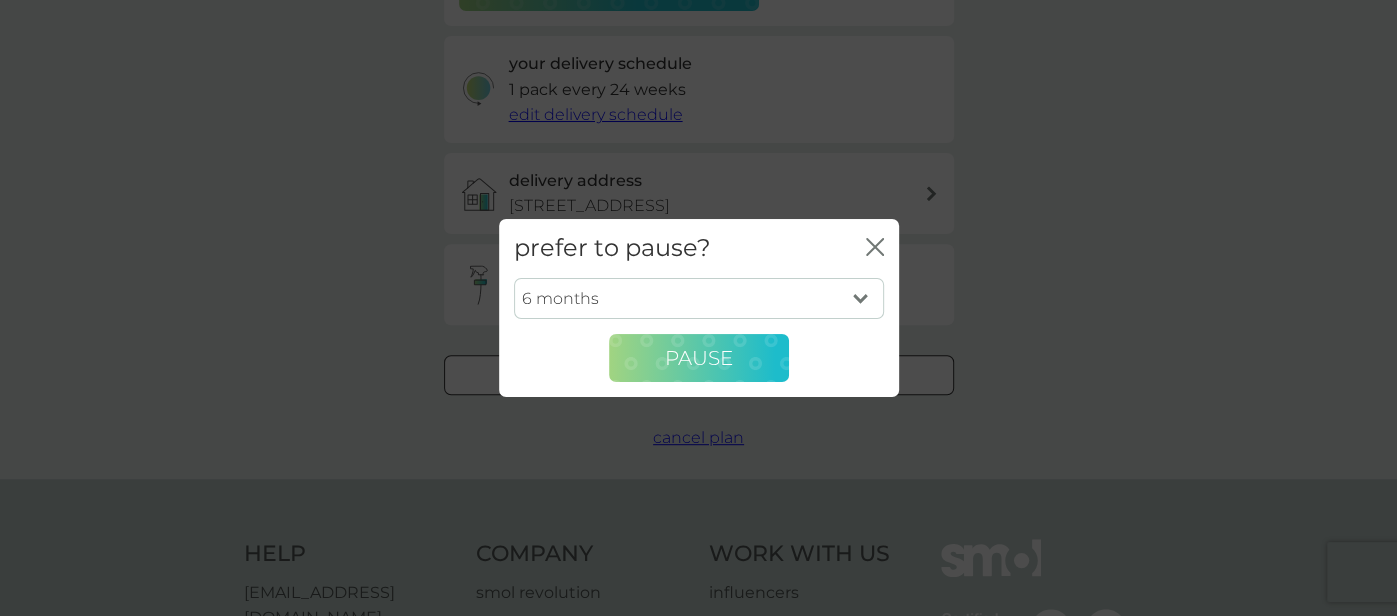 click on "Pause" at bounding box center [699, 358] 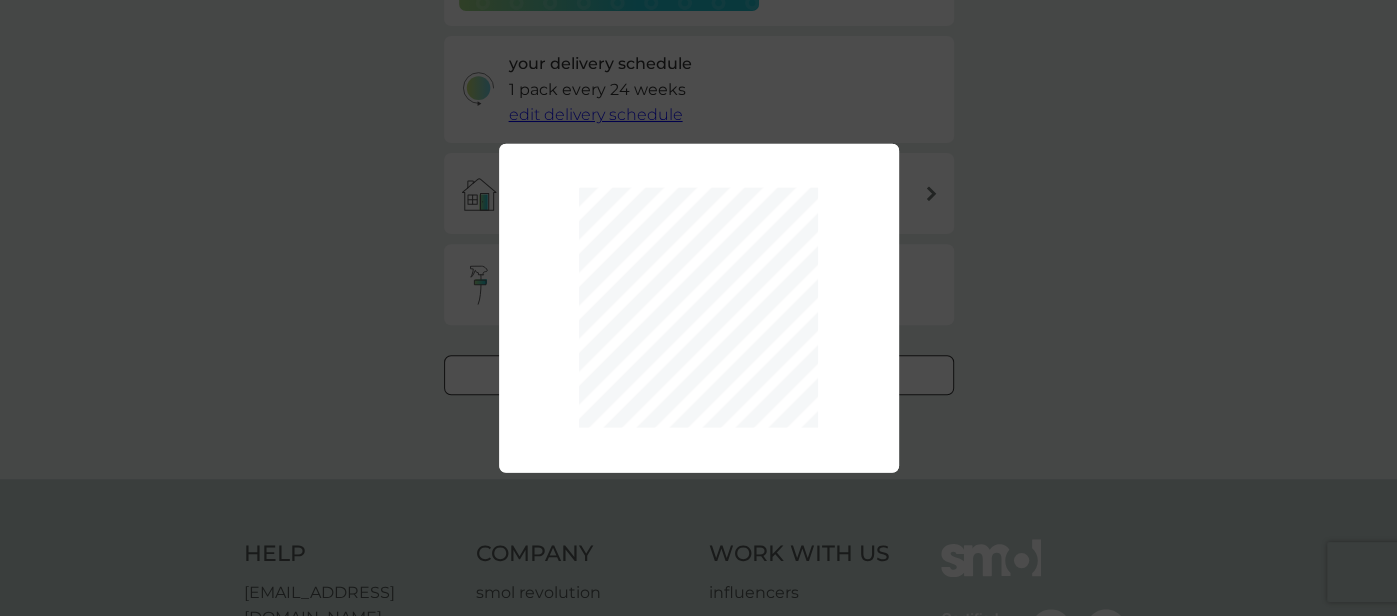 scroll, scrollTop: 453, scrollLeft: 0, axis: vertical 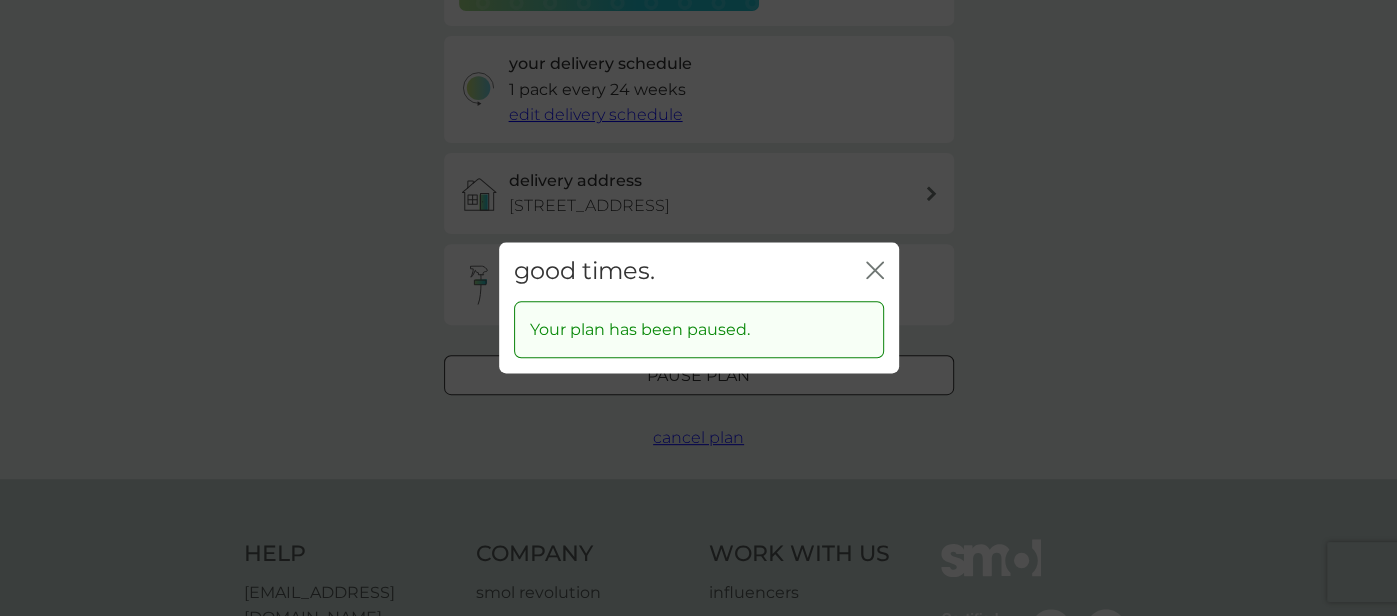 click on "close" 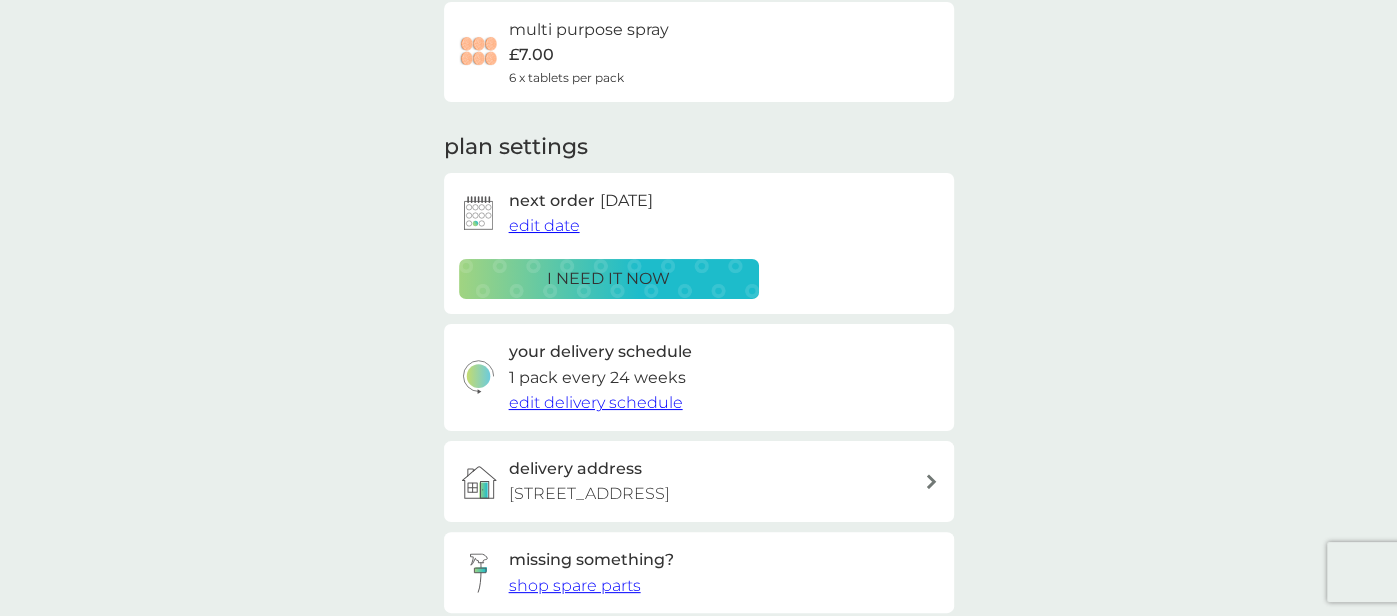 scroll, scrollTop: 0, scrollLeft: 0, axis: both 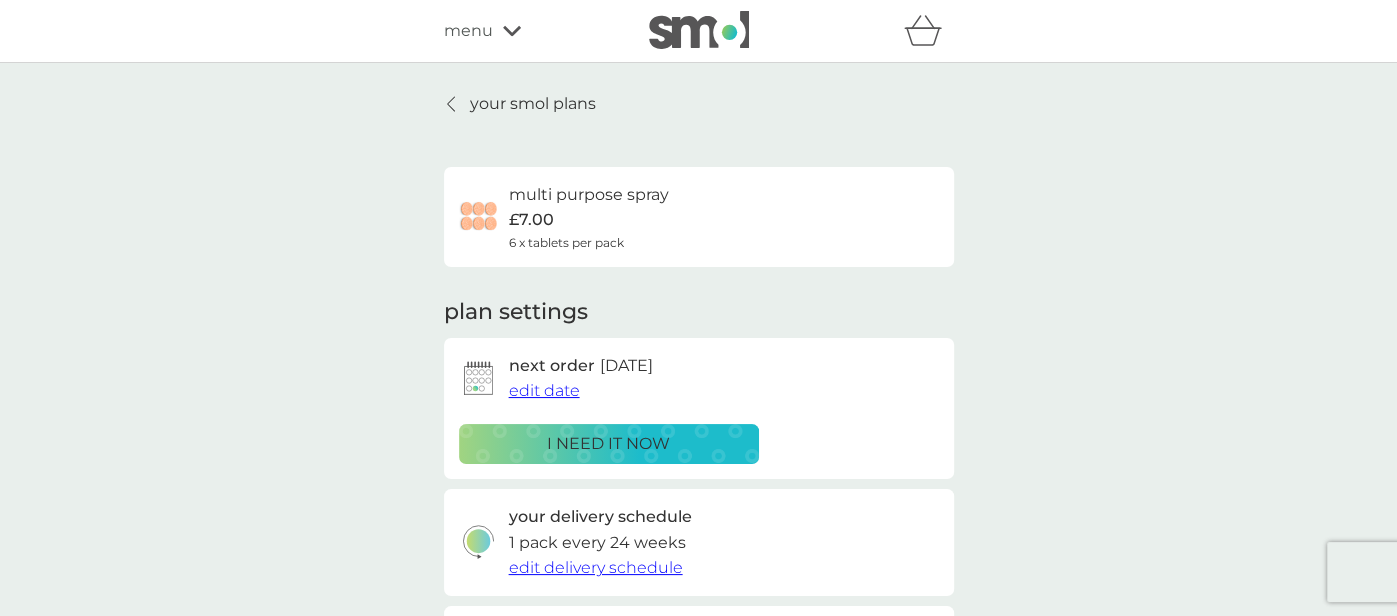 click 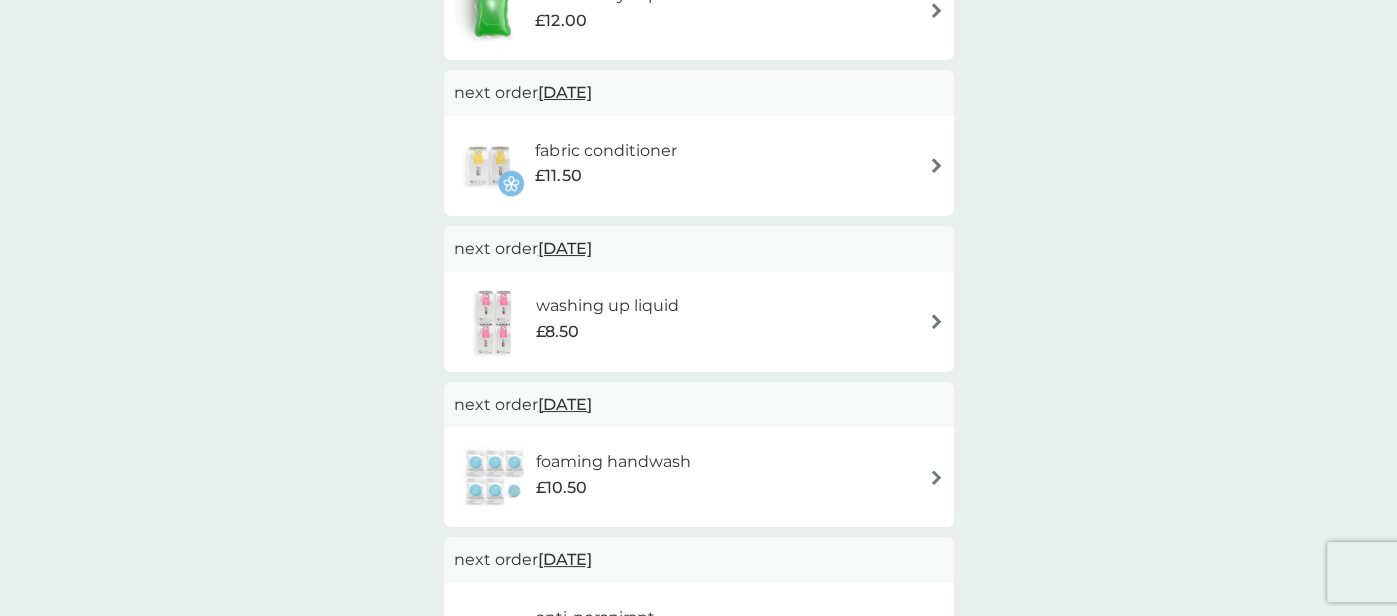 scroll, scrollTop: 666, scrollLeft: 0, axis: vertical 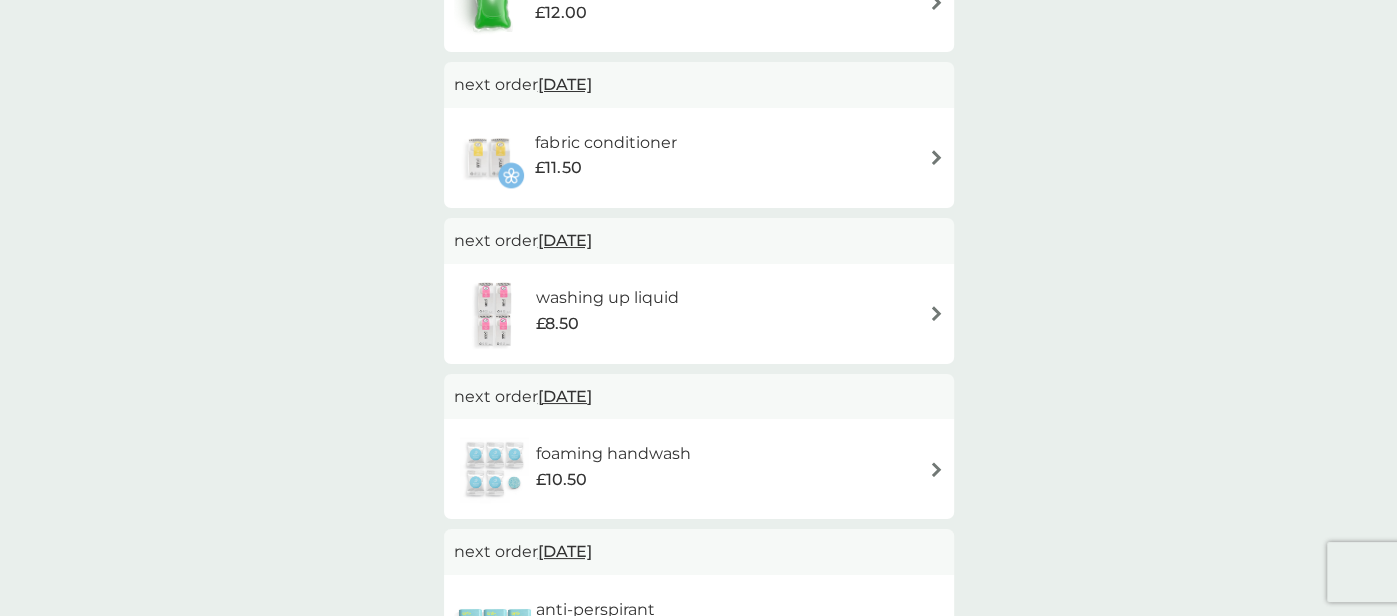click on "[DATE]" at bounding box center [565, 396] 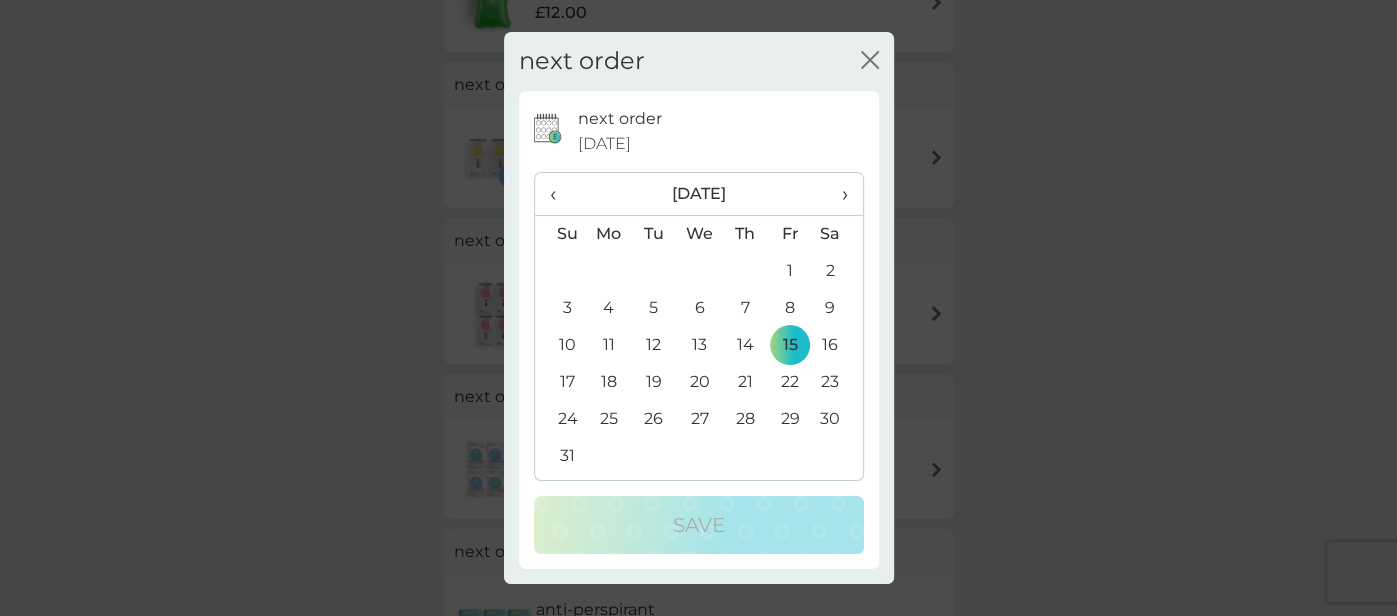 click on "close" 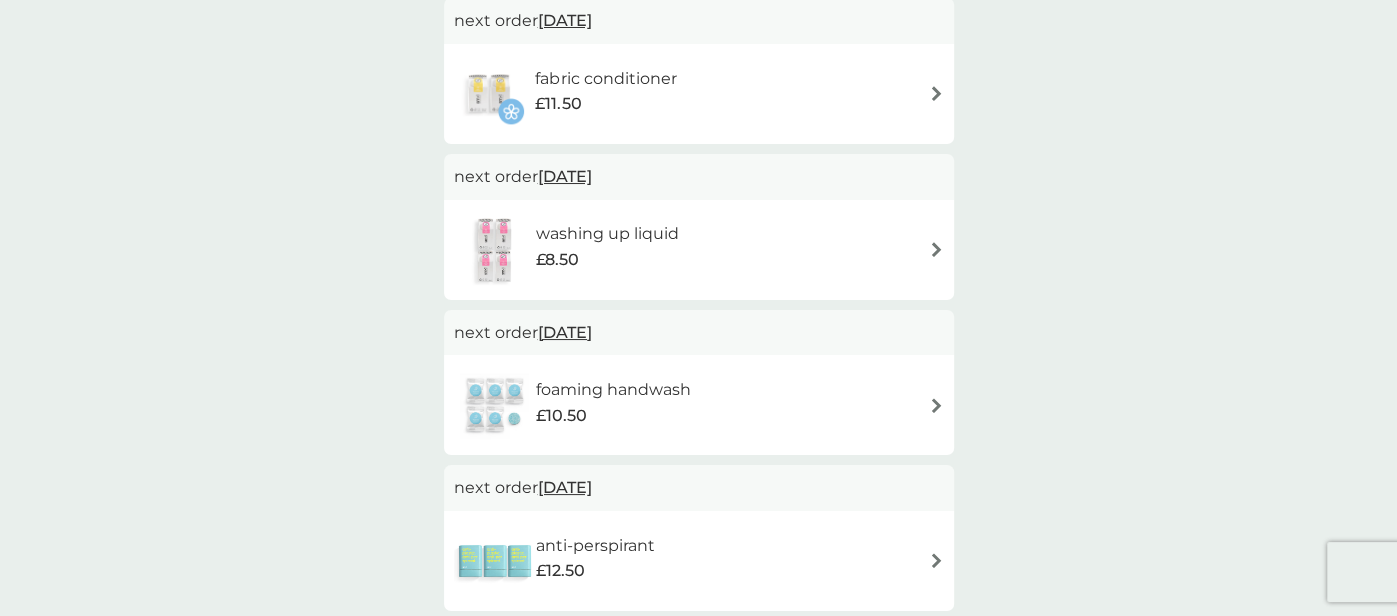 scroll, scrollTop: 732, scrollLeft: 0, axis: vertical 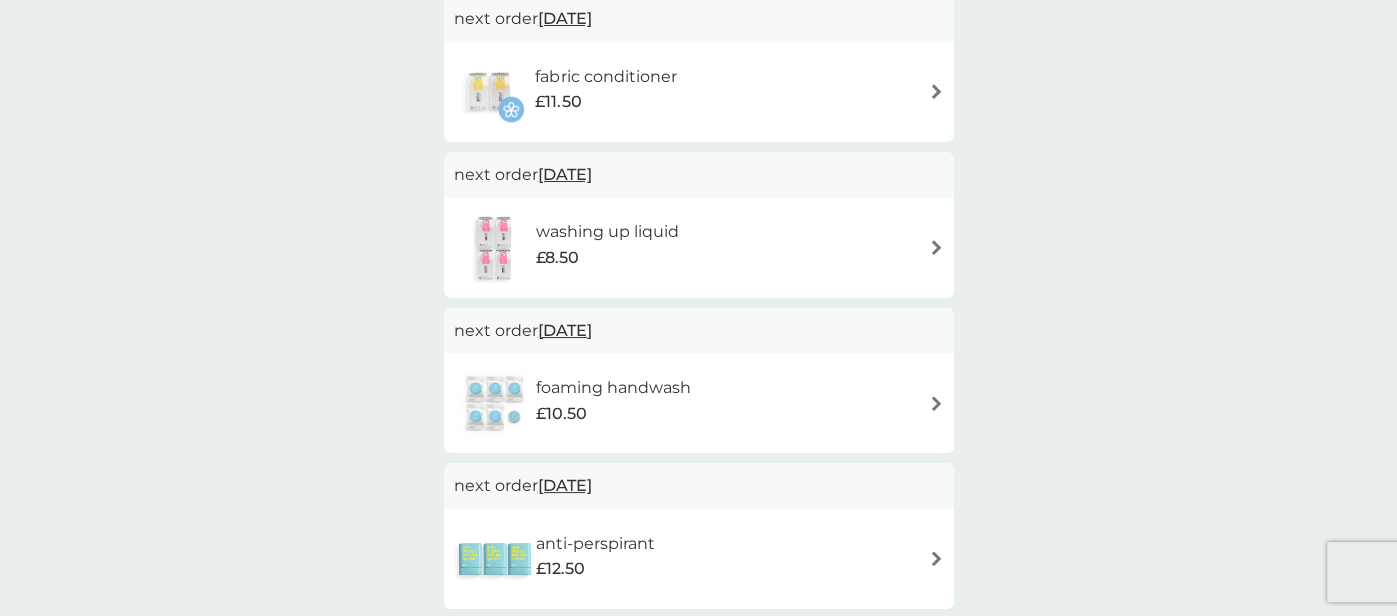 click on "[DATE]" at bounding box center (565, 330) 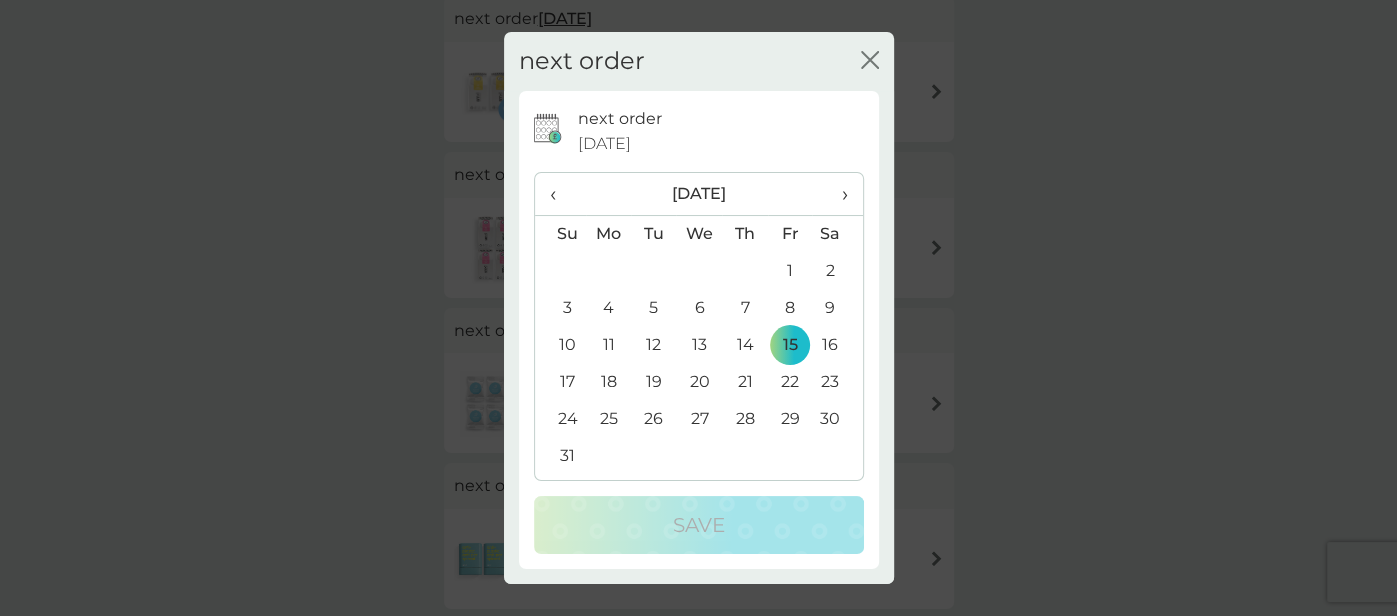 click on "›" at bounding box center [837, 194] 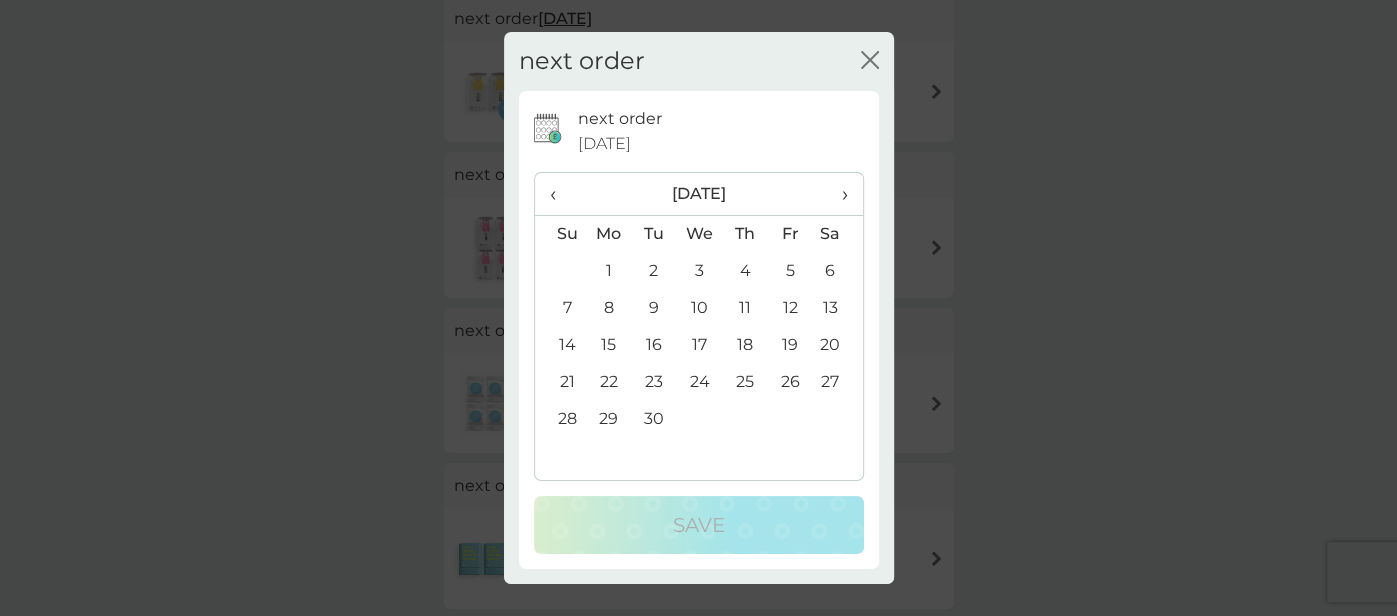 click on "25" at bounding box center (744, 382) 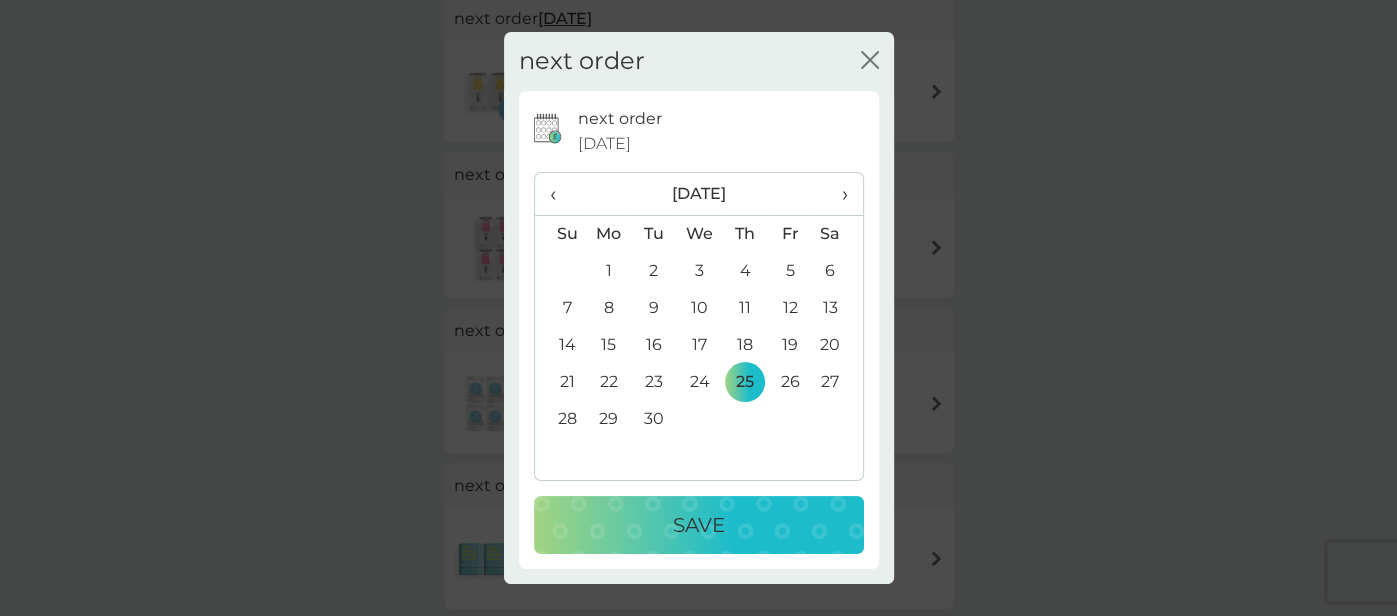click on "Save" at bounding box center (699, 525) 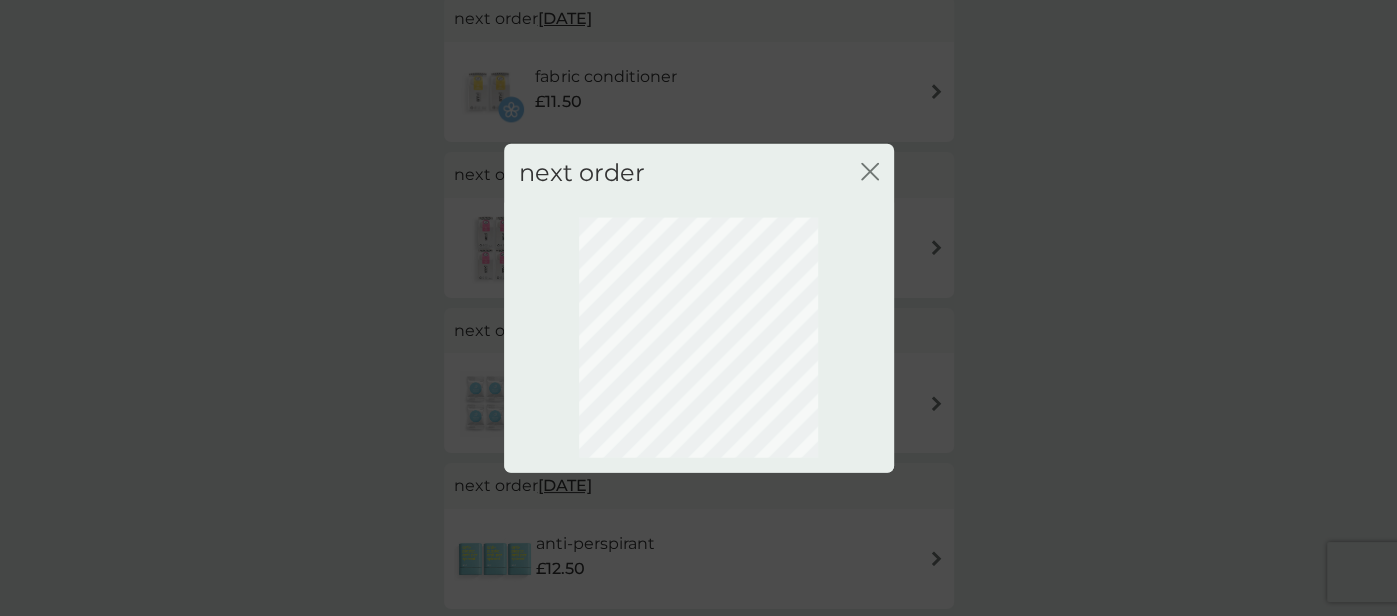 scroll, scrollTop: 223, scrollLeft: 0, axis: vertical 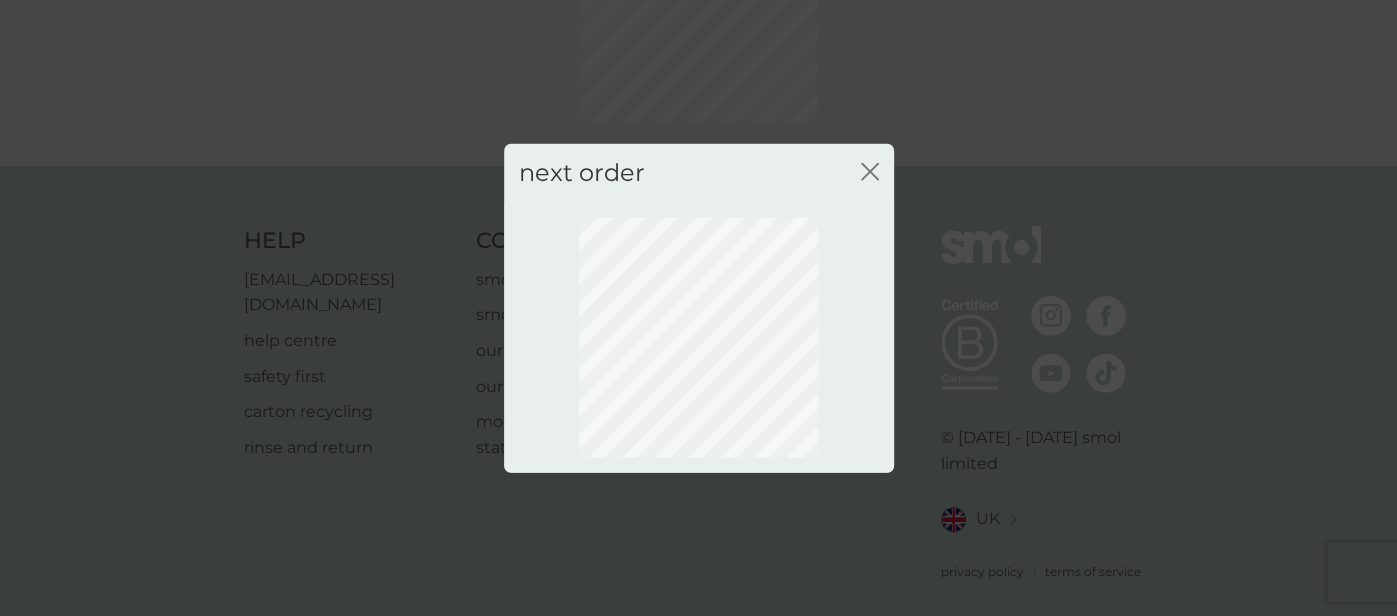 click on "close" 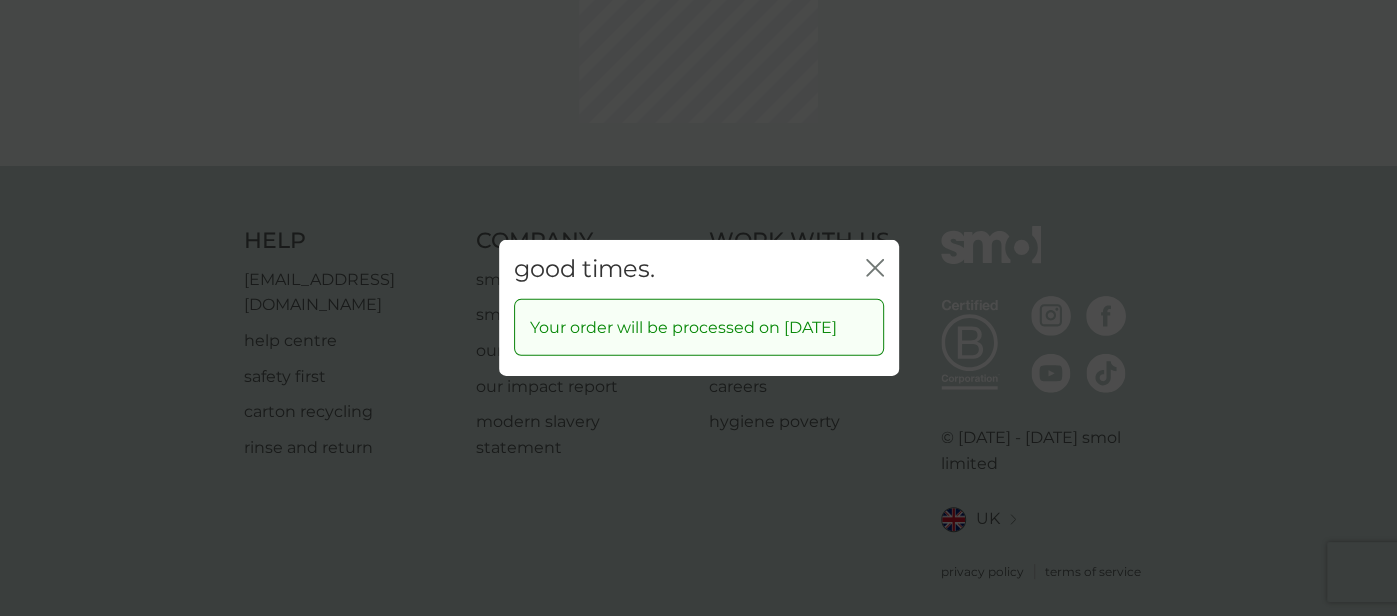 click on "close" 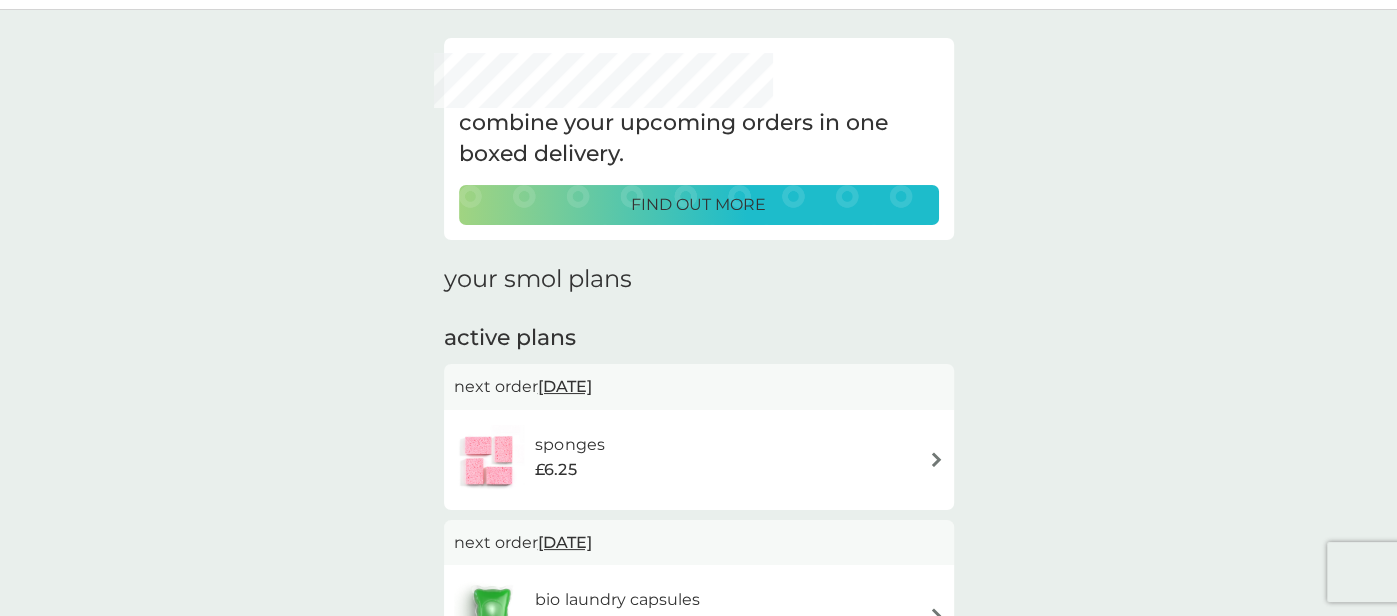 scroll, scrollTop: 0, scrollLeft: 0, axis: both 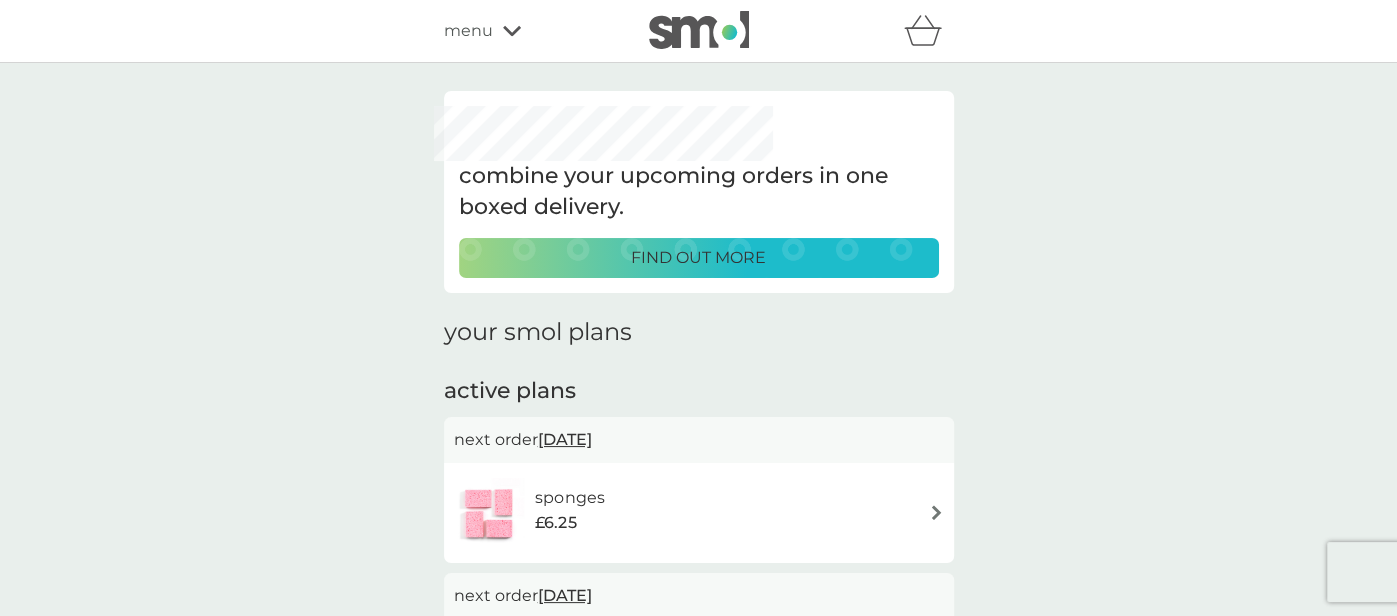 click 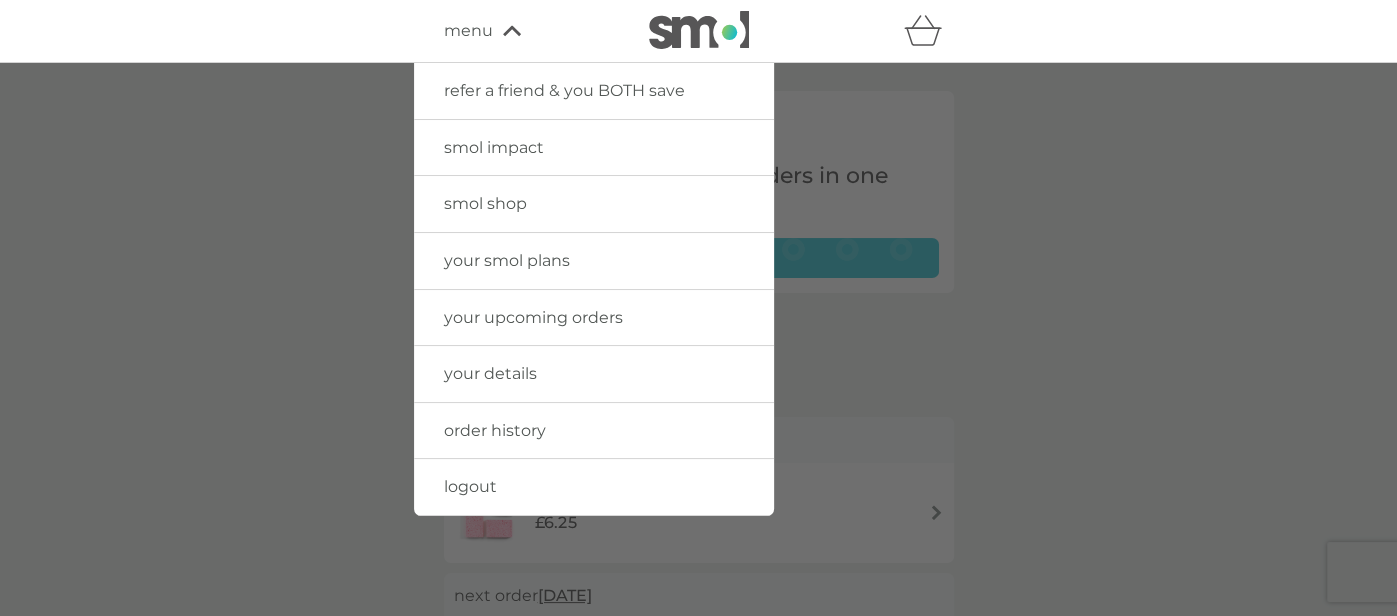 click on "smol shop" at bounding box center (594, 204) 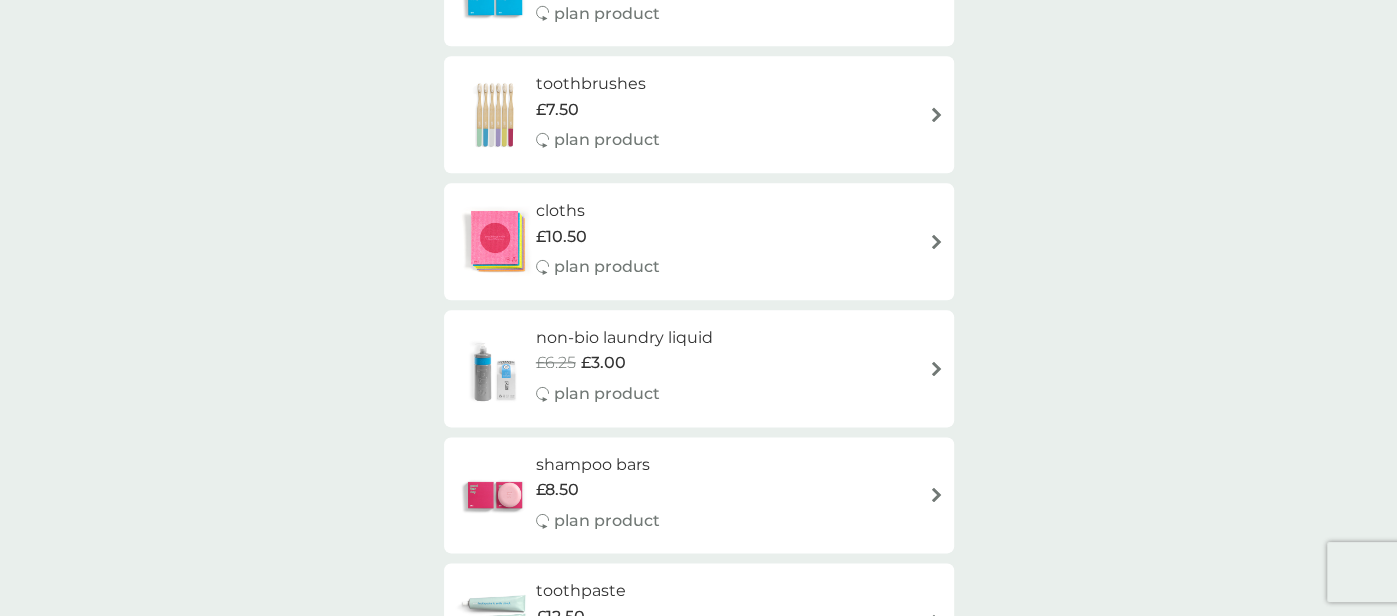 scroll, scrollTop: 1512, scrollLeft: 0, axis: vertical 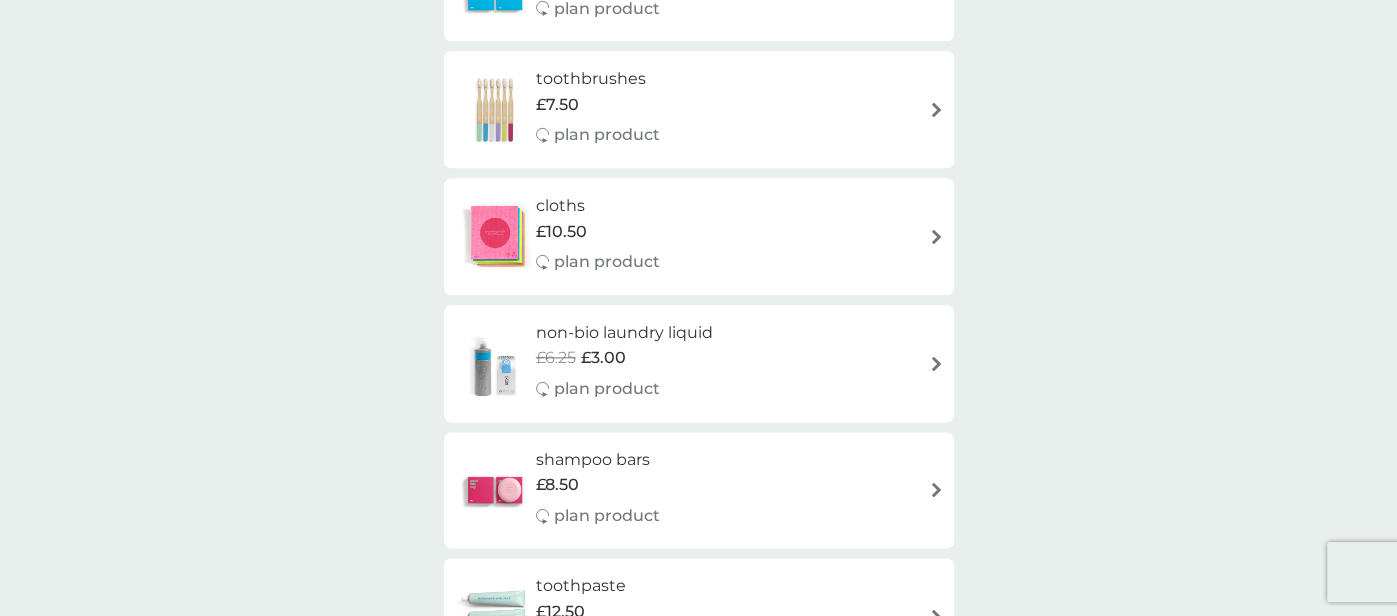 click at bounding box center (936, 236) 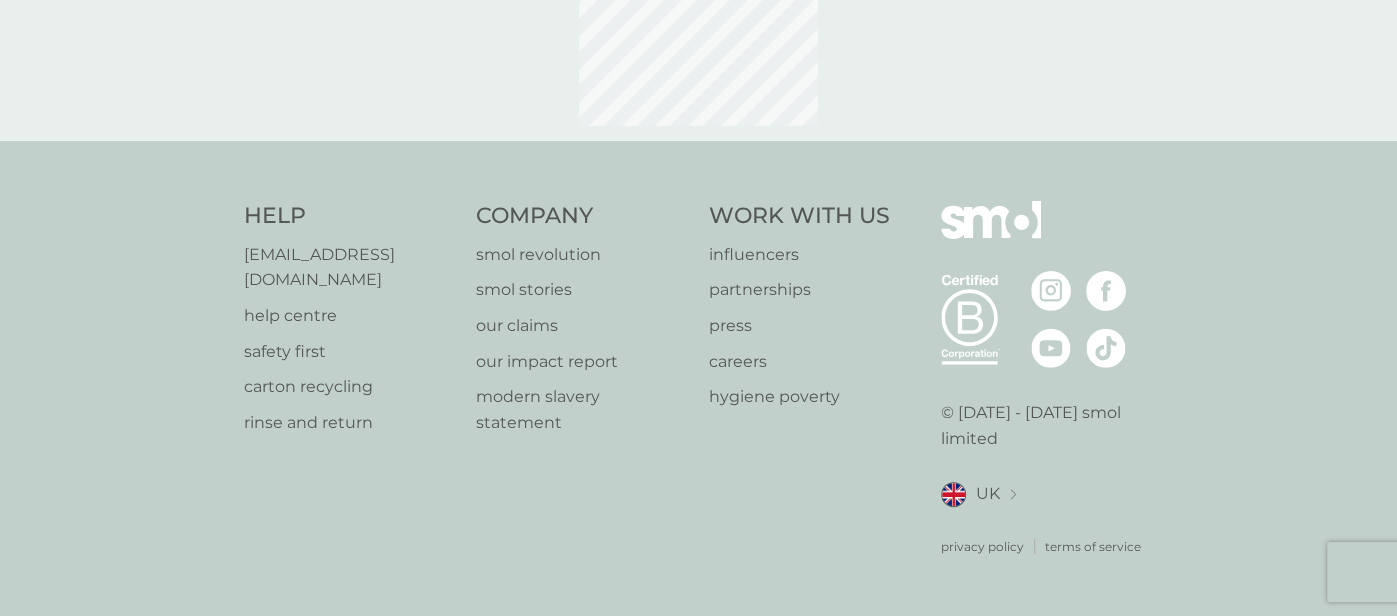 scroll, scrollTop: 0, scrollLeft: 0, axis: both 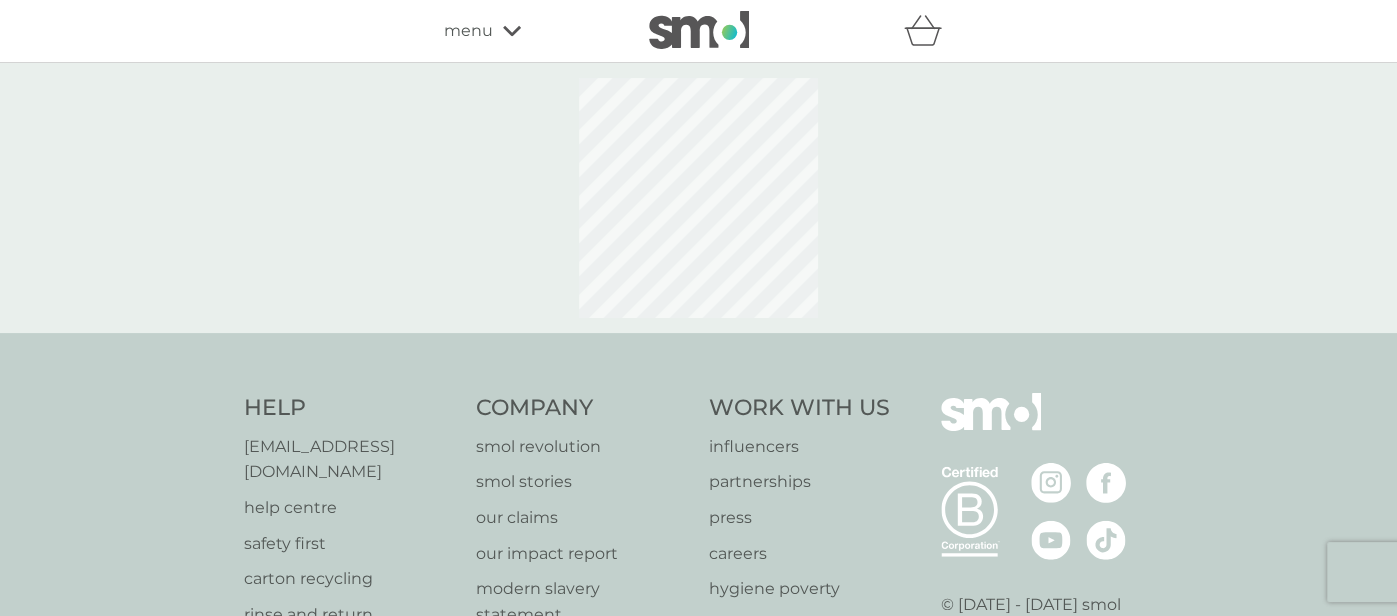 select on "91" 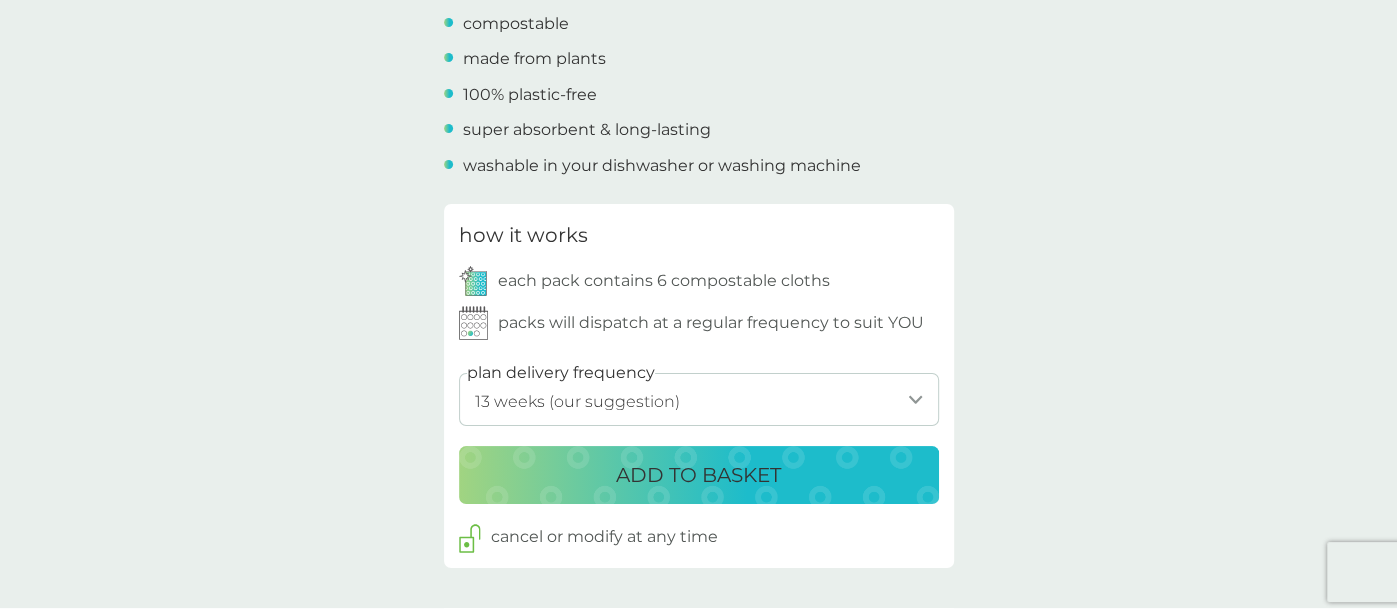 scroll, scrollTop: 758, scrollLeft: 0, axis: vertical 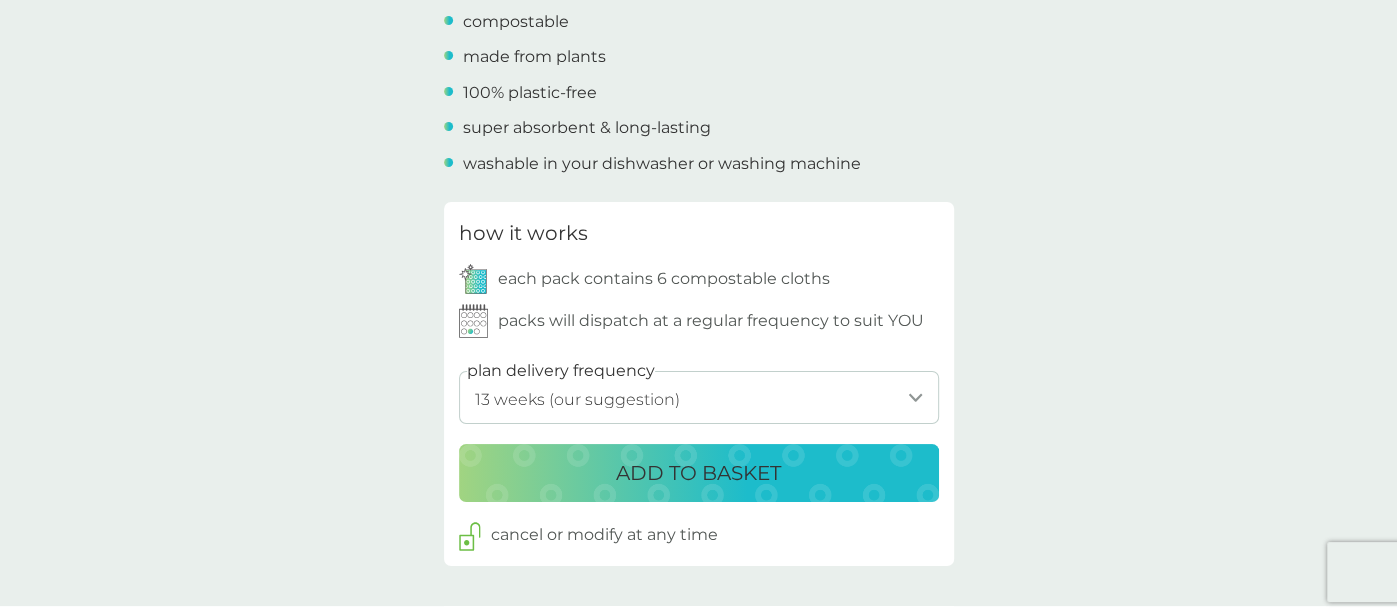 click on "ADD TO BASKET" at bounding box center [698, 473] 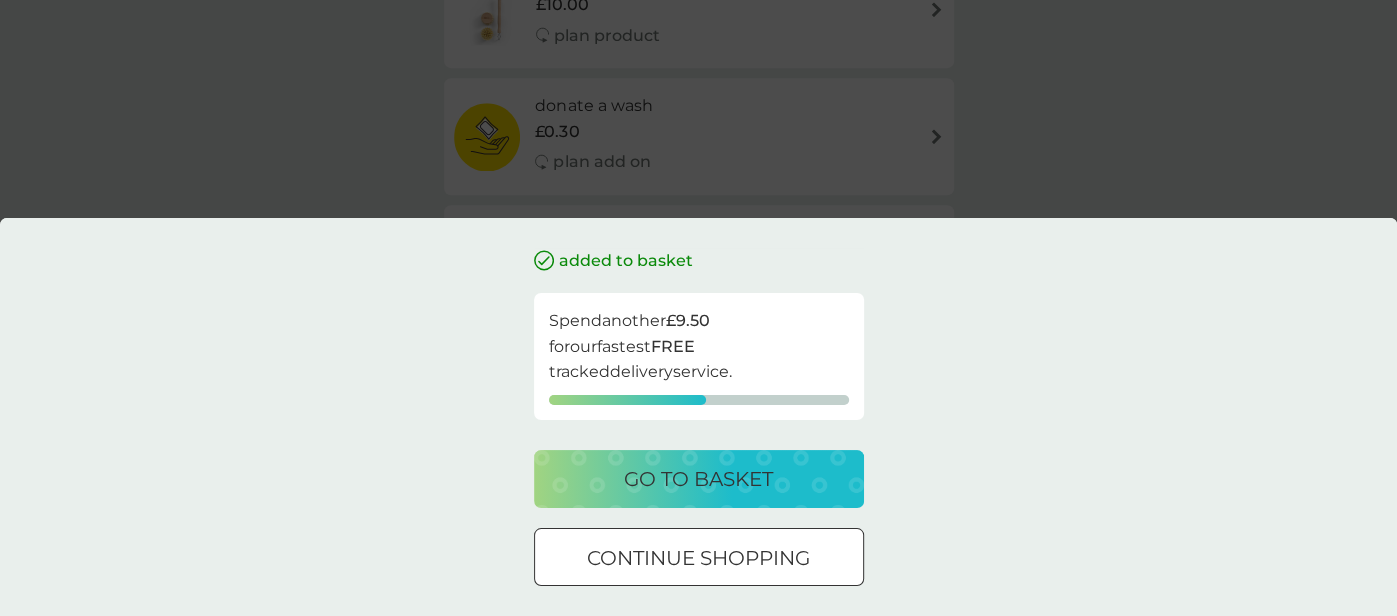 scroll, scrollTop: 0, scrollLeft: 0, axis: both 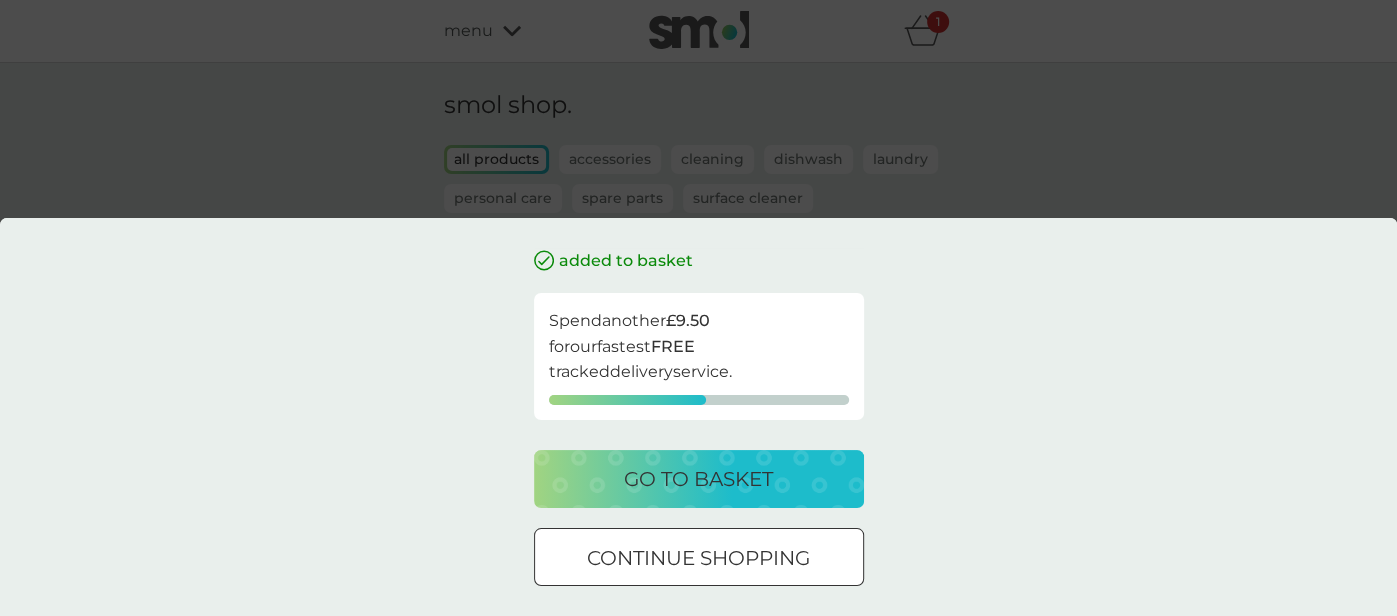 click on "continue shopping" at bounding box center [698, 558] 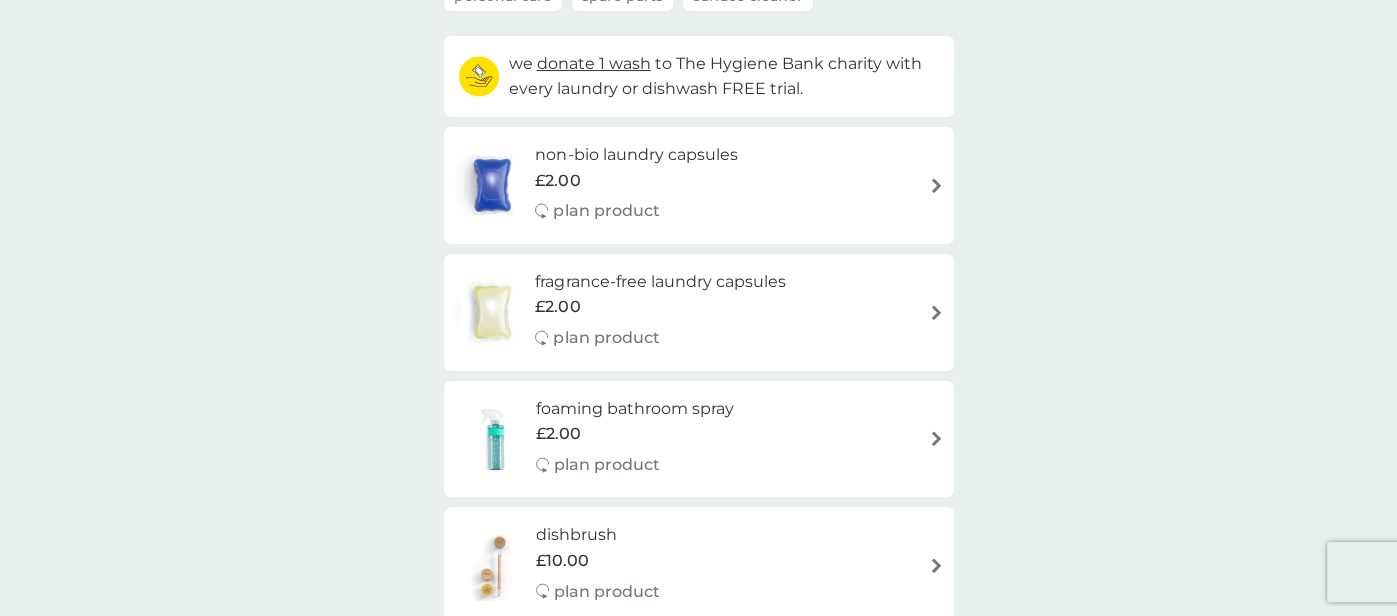 scroll, scrollTop: 0, scrollLeft: 0, axis: both 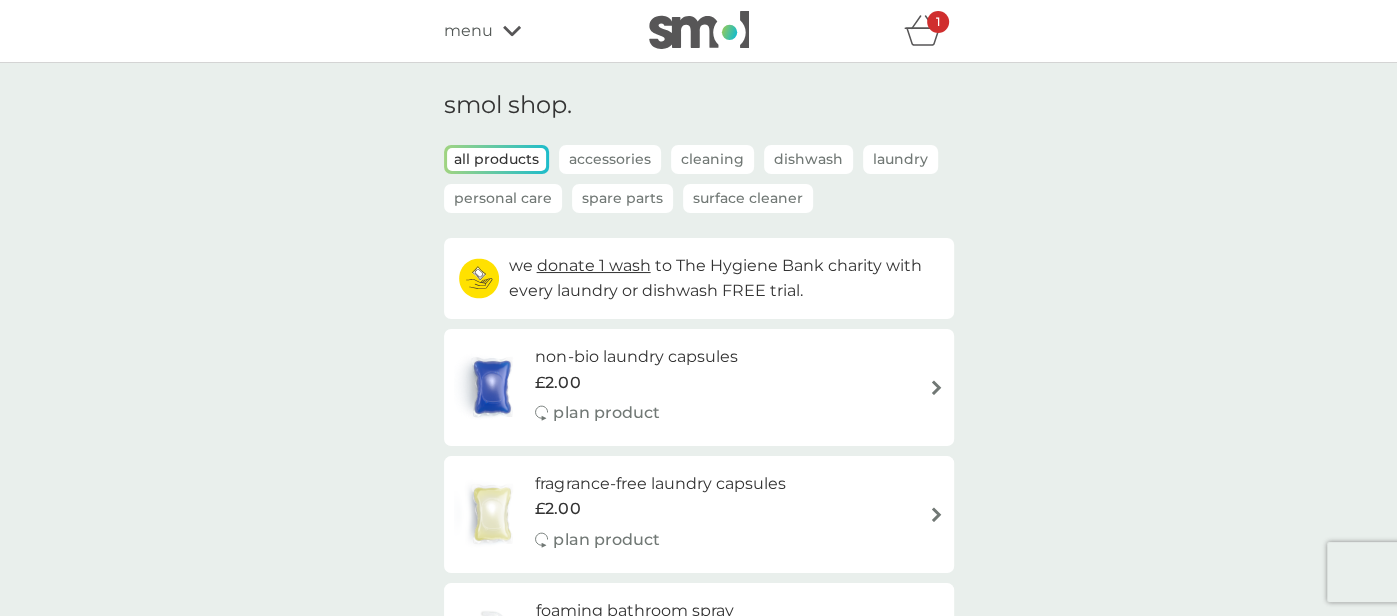 click on "Personal Care" at bounding box center [503, 198] 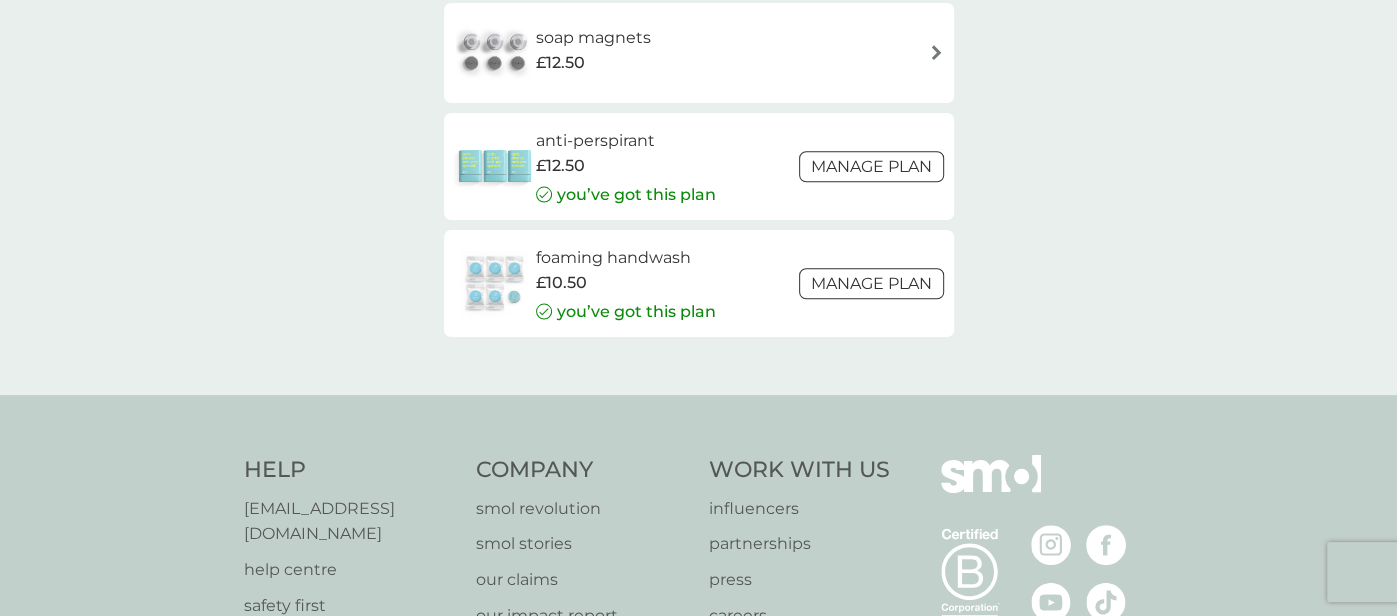 scroll, scrollTop: 1078, scrollLeft: 0, axis: vertical 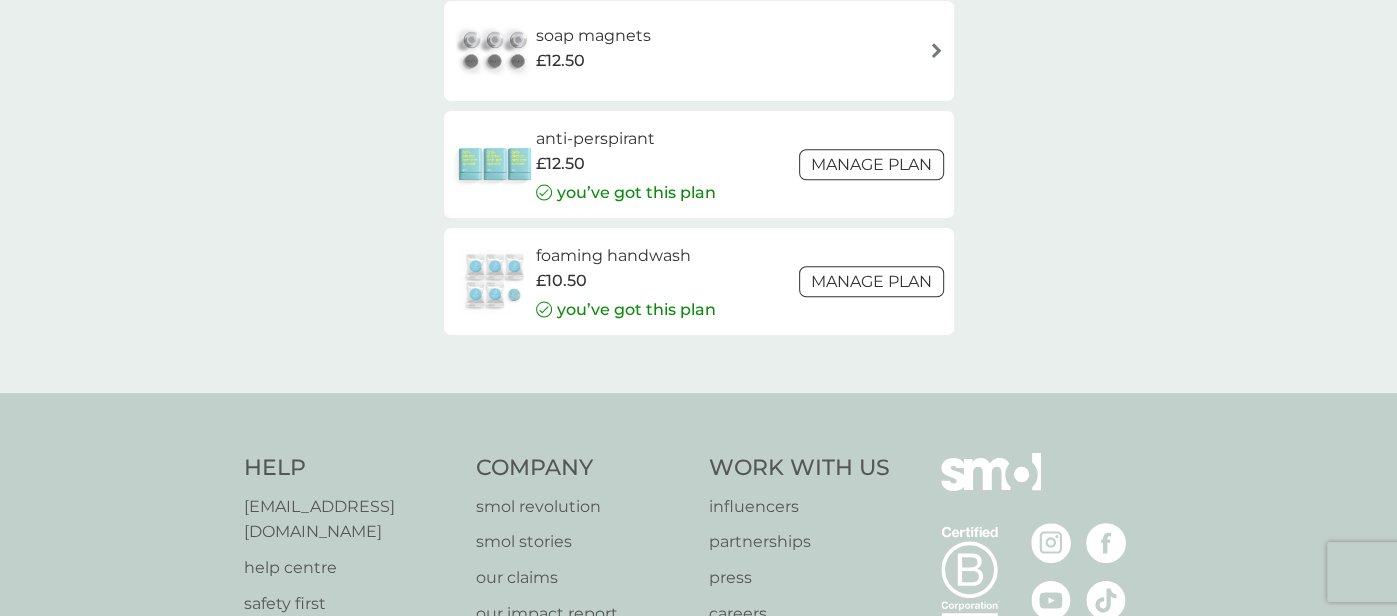 click on "foaming handwash" at bounding box center [626, 256] 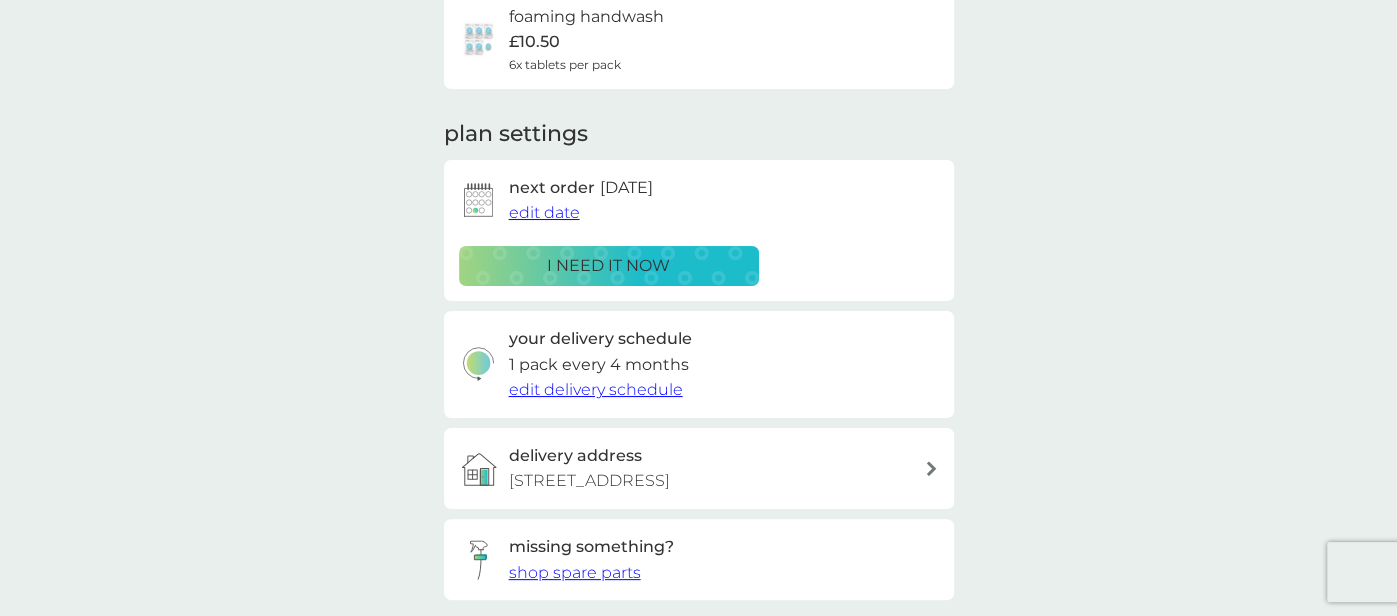 scroll, scrollTop: 378, scrollLeft: 0, axis: vertical 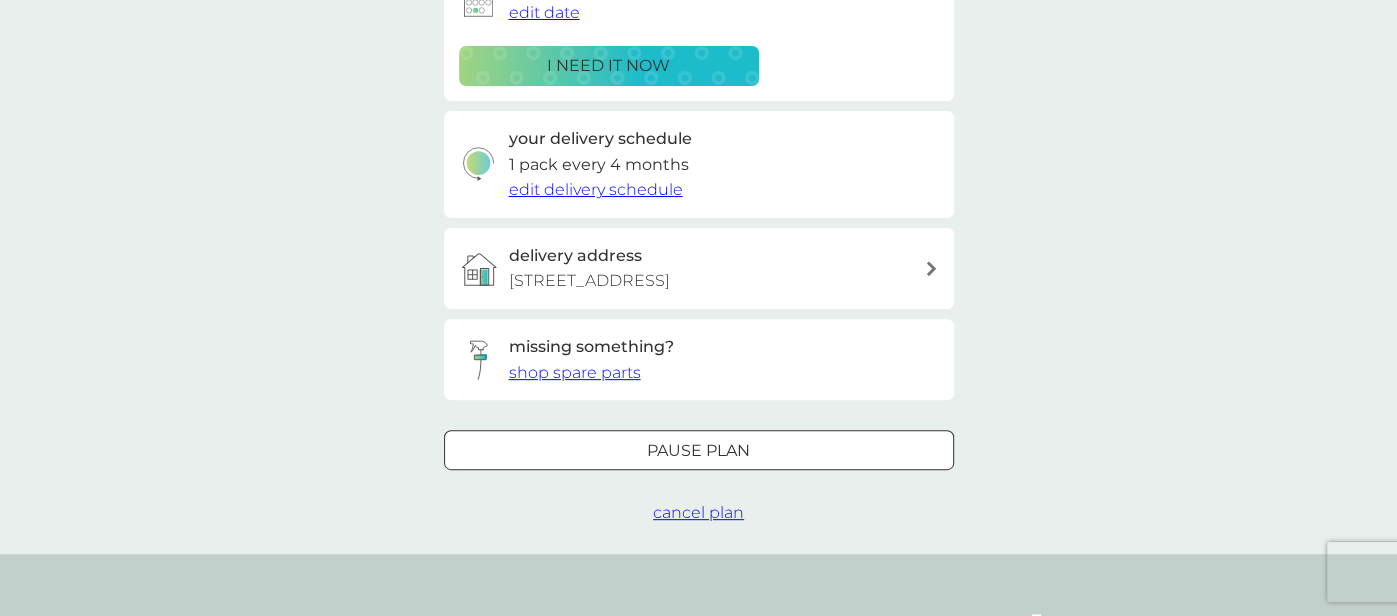 click on "shop spare parts" at bounding box center (575, 372) 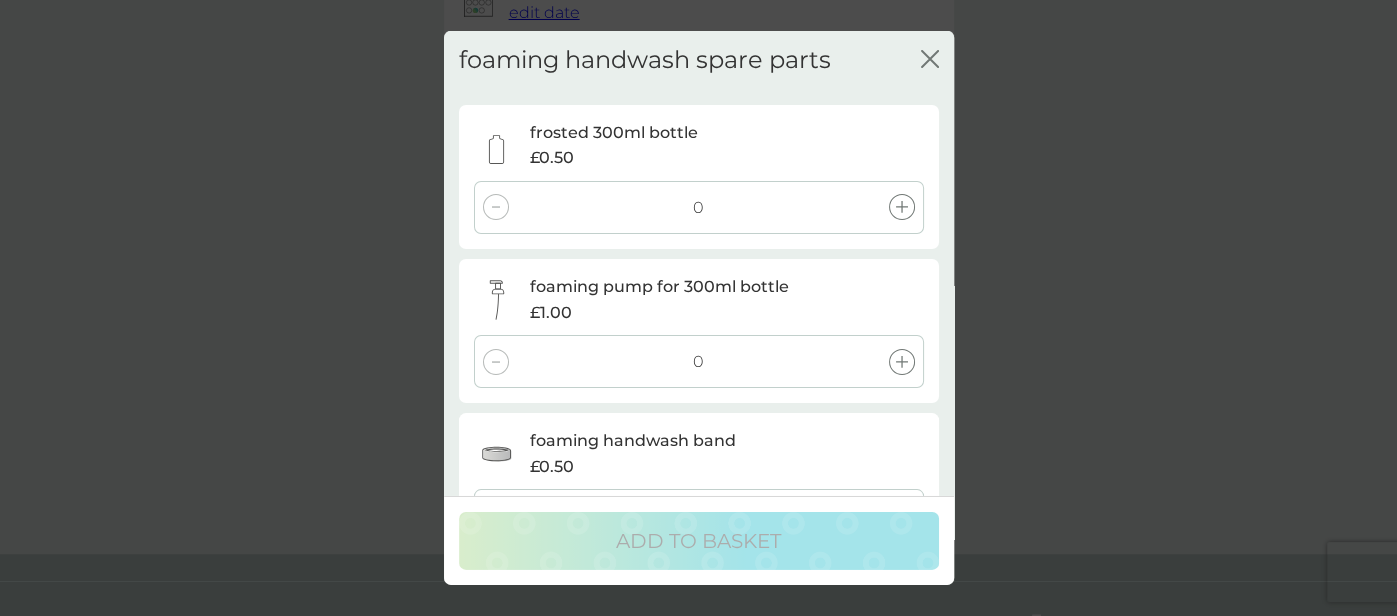 click 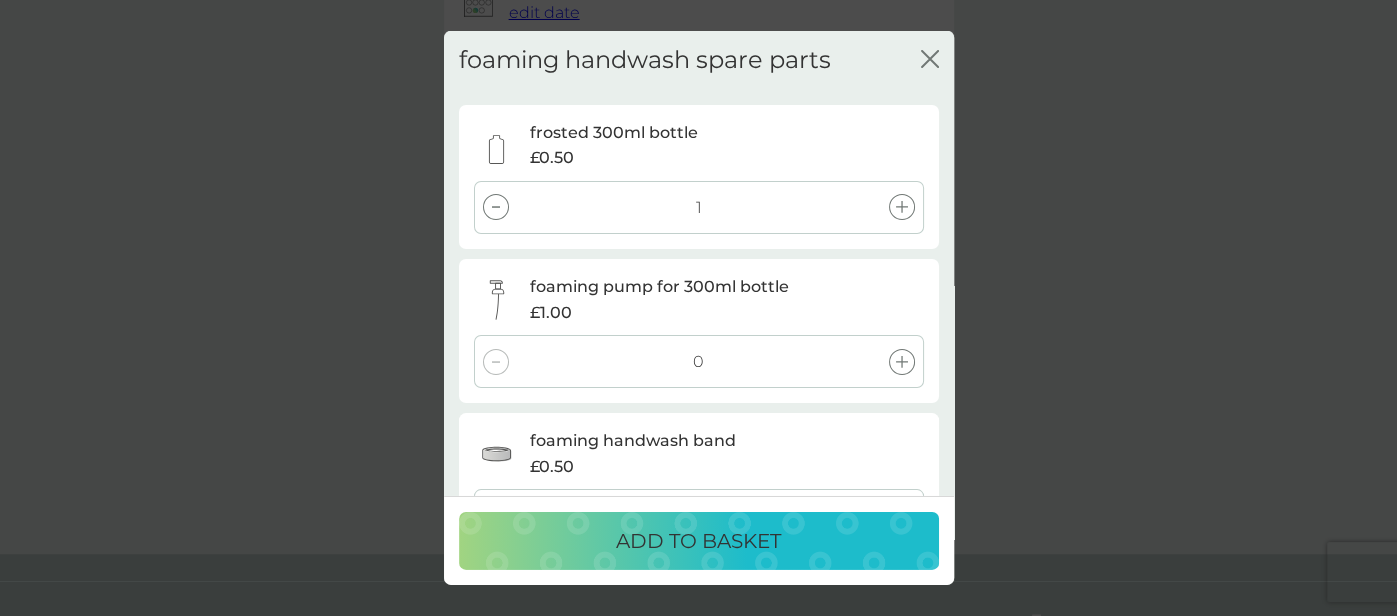click 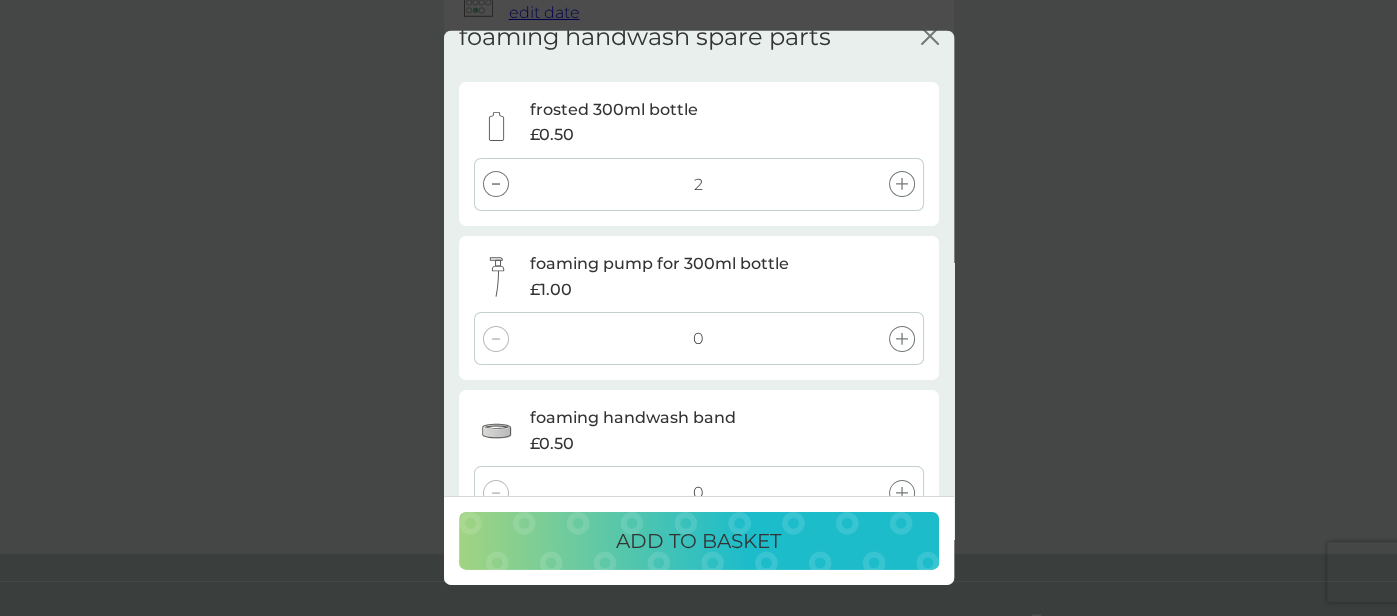 scroll, scrollTop: 31, scrollLeft: 0, axis: vertical 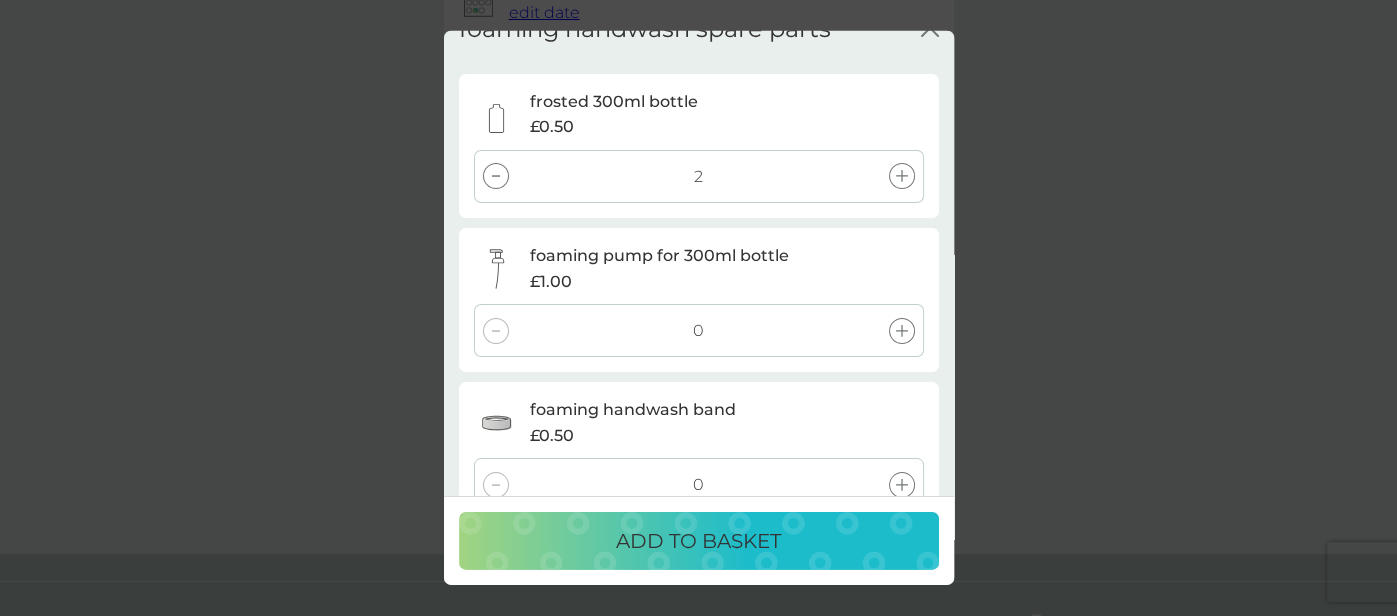 click 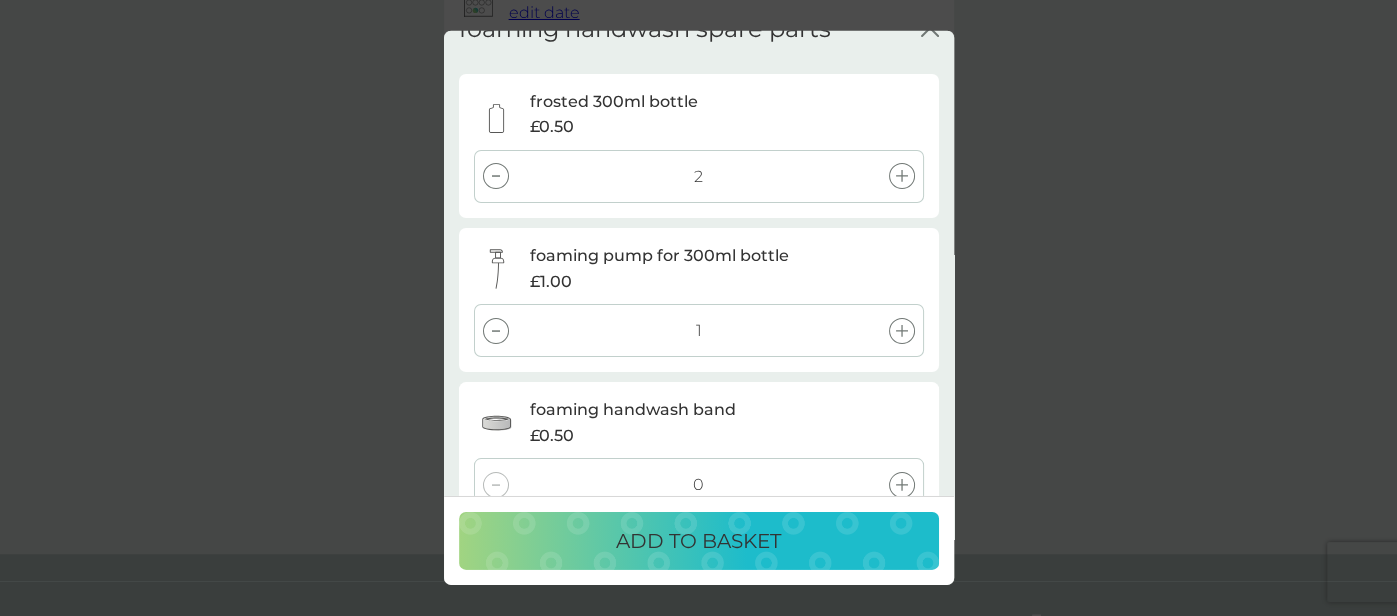 click 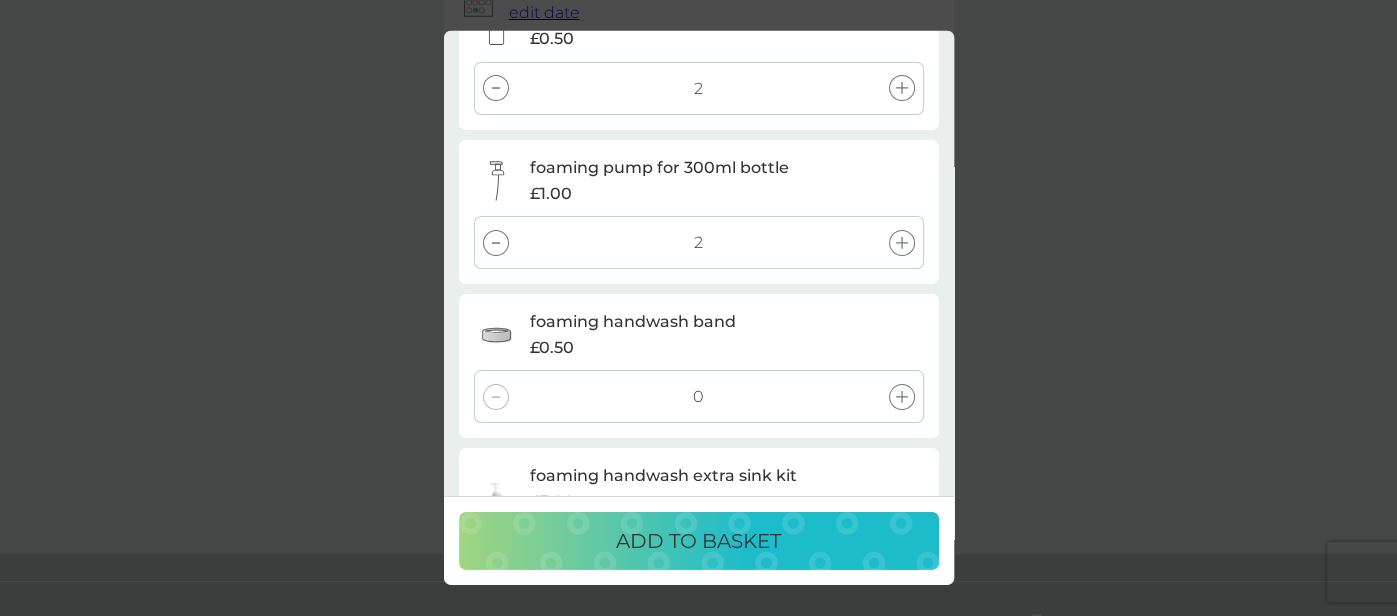 scroll, scrollTop: 119, scrollLeft: 0, axis: vertical 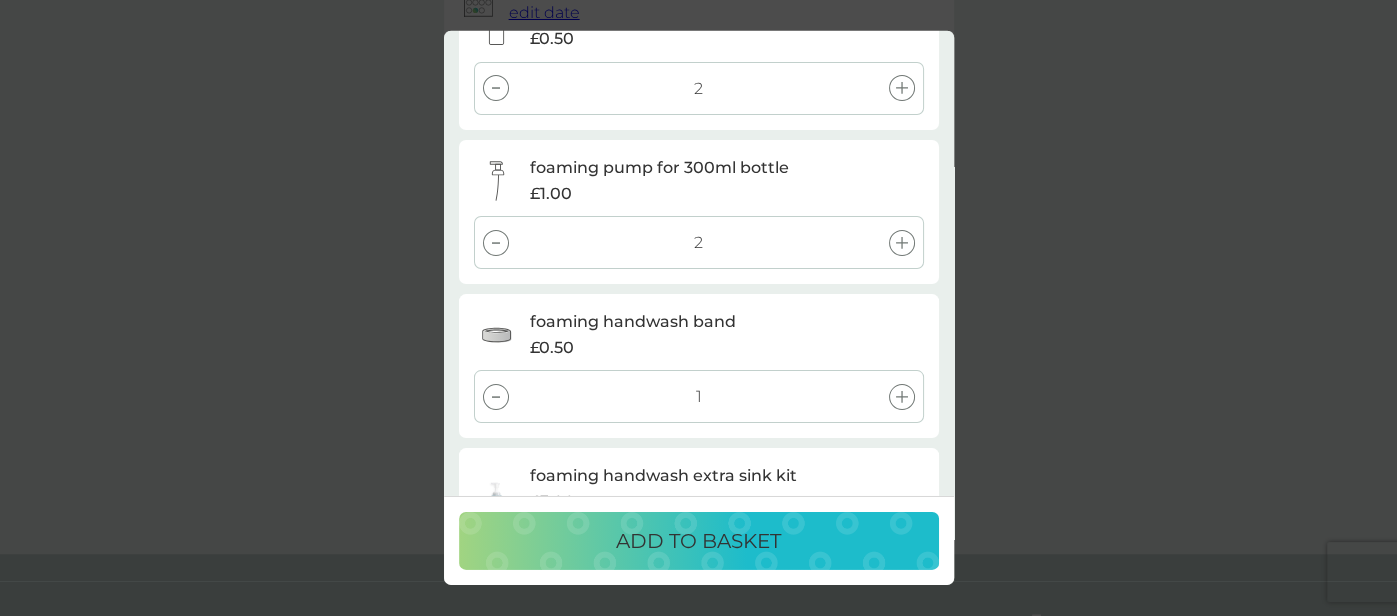 click 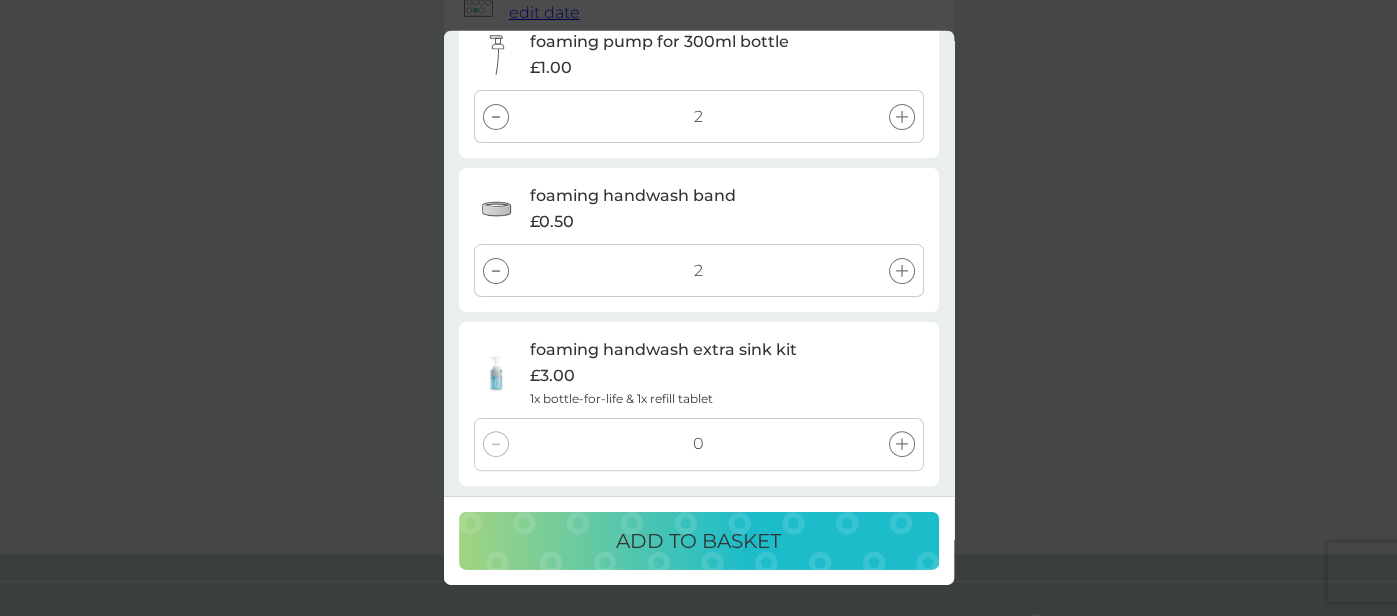 scroll, scrollTop: 248, scrollLeft: 0, axis: vertical 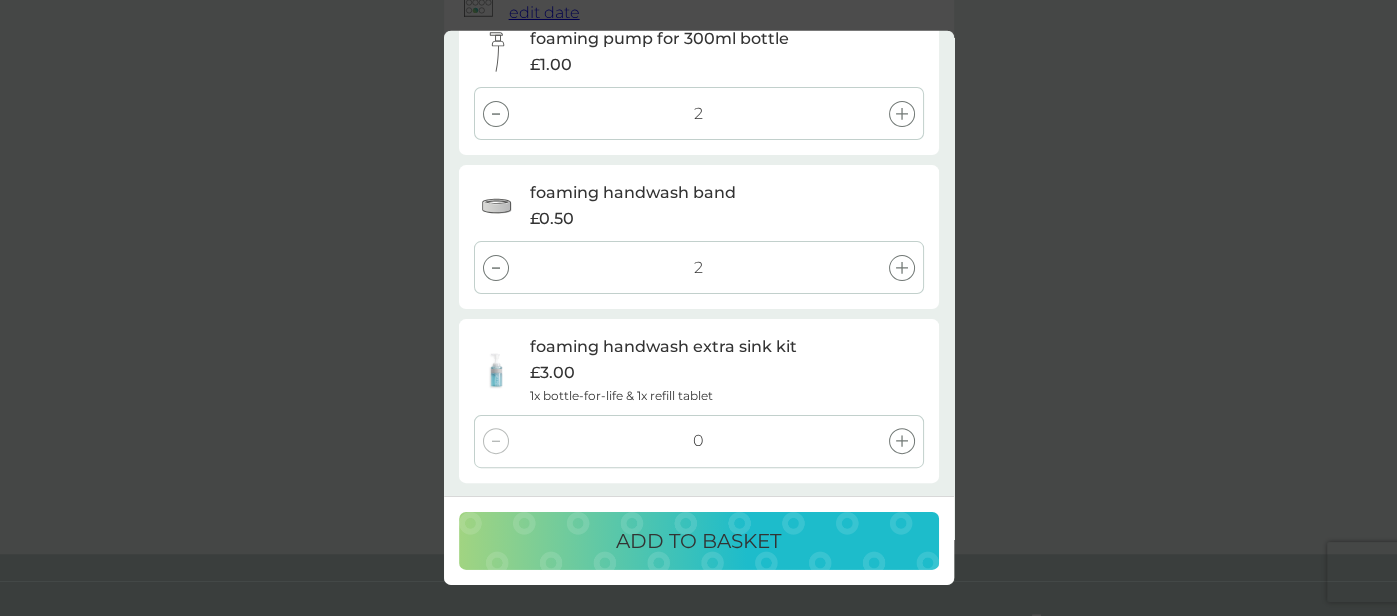 click on "ADD TO BASKET" at bounding box center (698, 541) 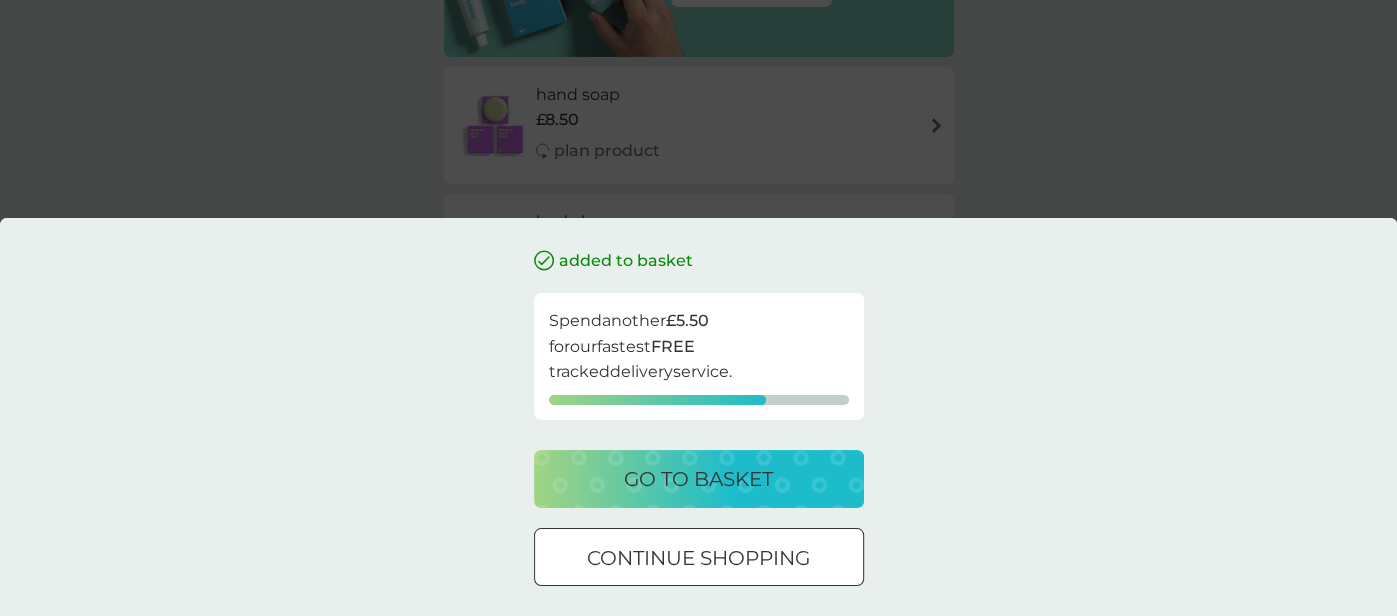 scroll, scrollTop: 0, scrollLeft: 0, axis: both 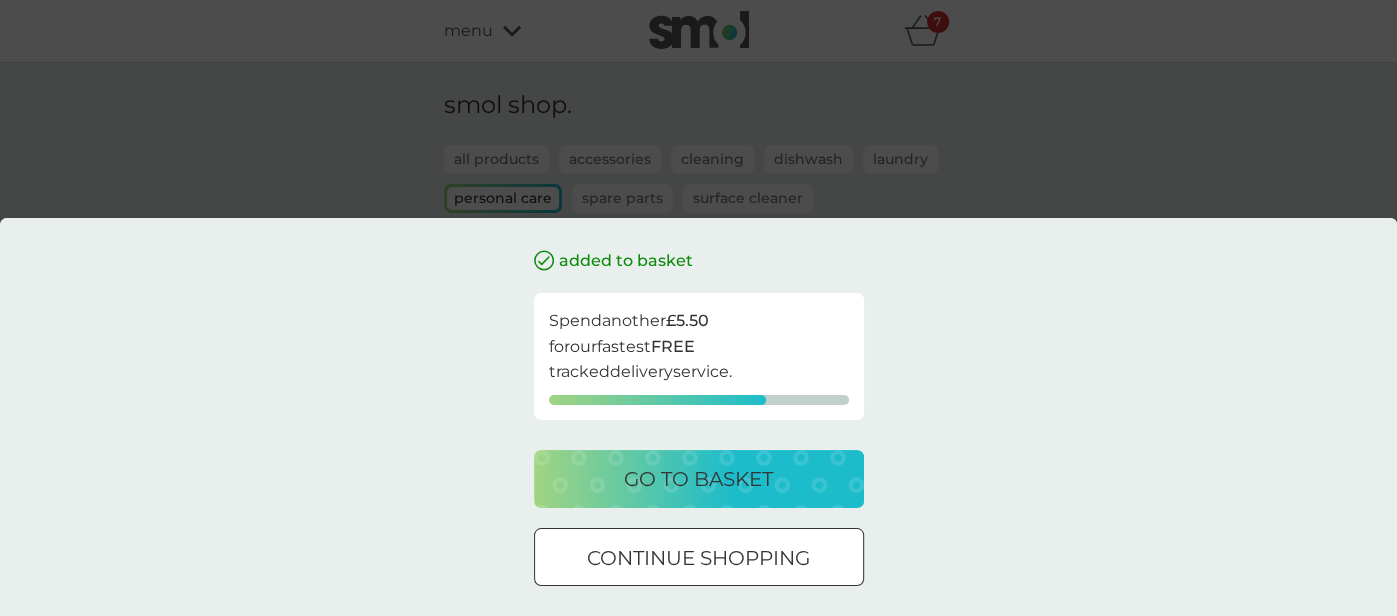 click on "go to basket" at bounding box center (698, 479) 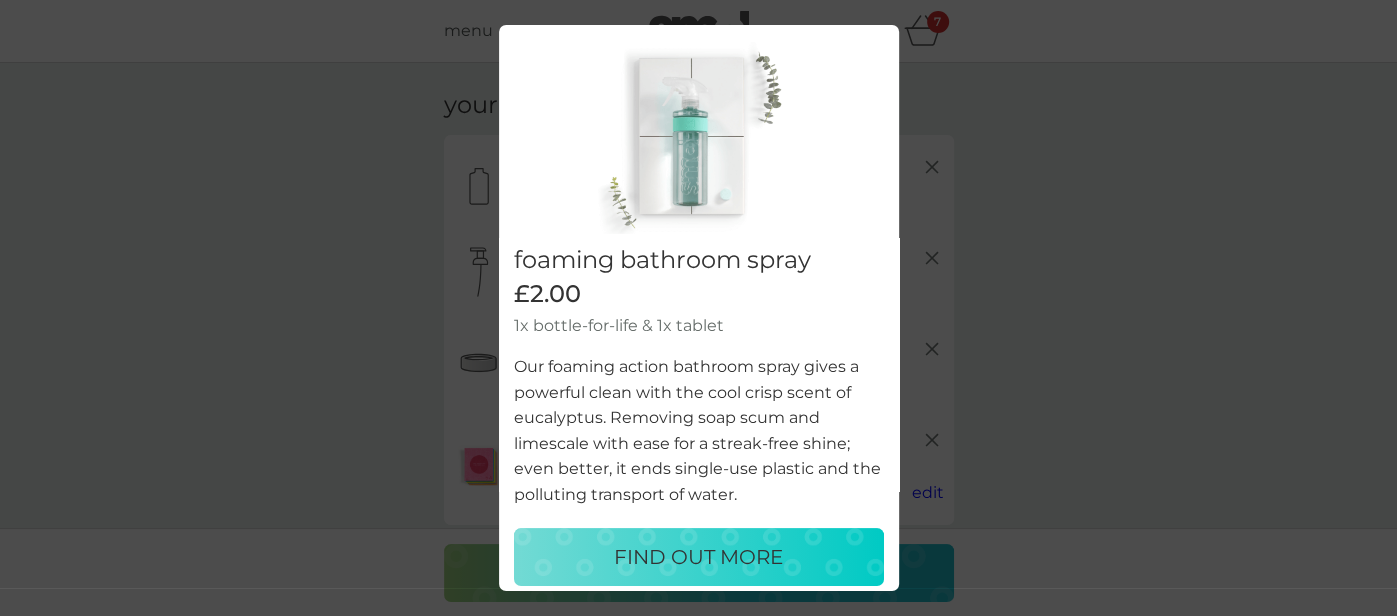 scroll, scrollTop: 51, scrollLeft: 0, axis: vertical 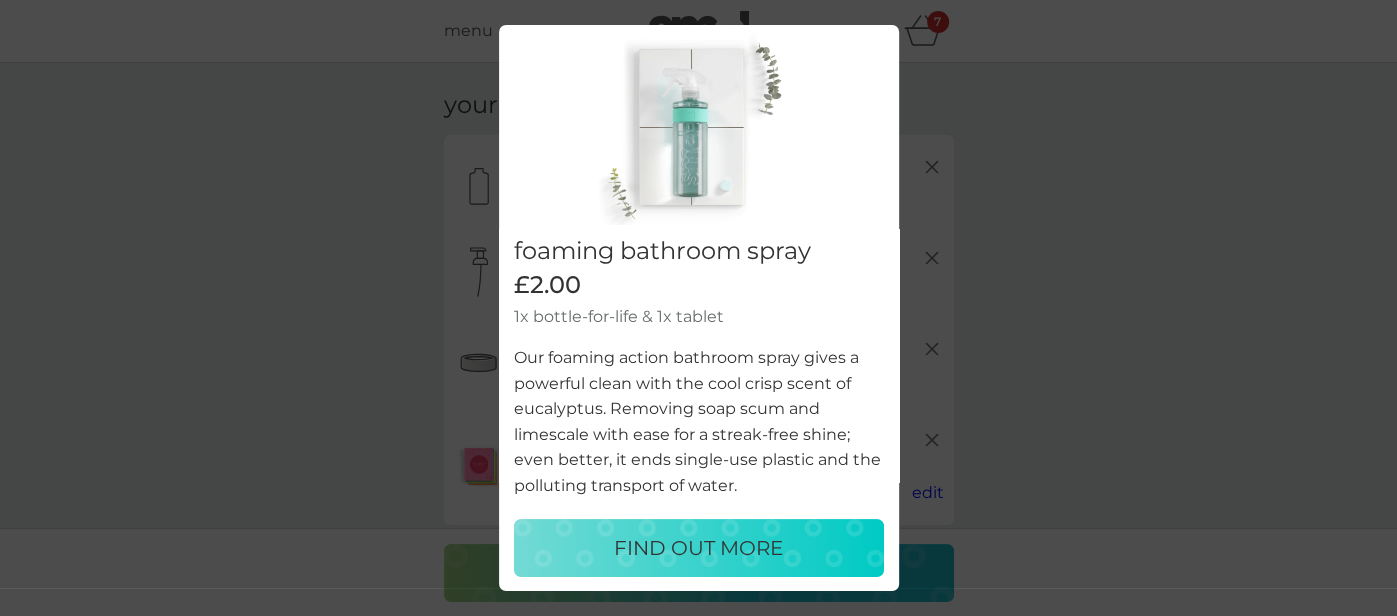 click on "FIND OUT MORE" at bounding box center [698, 548] 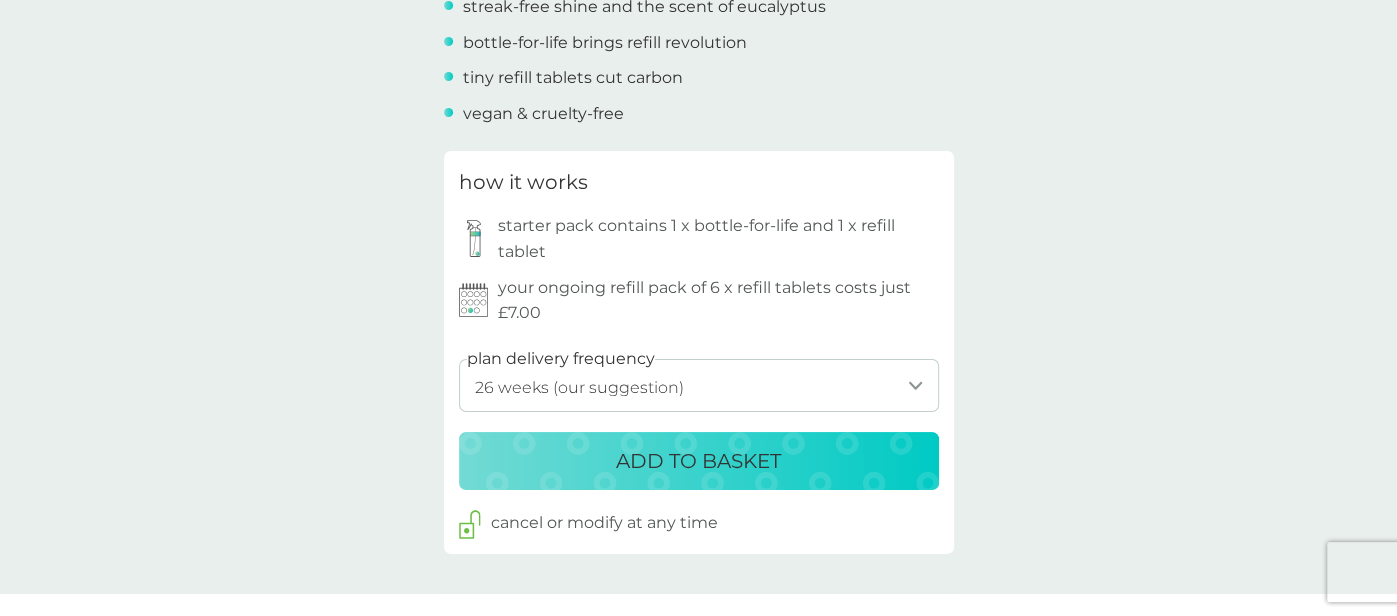 scroll, scrollTop: 886, scrollLeft: 0, axis: vertical 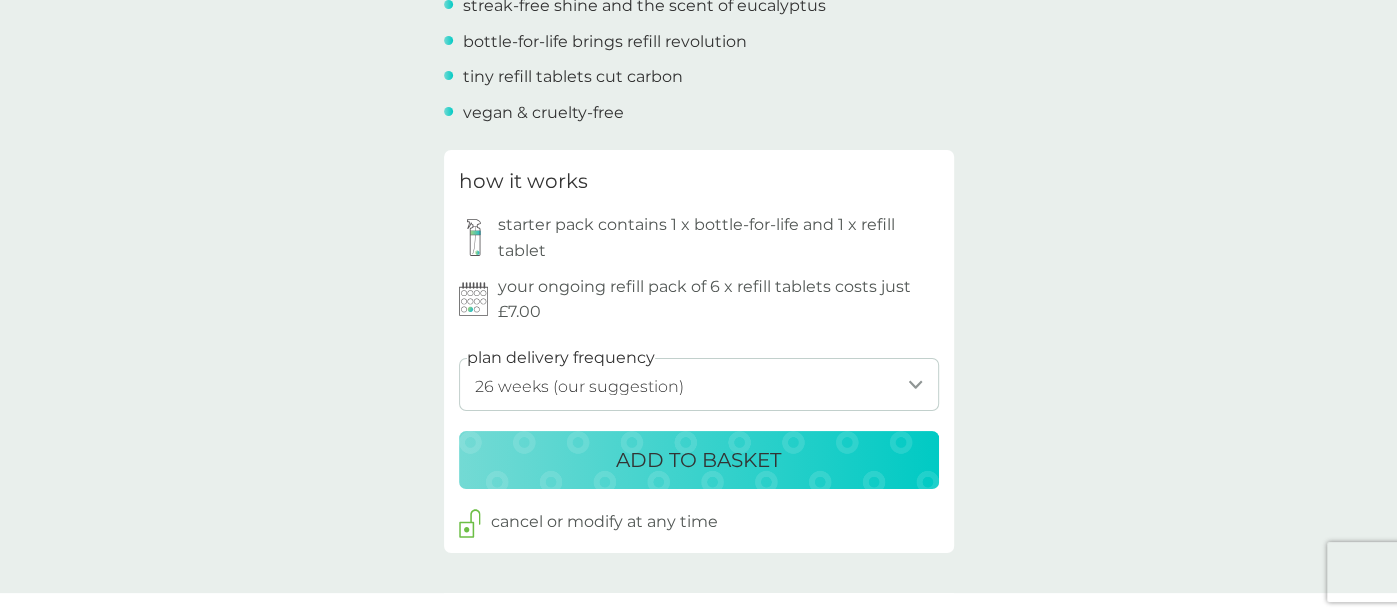 click on "1 week  2 weeks  3 weeks  4 weeks  5 weeks  6 weeks  7 weeks  8 weeks  9 weeks  10 weeks  11 weeks  12 weeks  13 weeks  14 weeks  15 weeks  16 weeks  17 weeks  18 weeks  19 weeks  20 weeks  21 weeks  22 weeks  23 weeks  24 weeks  25 weeks  26 weeks (our suggestion) 27 weeks  28 weeks  29 weeks  30 weeks  31 weeks  32 weeks  33 weeks  34 weeks  35 weeks" at bounding box center (699, 384) 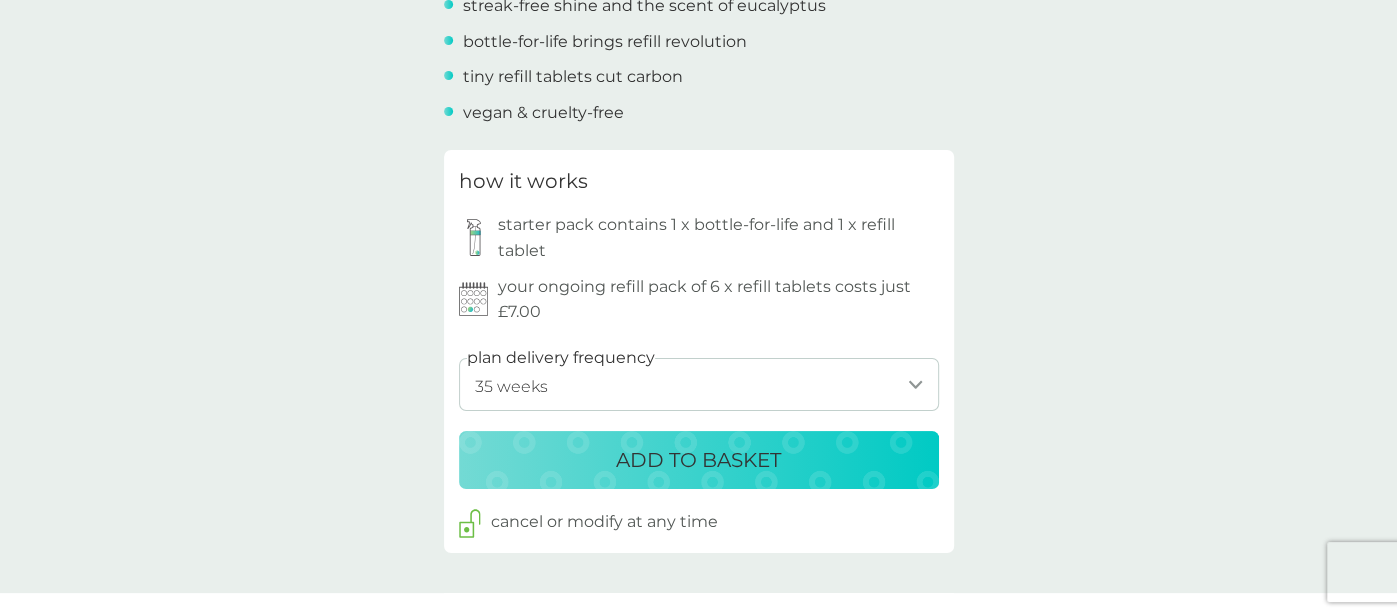 click on "1 week  2 weeks  3 weeks  4 weeks  5 weeks  6 weeks  7 weeks  8 weeks  9 weeks  10 weeks  11 weeks  12 weeks  13 weeks  14 weeks  15 weeks  16 weeks  17 weeks  18 weeks  19 weeks  20 weeks  21 weeks  22 weeks  23 weeks  24 weeks  25 weeks  26 weeks (our suggestion) 27 weeks  28 weeks  29 weeks  30 weeks  31 weeks  32 weeks  33 weeks  34 weeks  35 weeks" at bounding box center [699, 384] 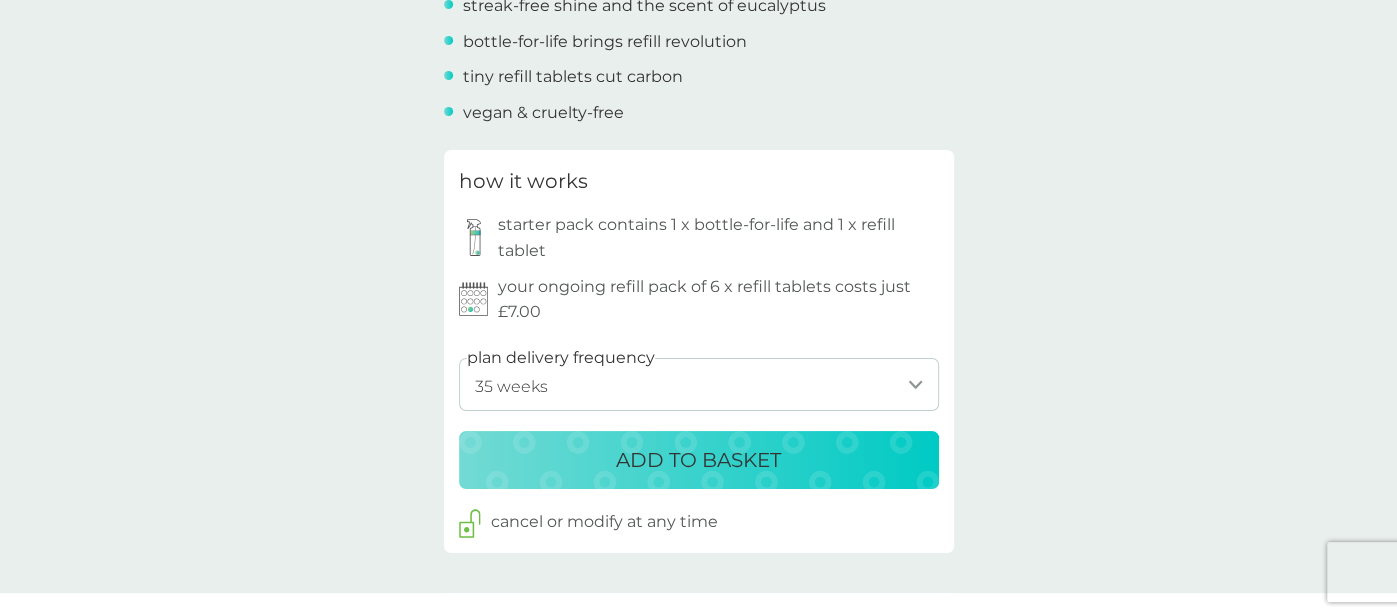 click on "ADD TO BASKET" at bounding box center [698, 460] 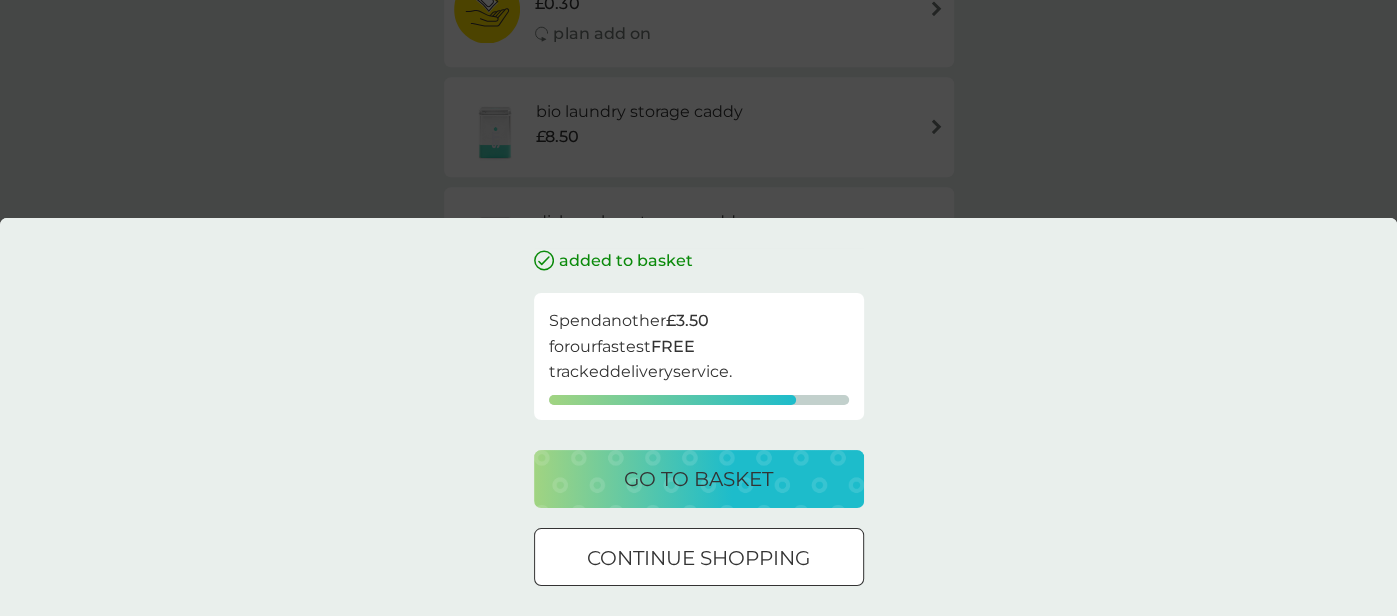 scroll, scrollTop: 0, scrollLeft: 0, axis: both 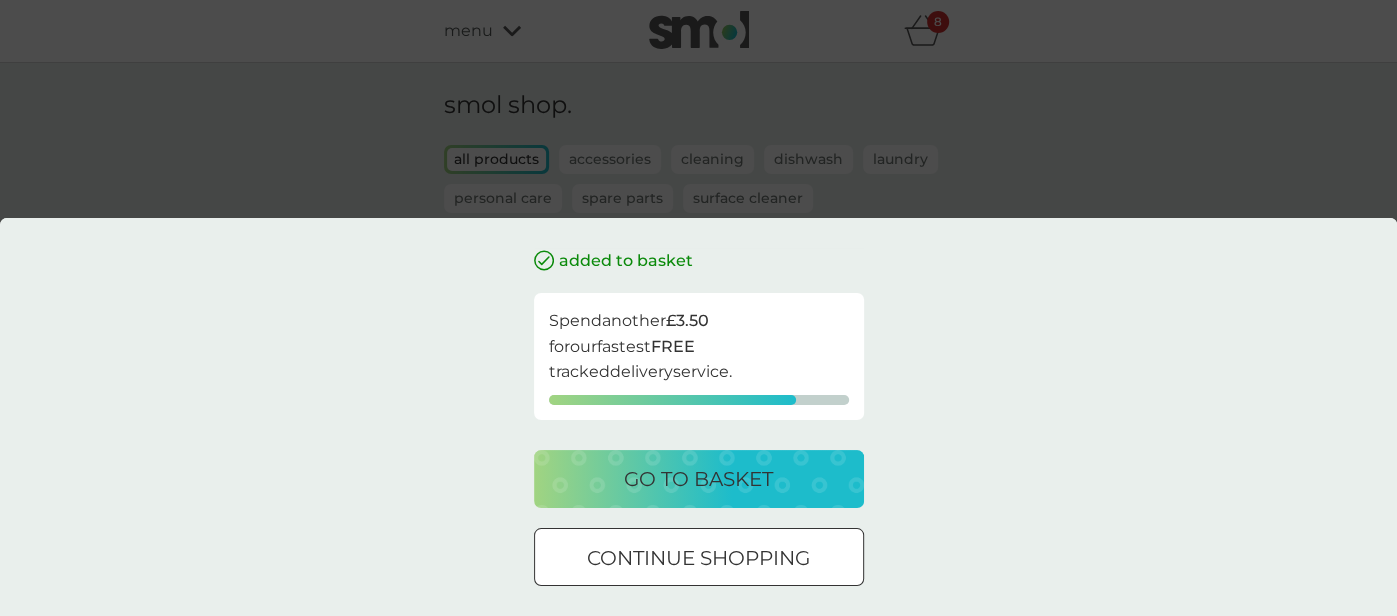 click on "go to basket" at bounding box center [698, 479] 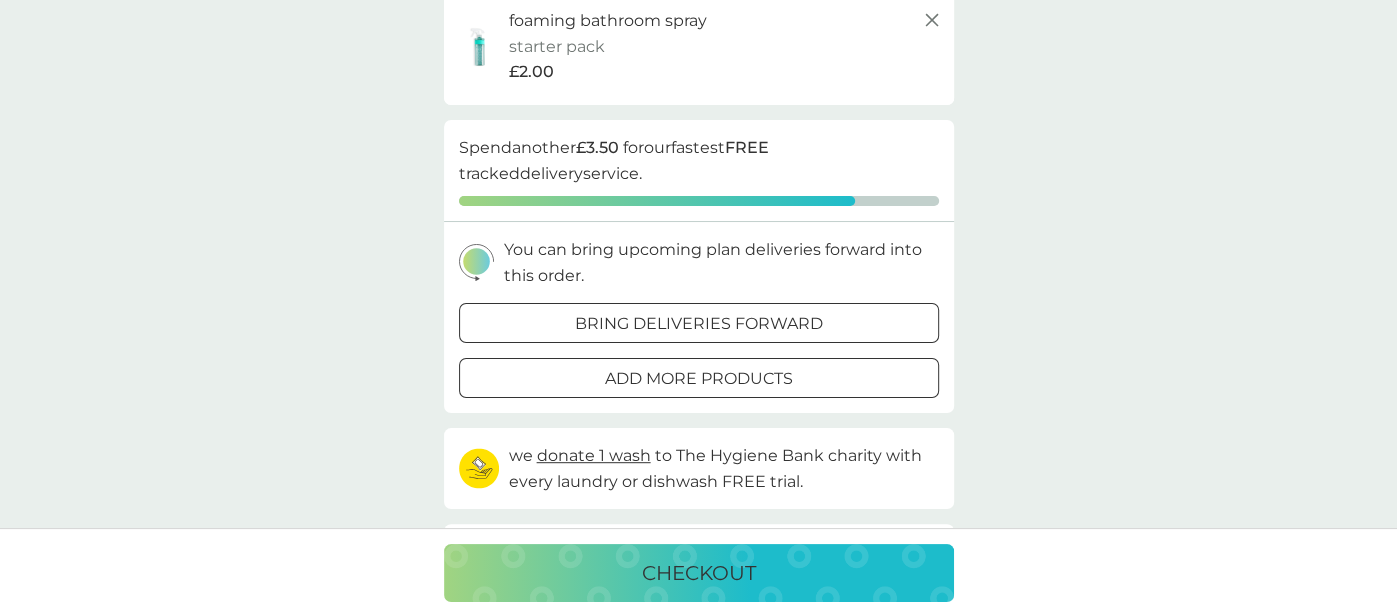 scroll, scrollTop: 565, scrollLeft: 0, axis: vertical 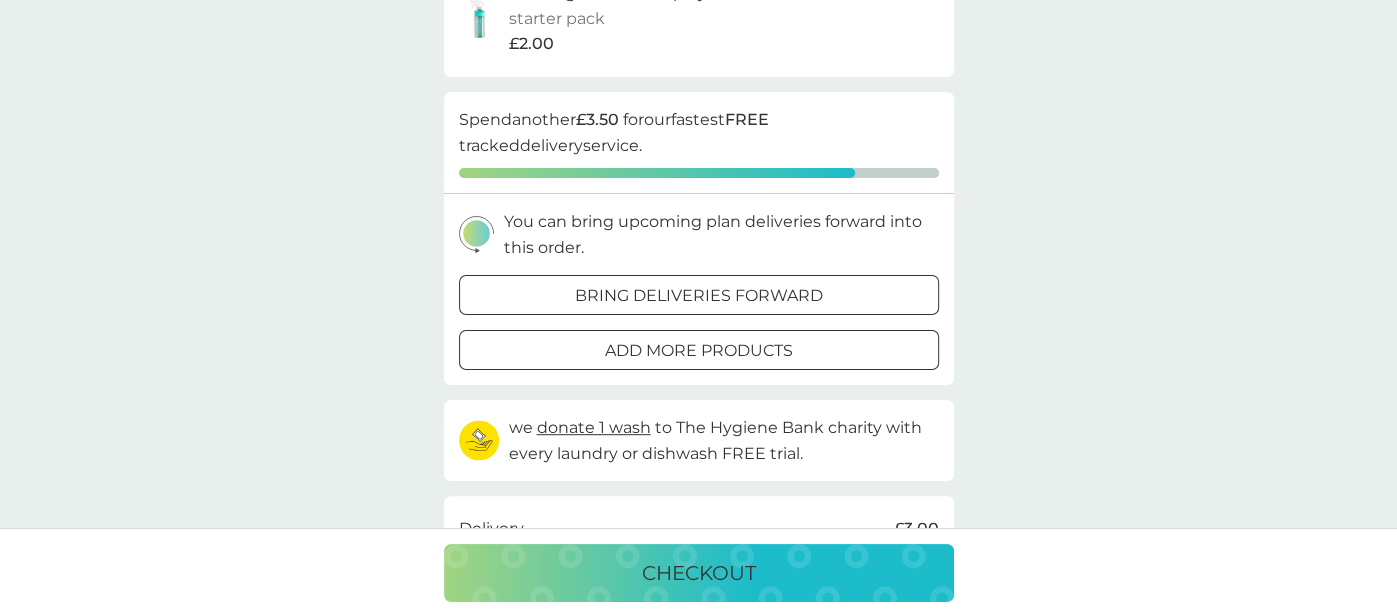 click on "bring deliveries forward" at bounding box center [699, 296] 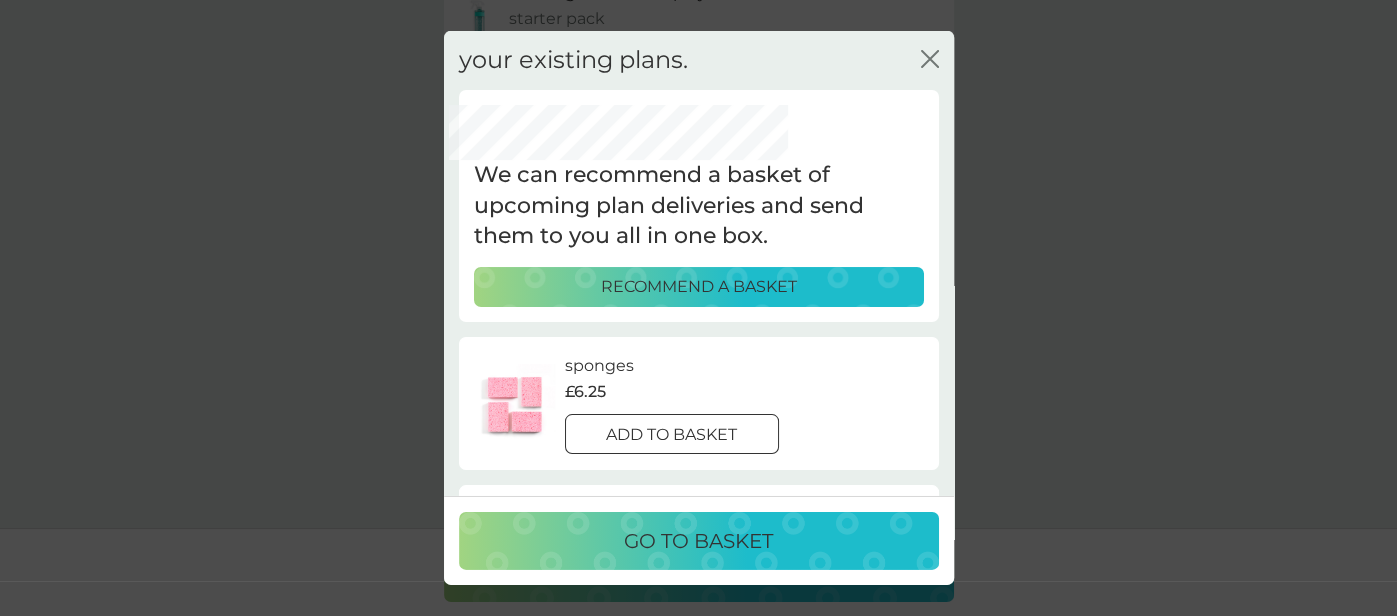 click on "add to basket" at bounding box center [671, 435] 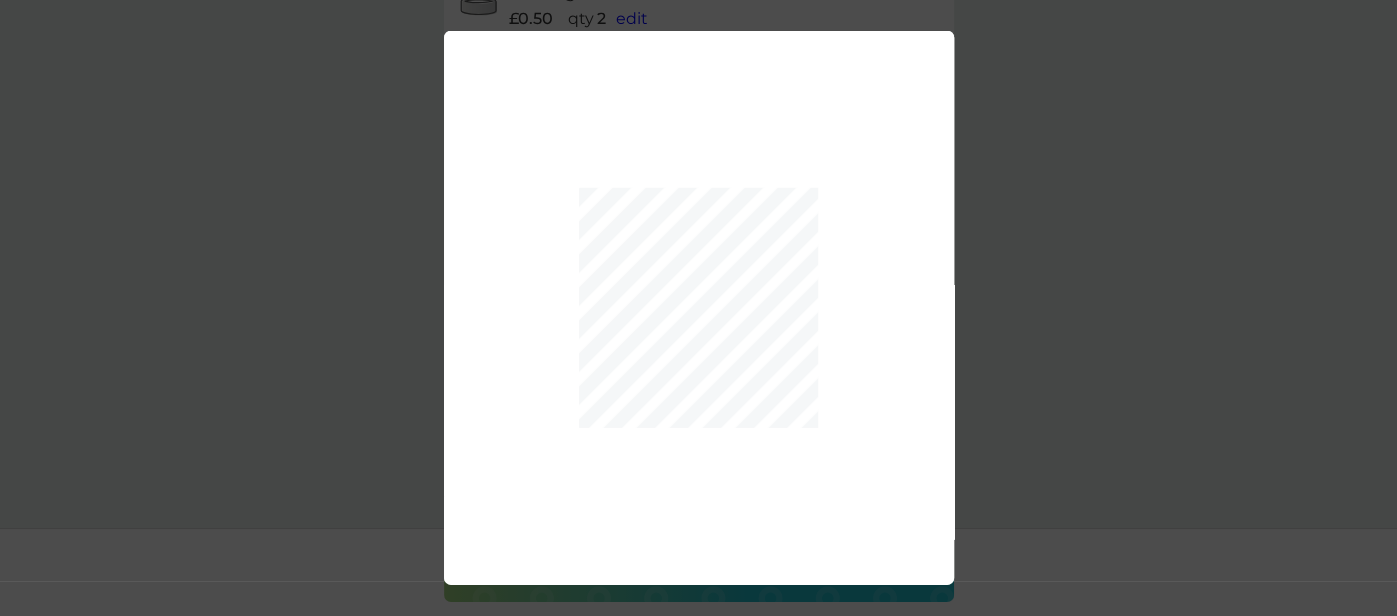 scroll, scrollTop: 773, scrollLeft: 0, axis: vertical 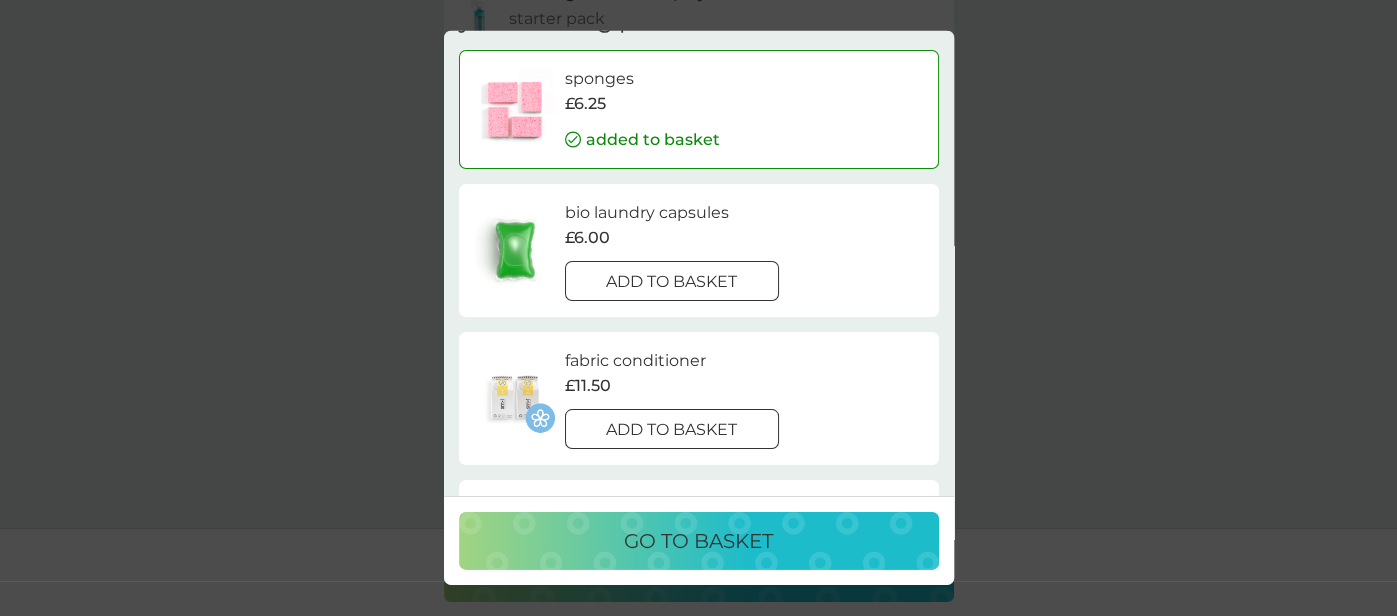 click on "go to basket" at bounding box center (698, 541) 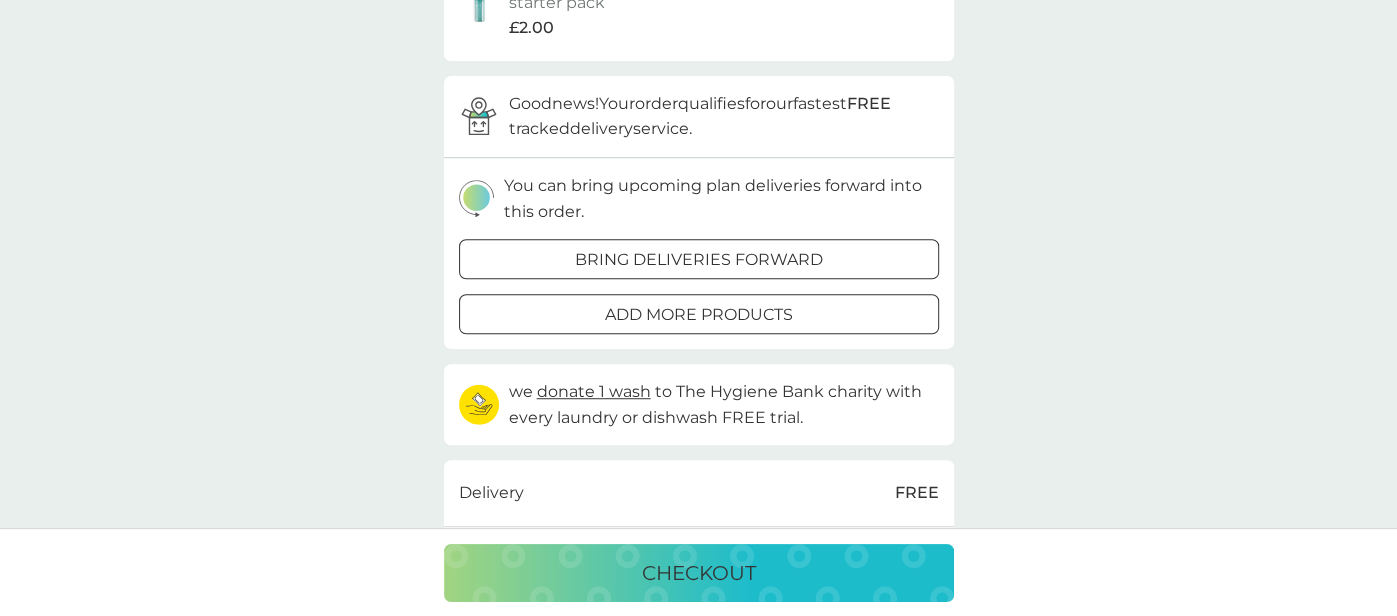 scroll, scrollTop: 772, scrollLeft: 0, axis: vertical 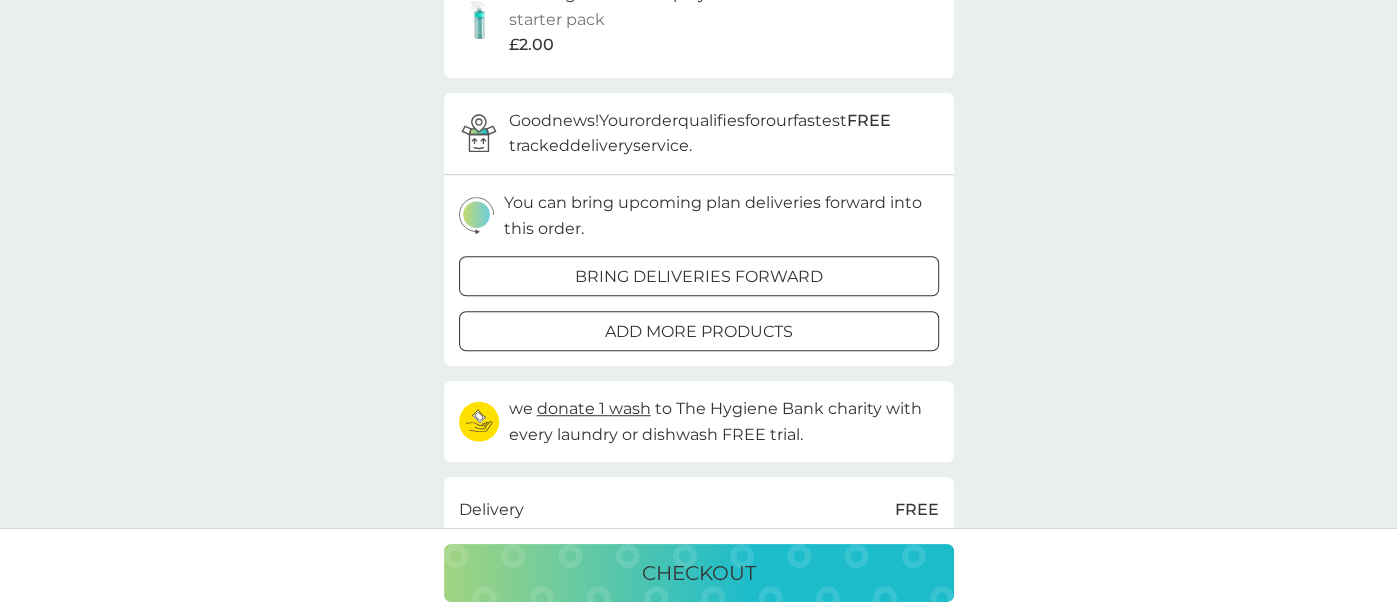click on "checkout" at bounding box center [699, 573] 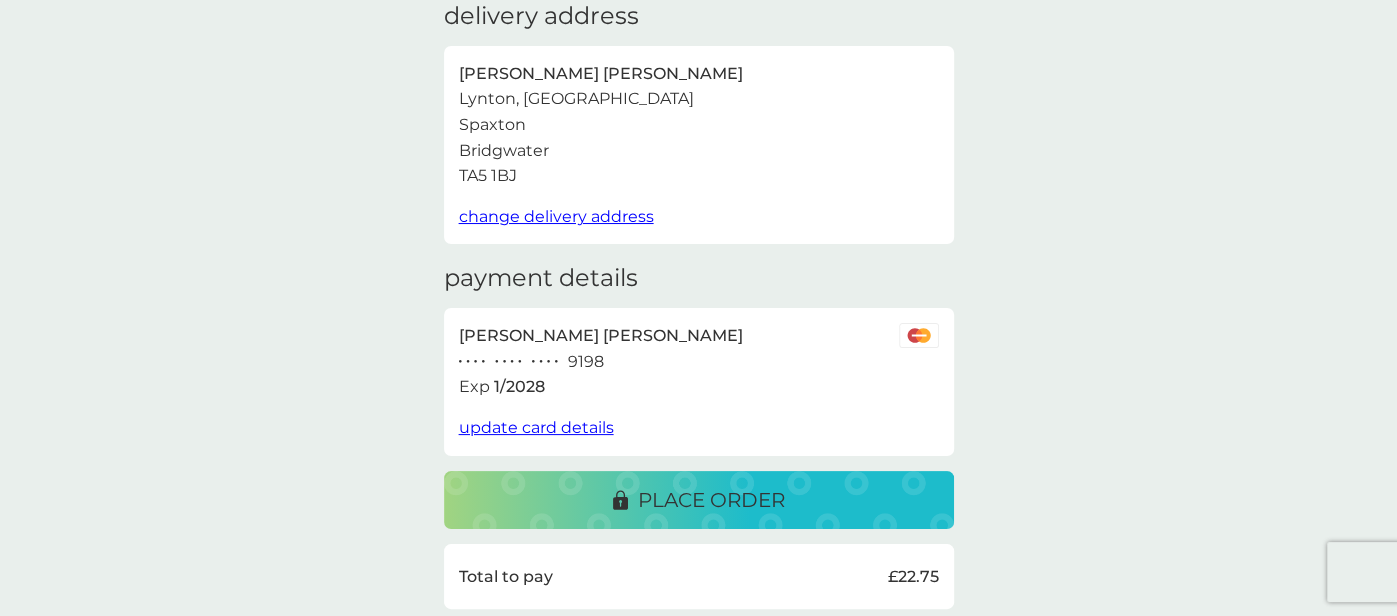 scroll, scrollTop: 98, scrollLeft: 0, axis: vertical 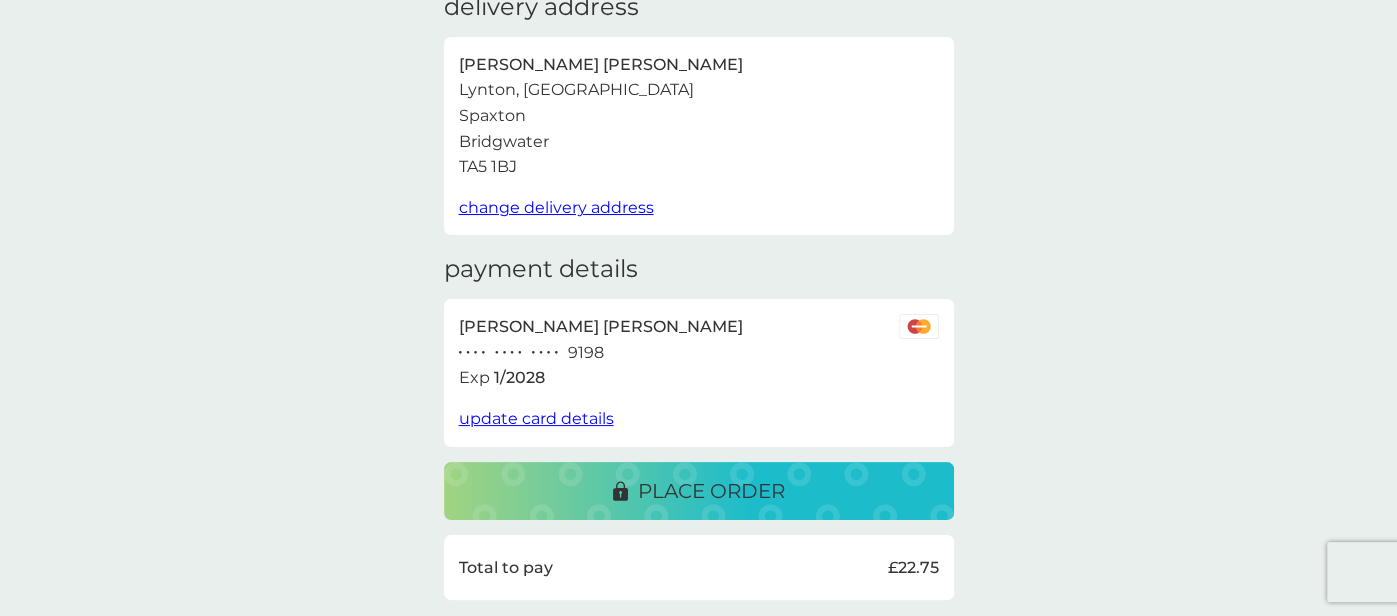 click on "place order" at bounding box center [711, 491] 